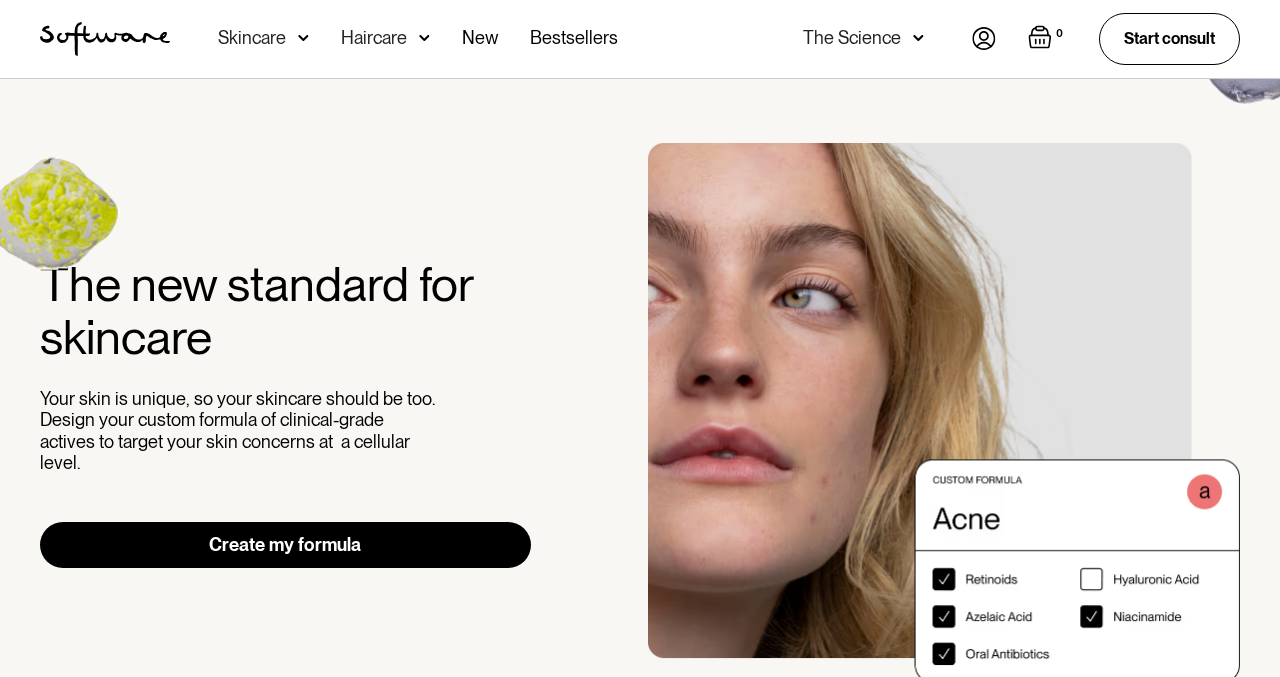 scroll, scrollTop: 58, scrollLeft: 0, axis: vertical 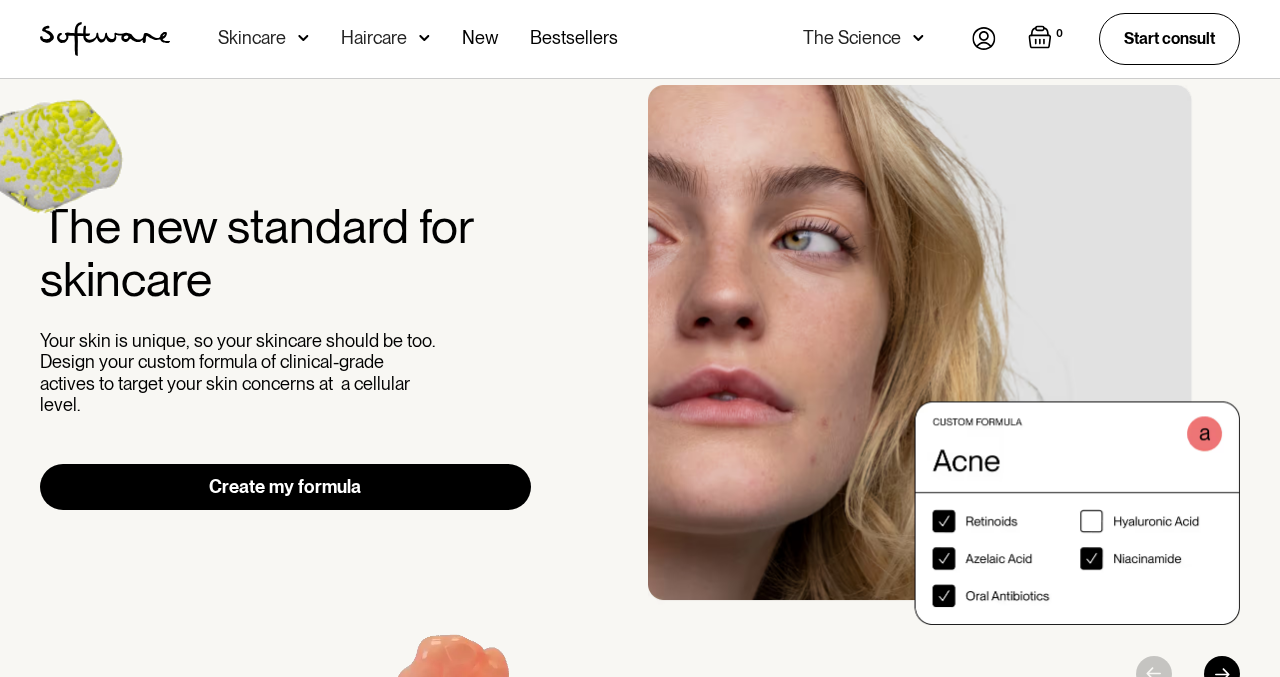 click on "Create my formula" at bounding box center [285, 487] 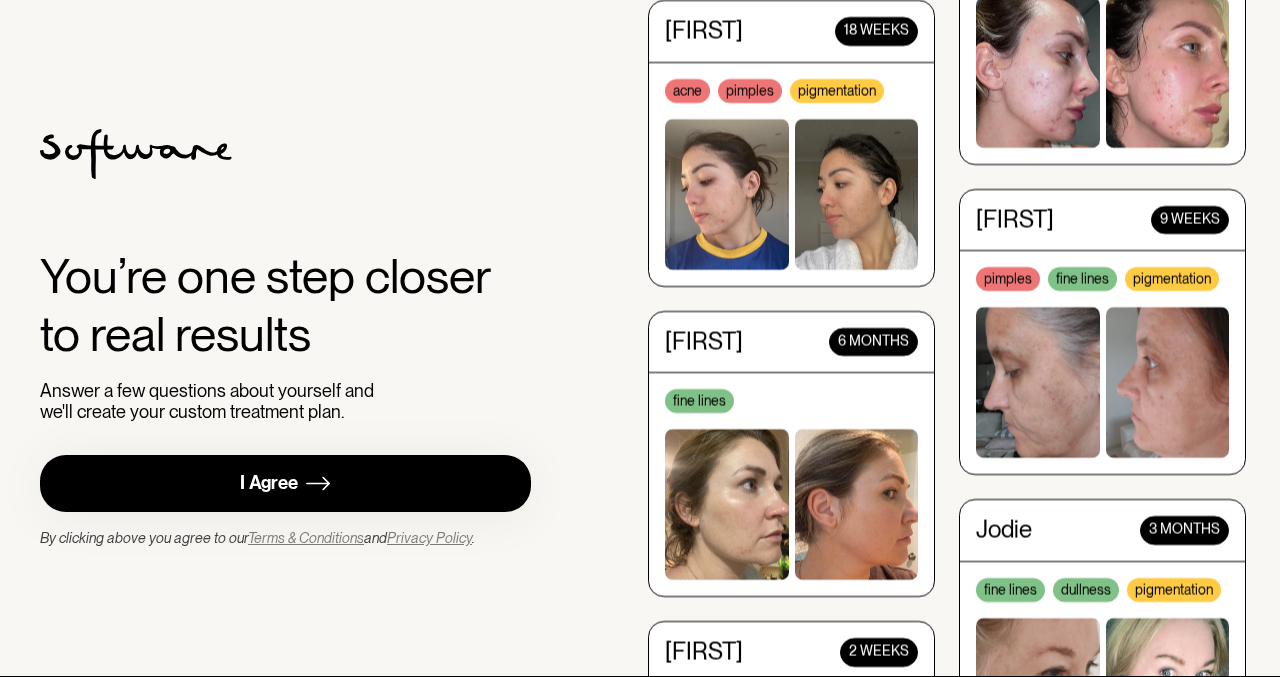 scroll, scrollTop: 0, scrollLeft: 0, axis: both 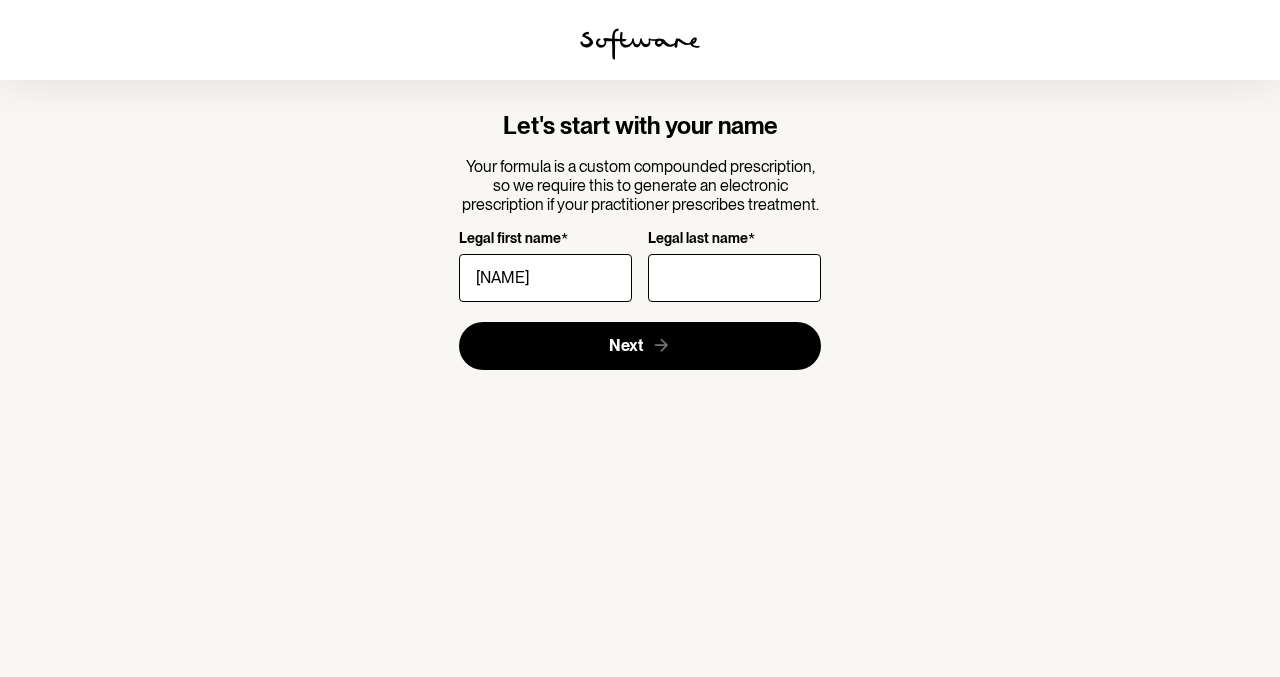 type on "[NAME]" 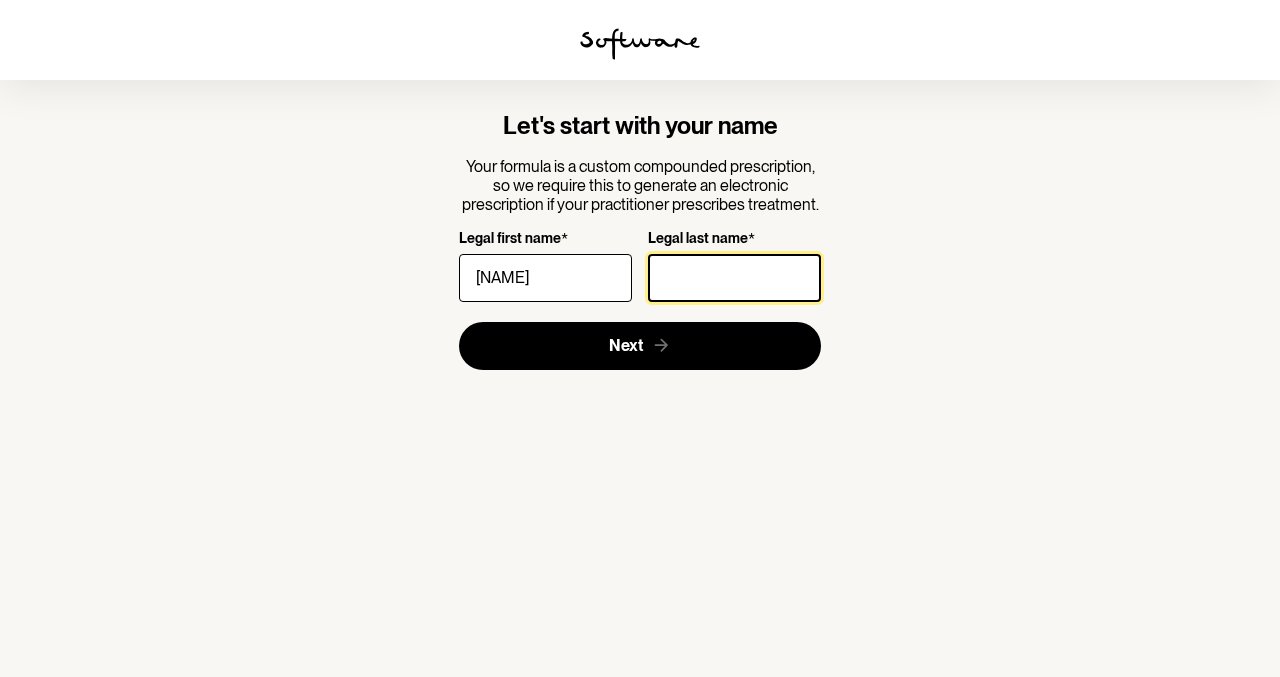 click on "Legal last name *" at bounding box center [734, 278] 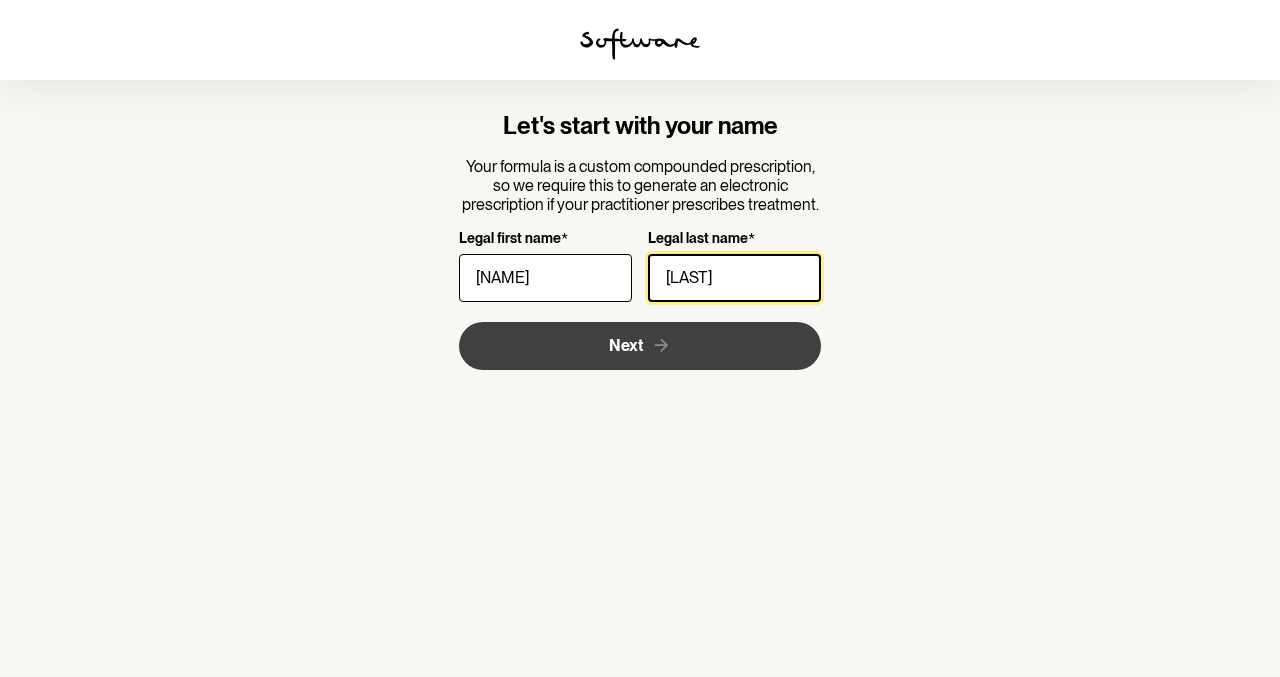 type on "[LAST]" 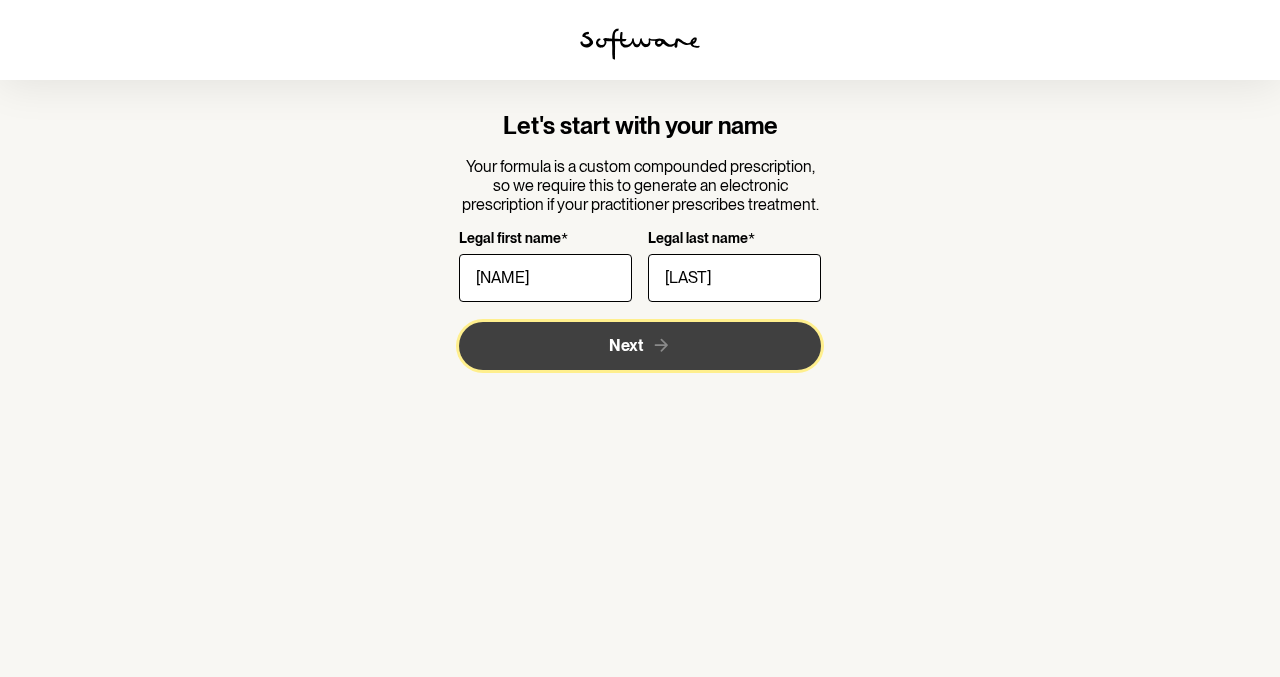 click on "Next" at bounding box center (640, 346) 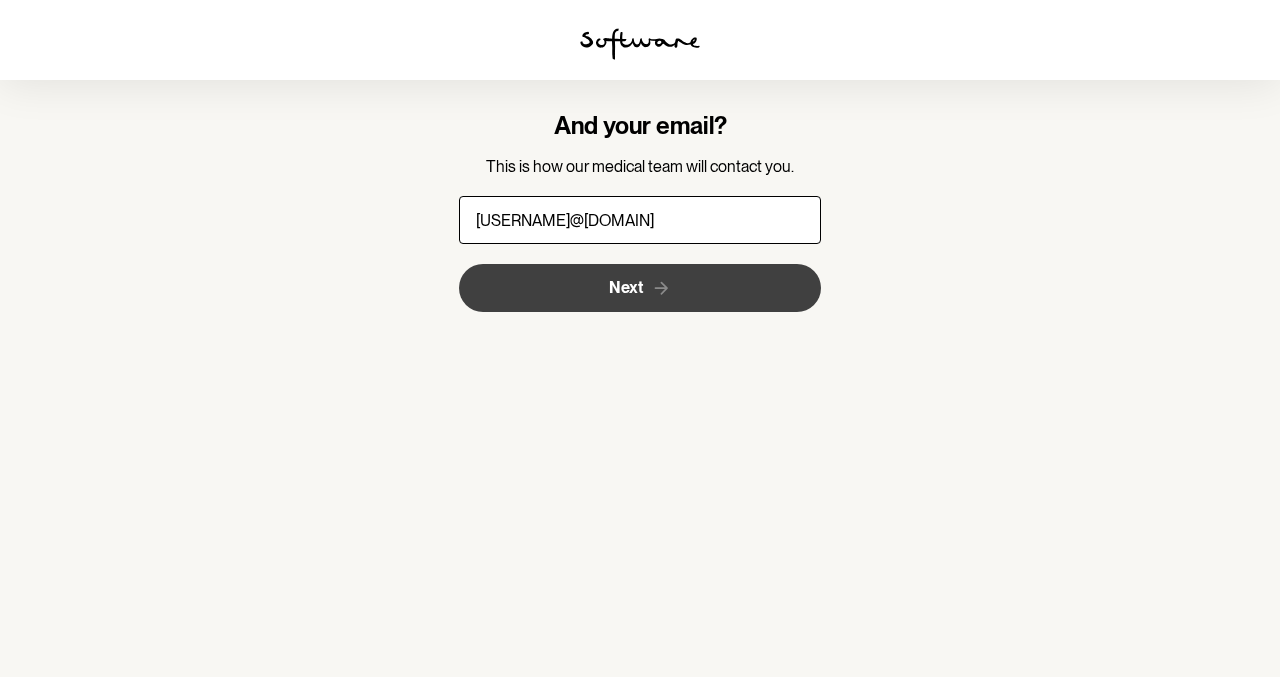 type on "[USERNAME]@[DOMAIN]" 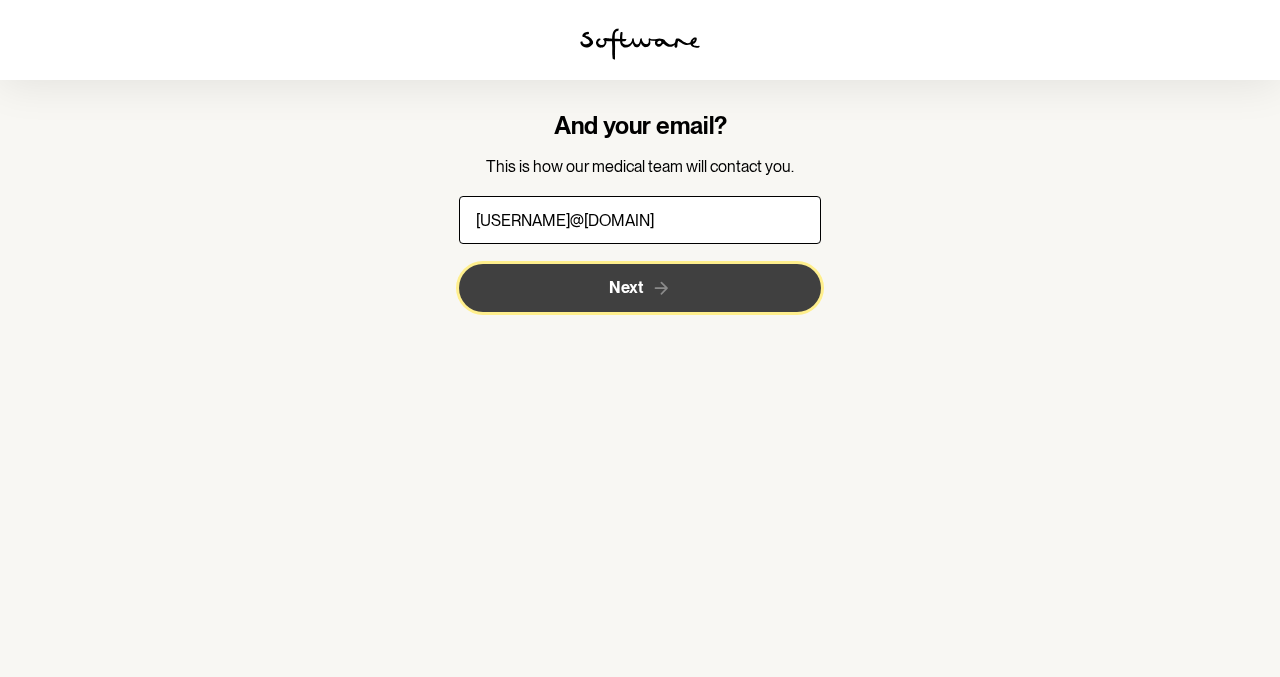 click on "Next" at bounding box center [640, 288] 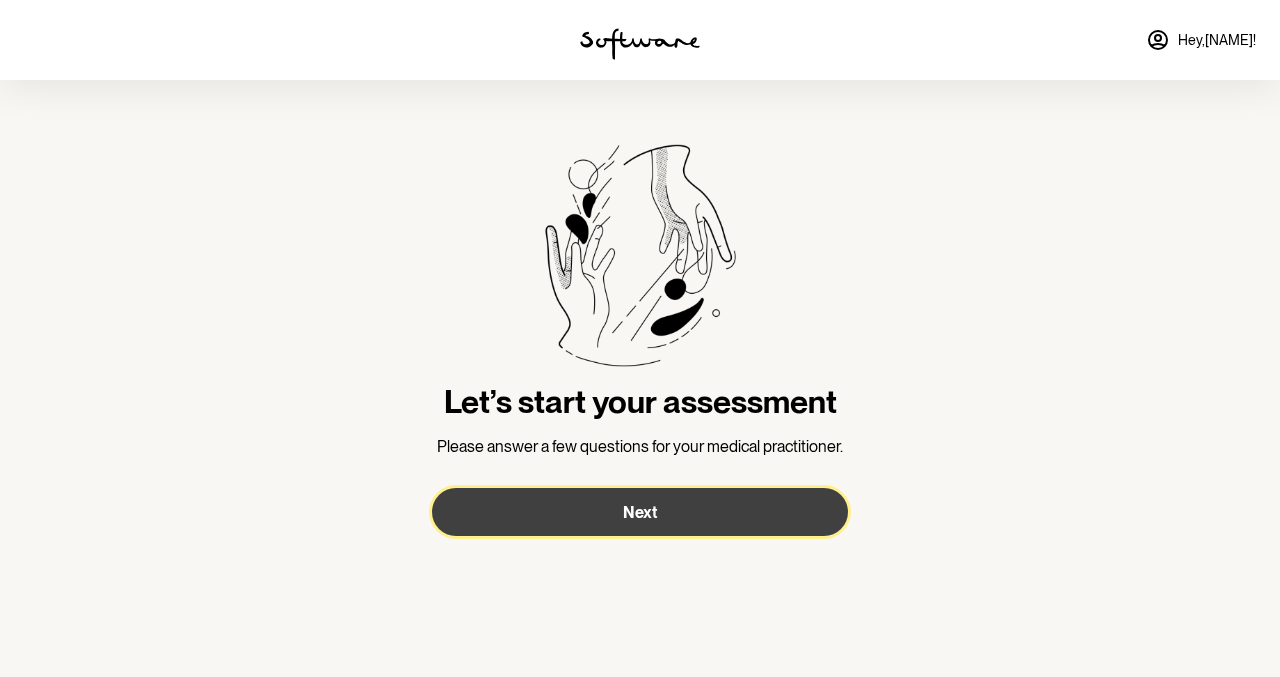 click on "Next" at bounding box center [640, 512] 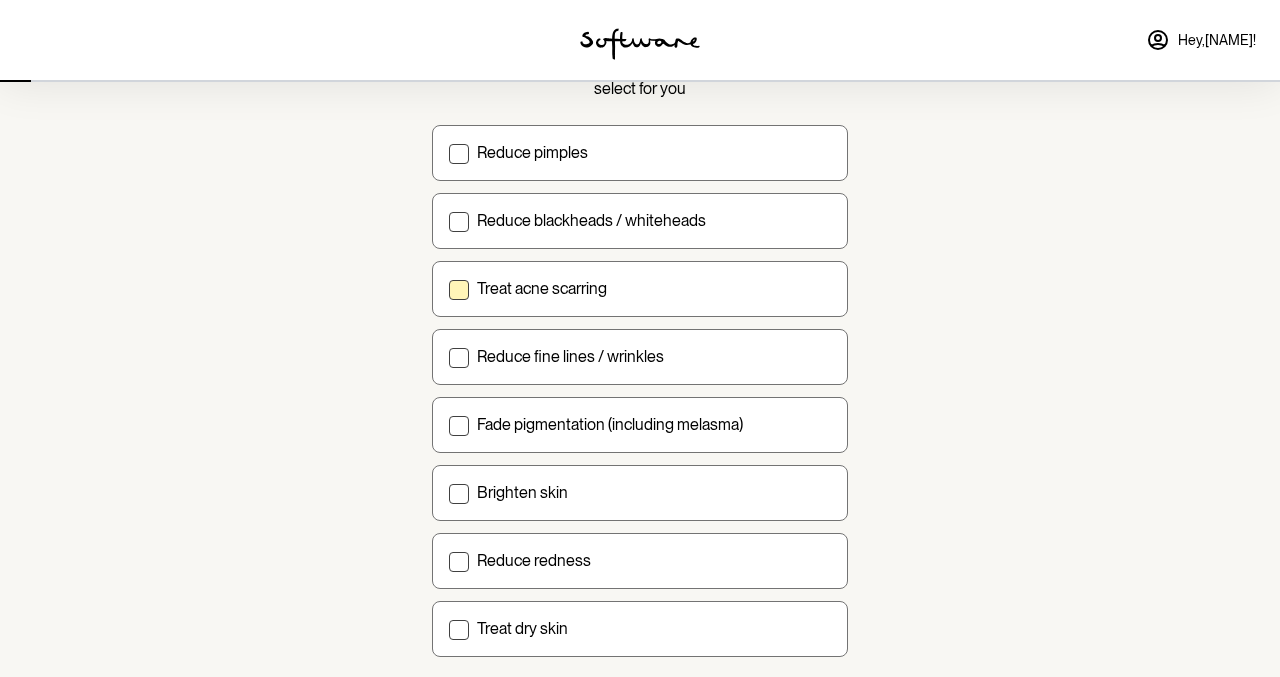 scroll, scrollTop: 185, scrollLeft: 0, axis: vertical 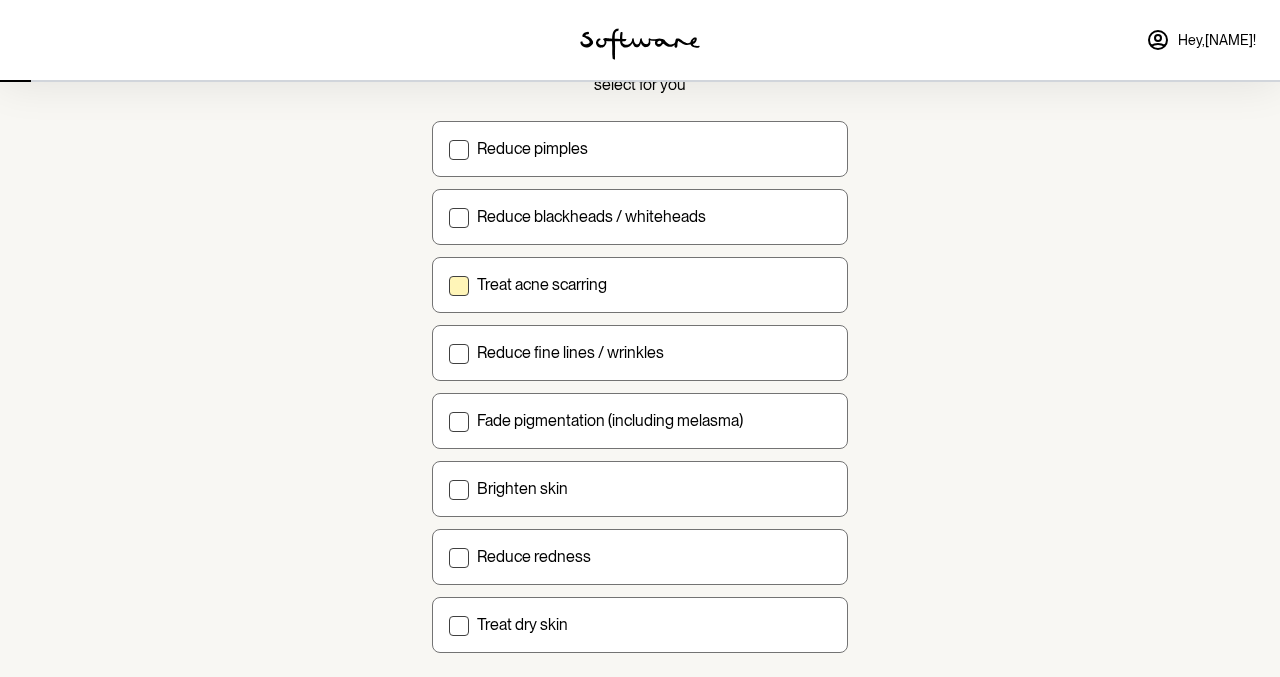 click on "Treat acne scarring" at bounding box center (542, 284) 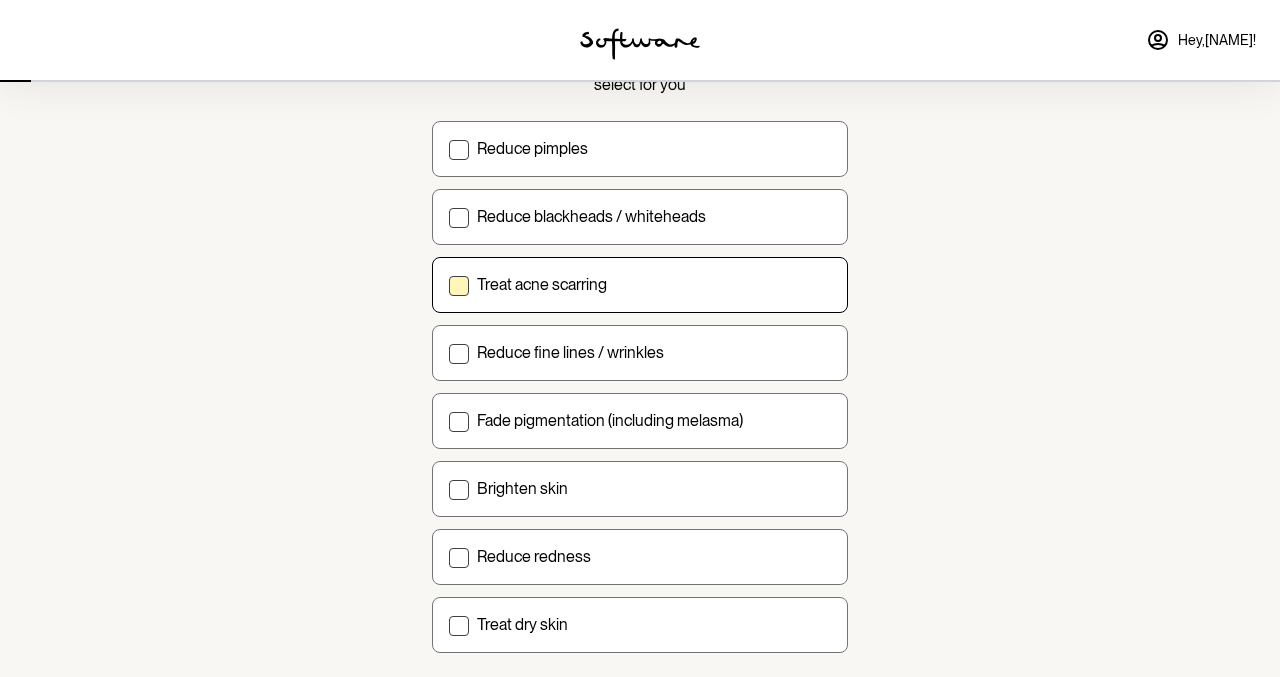 click on "Treat acne scarring" at bounding box center (448, 284) 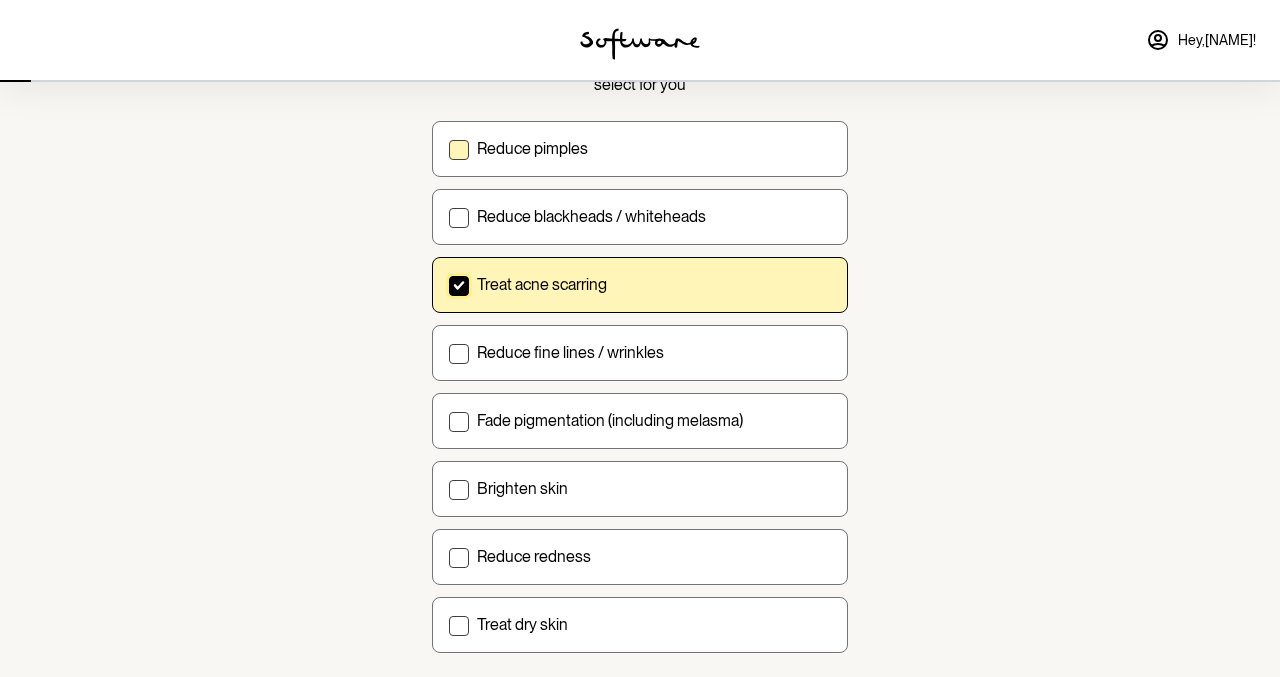 click on "Reduce pimples" at bounding box center [654, 148] 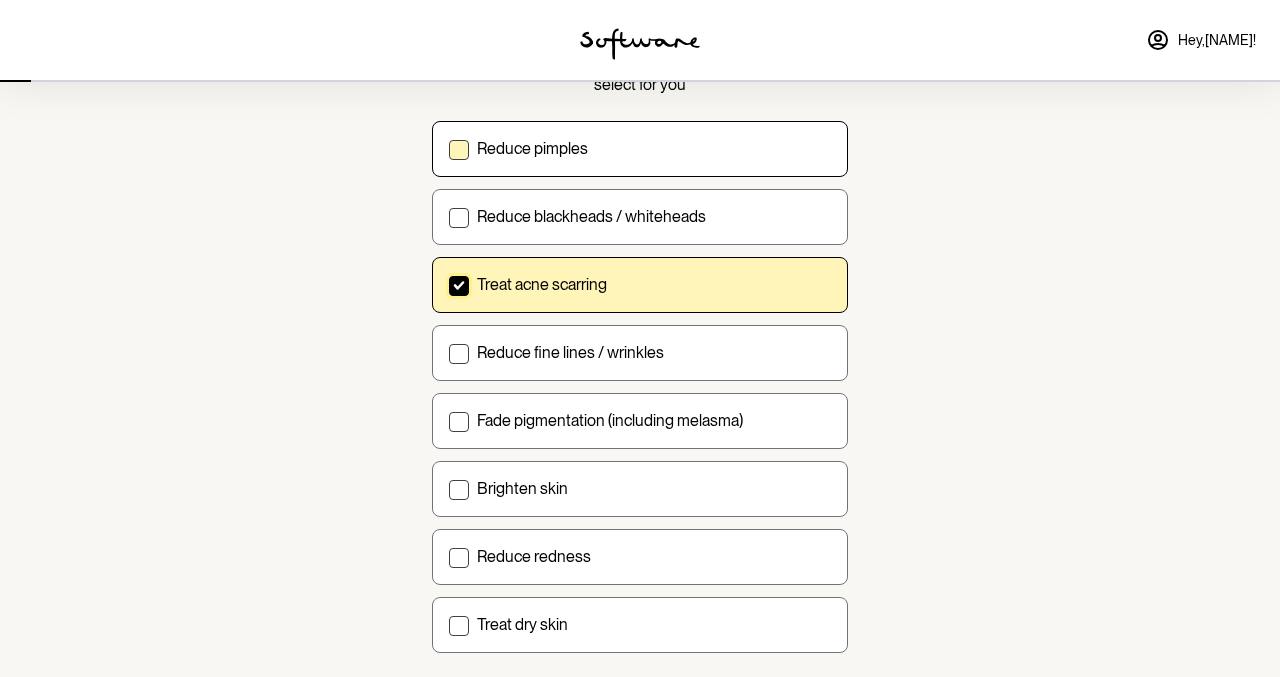 click on "Reduce pimples" at bounding box center [448, 148] 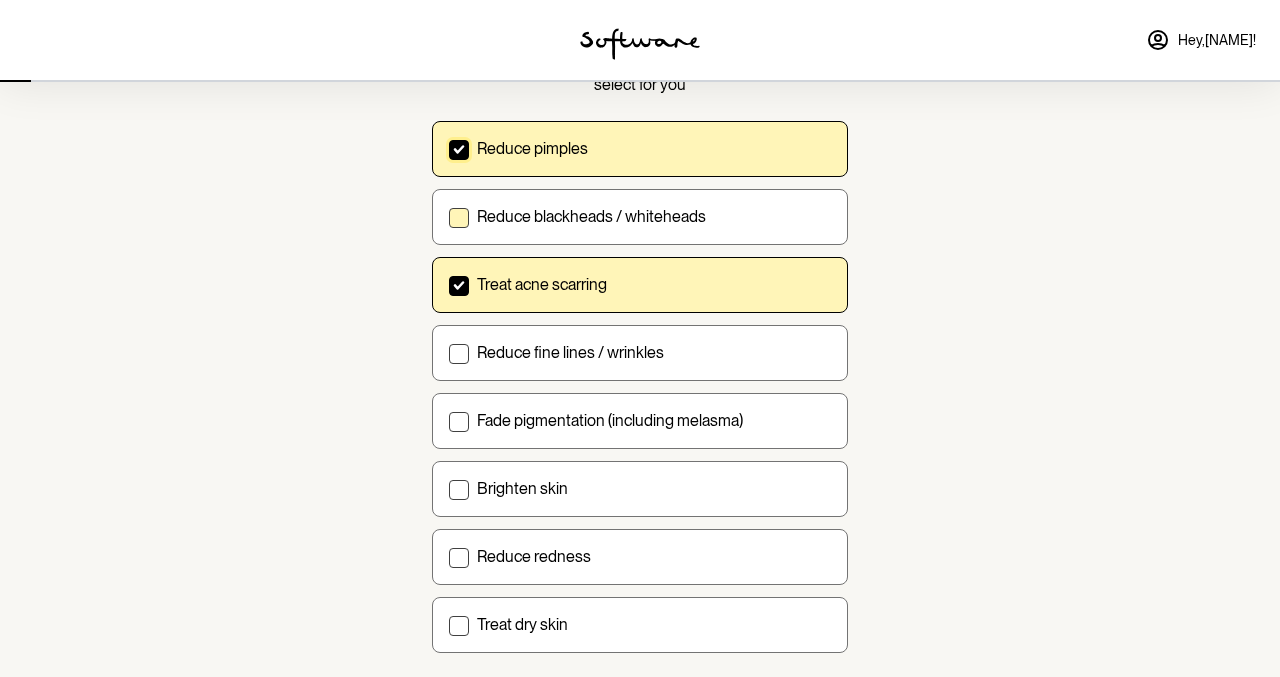 click on "Reduce blackheads / whiteheads" at bounding box center (591, 216) 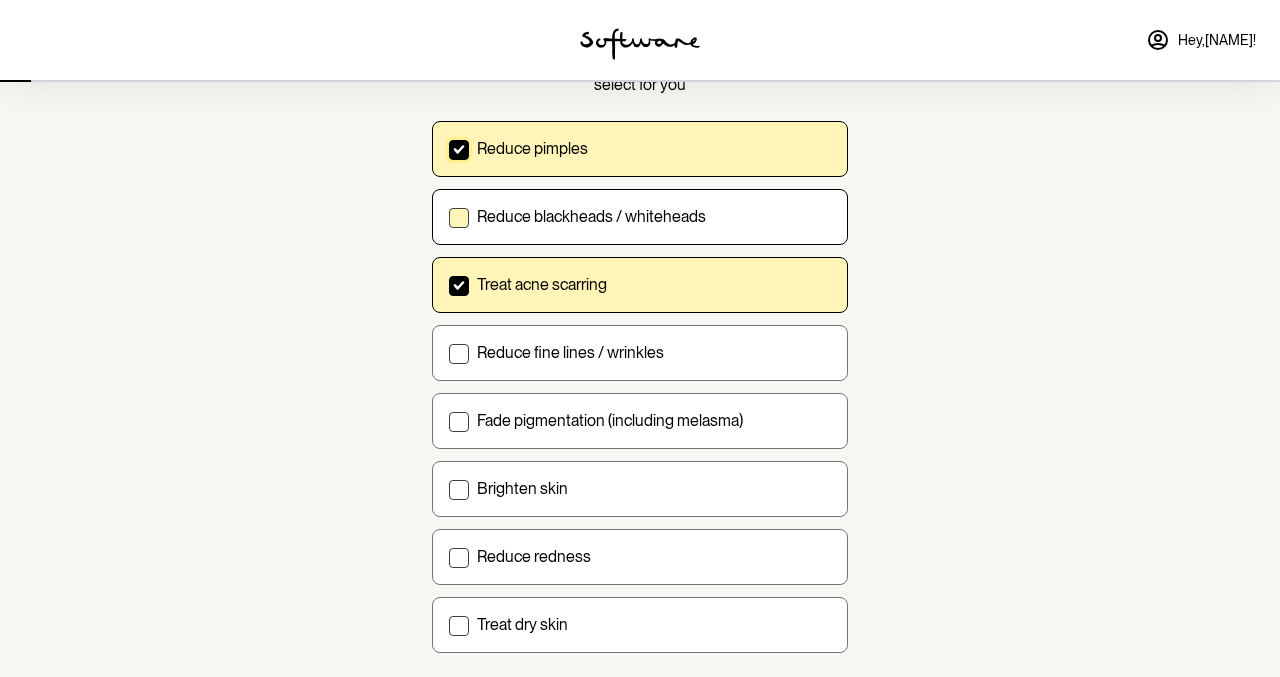 click on "Reduce blackheads / whiteheads" at bounding box center [448, 216] 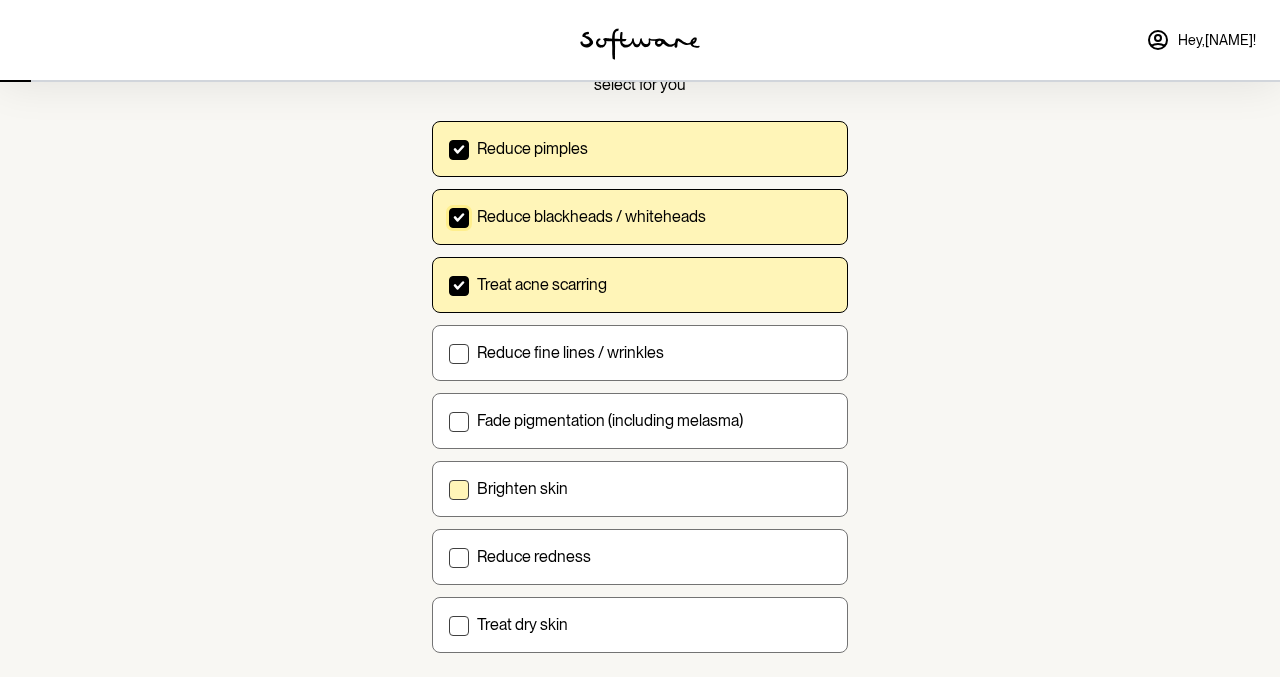 click on "Brighten skin" at bounding box center (654, 488) 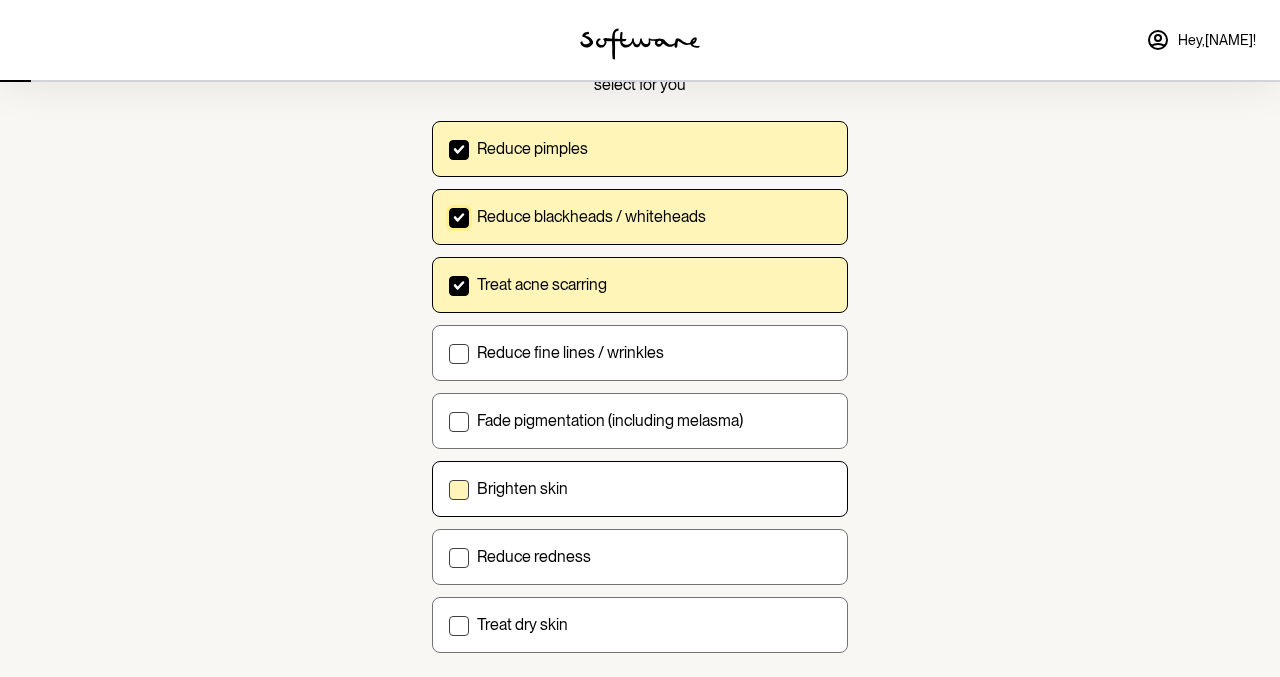 click on "Brighten skin" at bounding box center [448, 488] 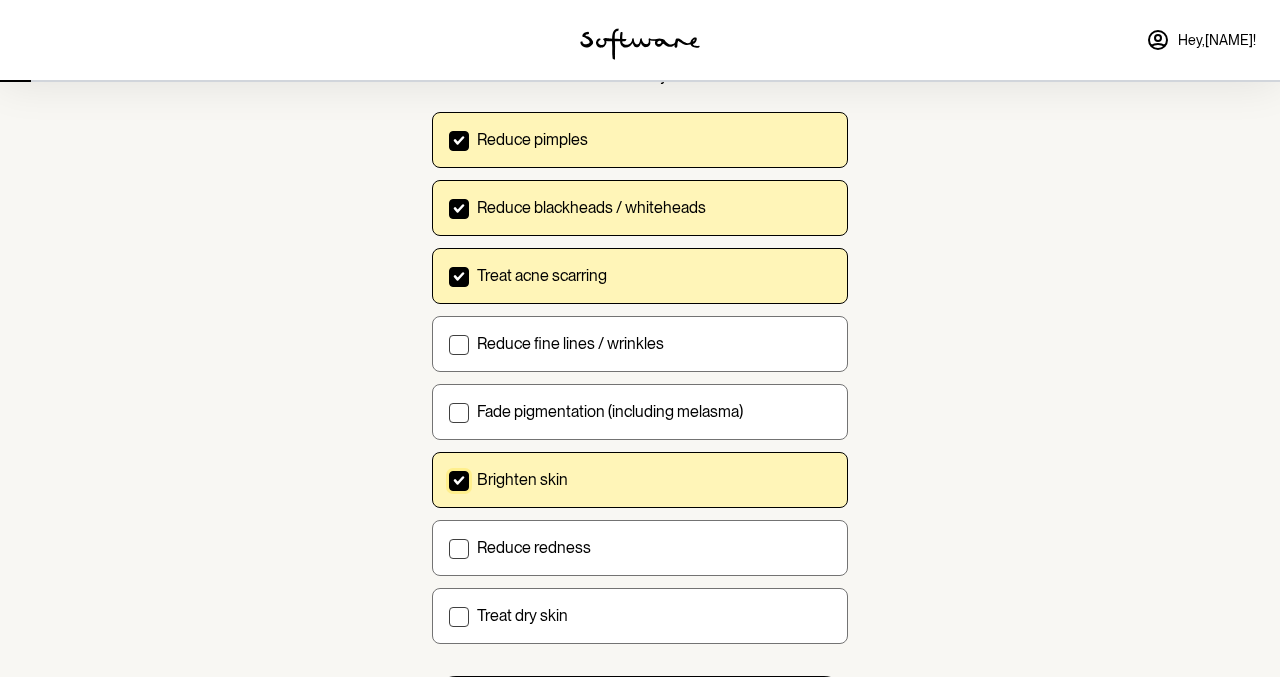 scroll, scrollTop: 195, scrollLeft: 0, axis: vertical 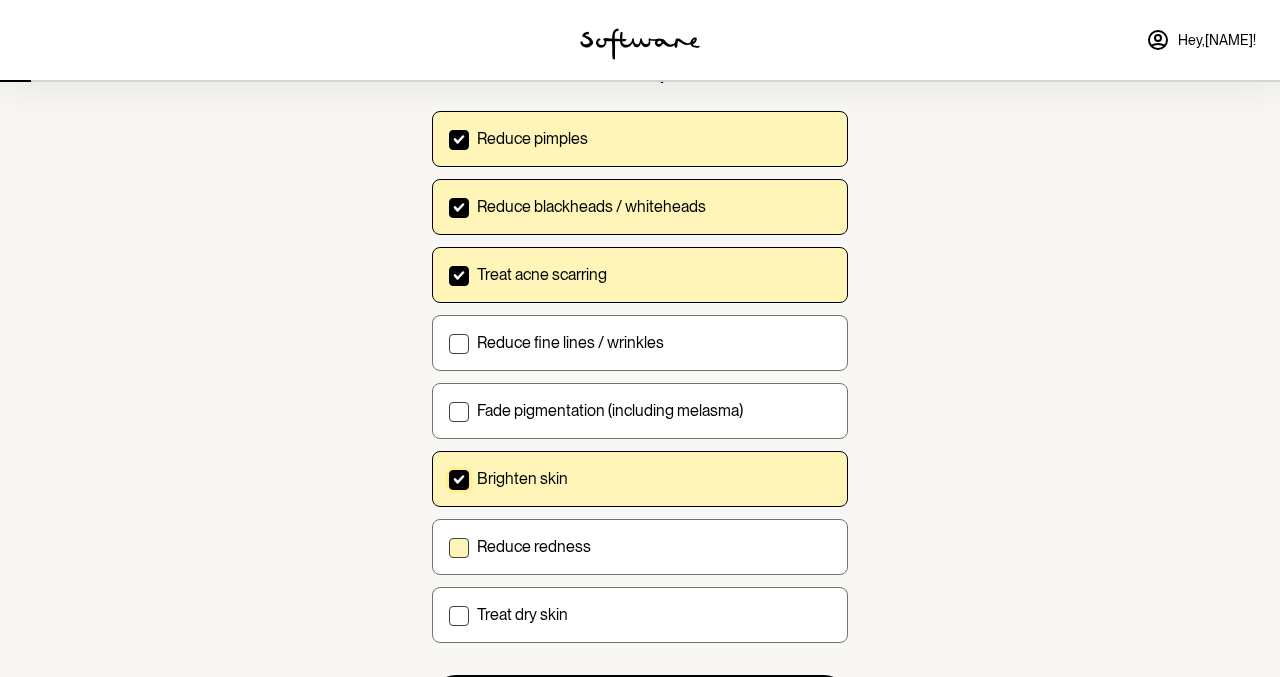 click on "Reduce redness" at bounding box center [654, 546] 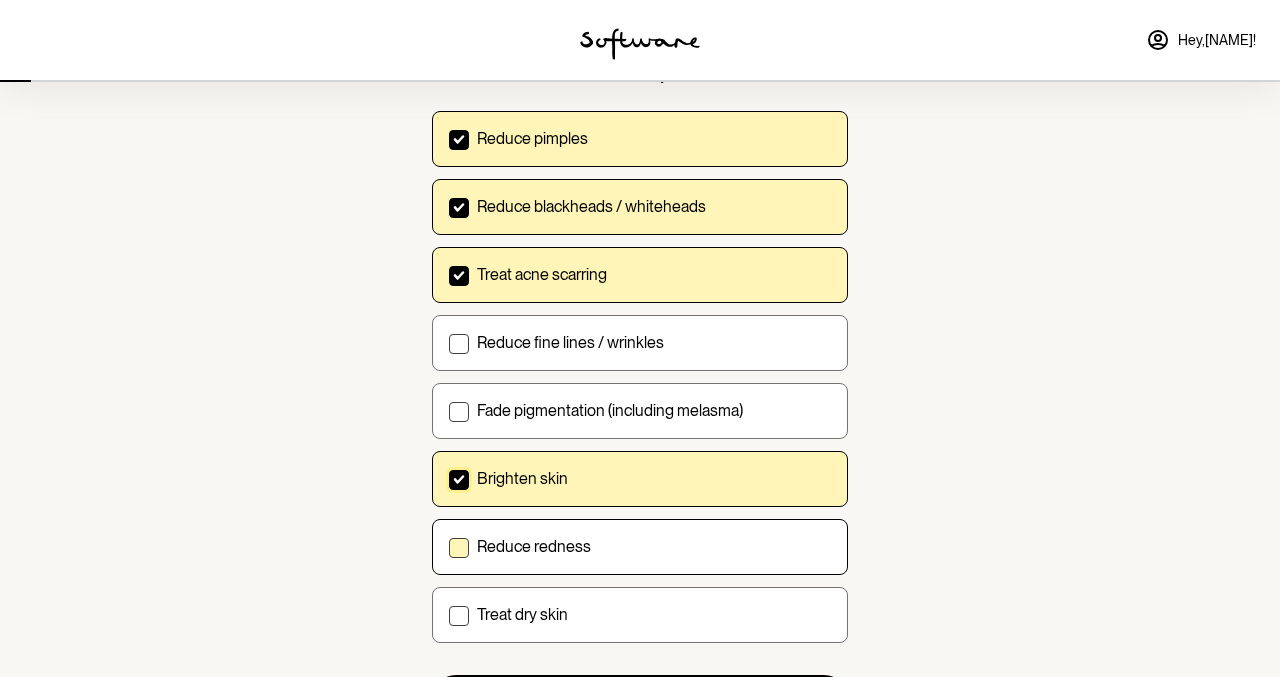 click on "Reduce redness" at bounding box center [448, 546] 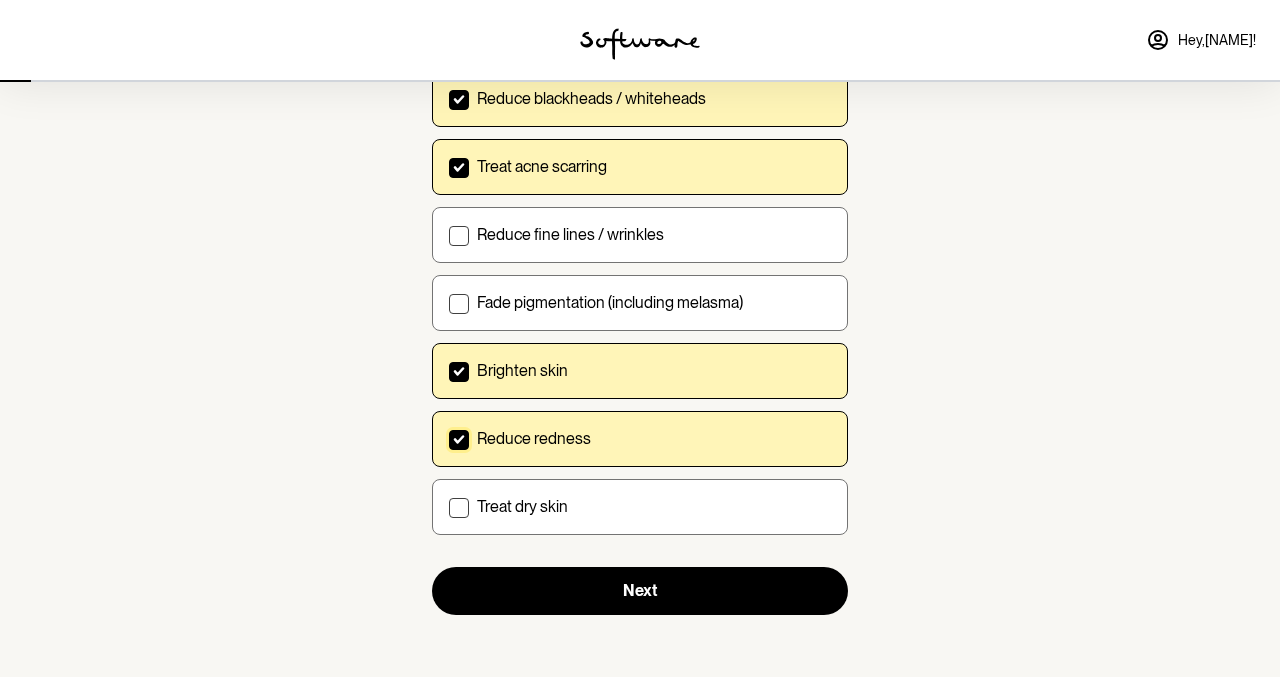 scroll, scrollTop: 304, scrollLeft: 0, axis: vertical 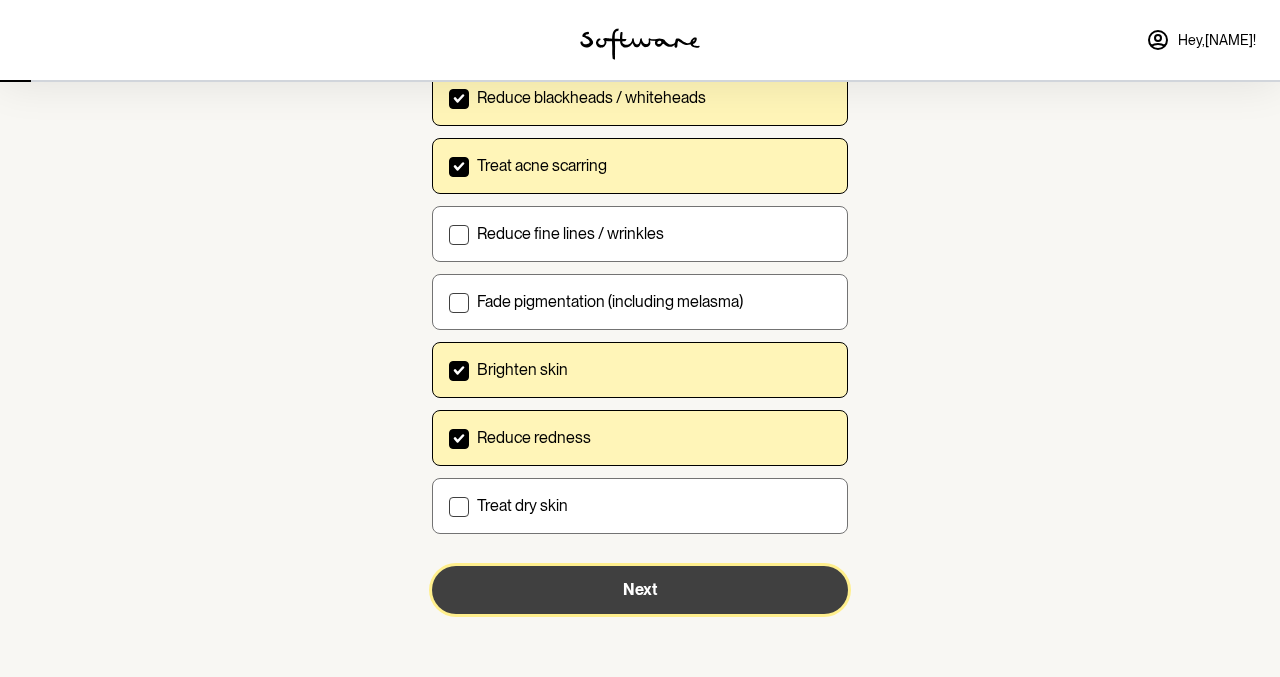 click on "Next" at bounding box center (640, 590) 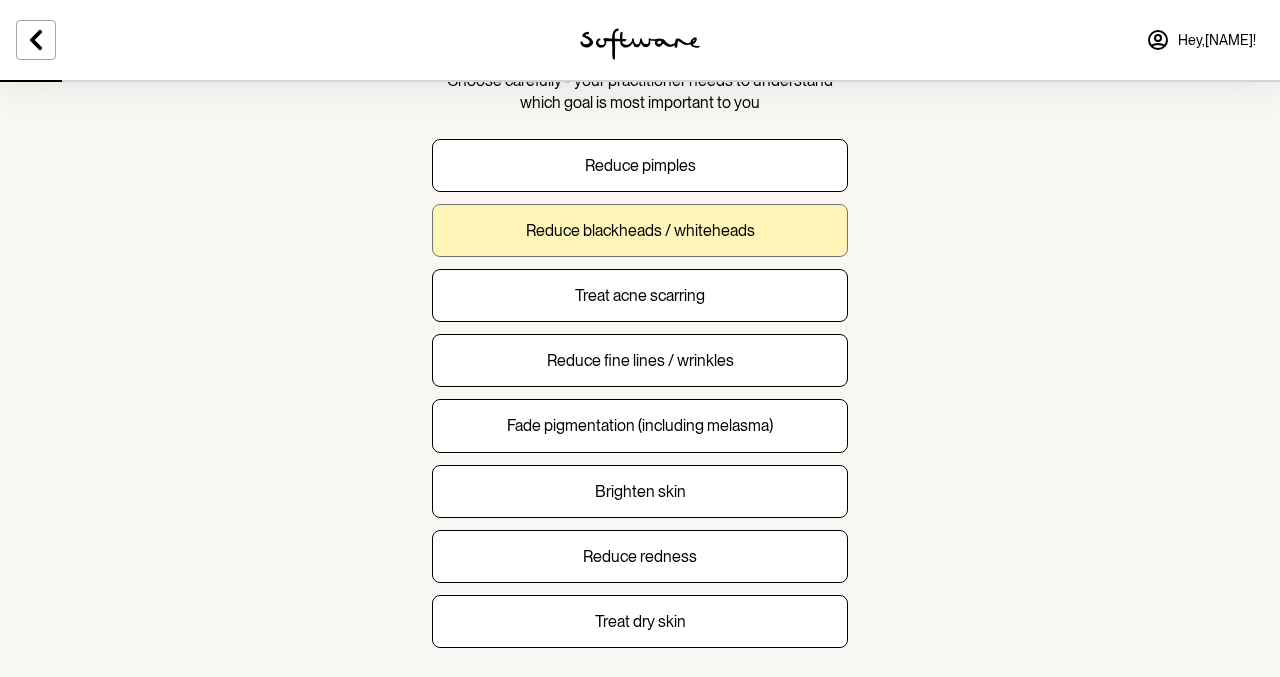 scroll, scrollTop: 166, scrollLeft: 0, axis: vertical 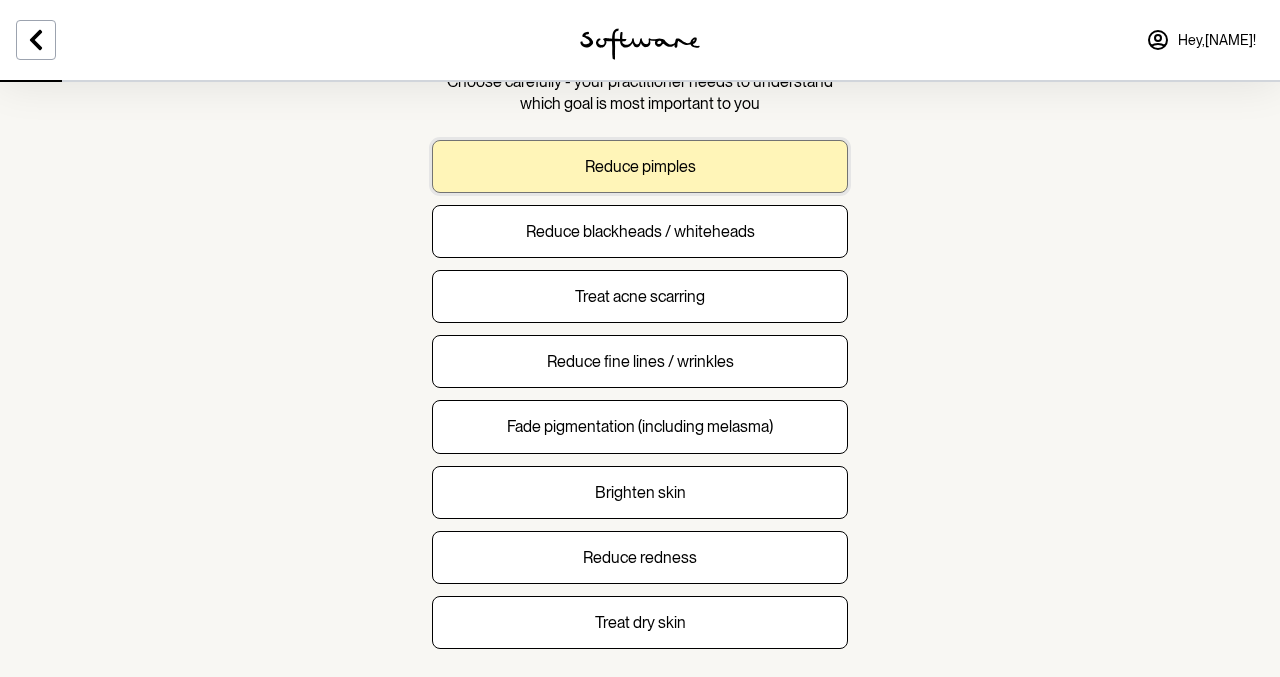 click on "Reduce pimples" at bounding box center [640, 166] 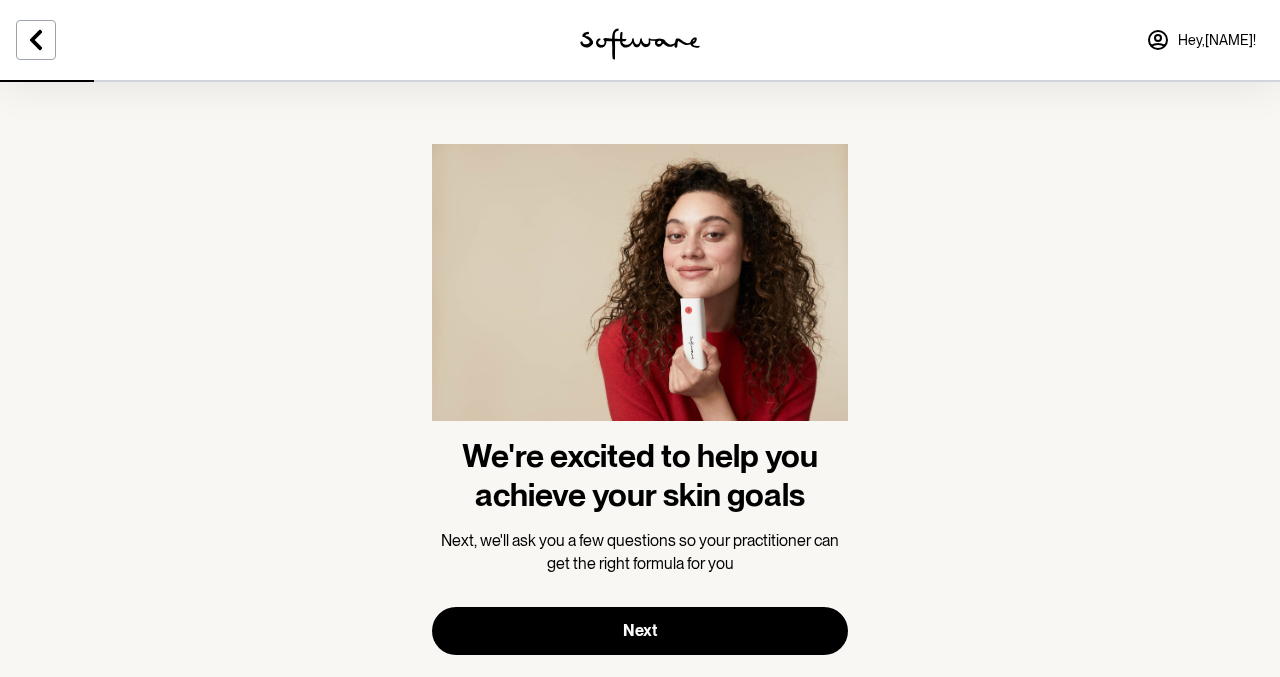 scroll, scrollTop: 42, scrollLeft: 0, axis: vertical 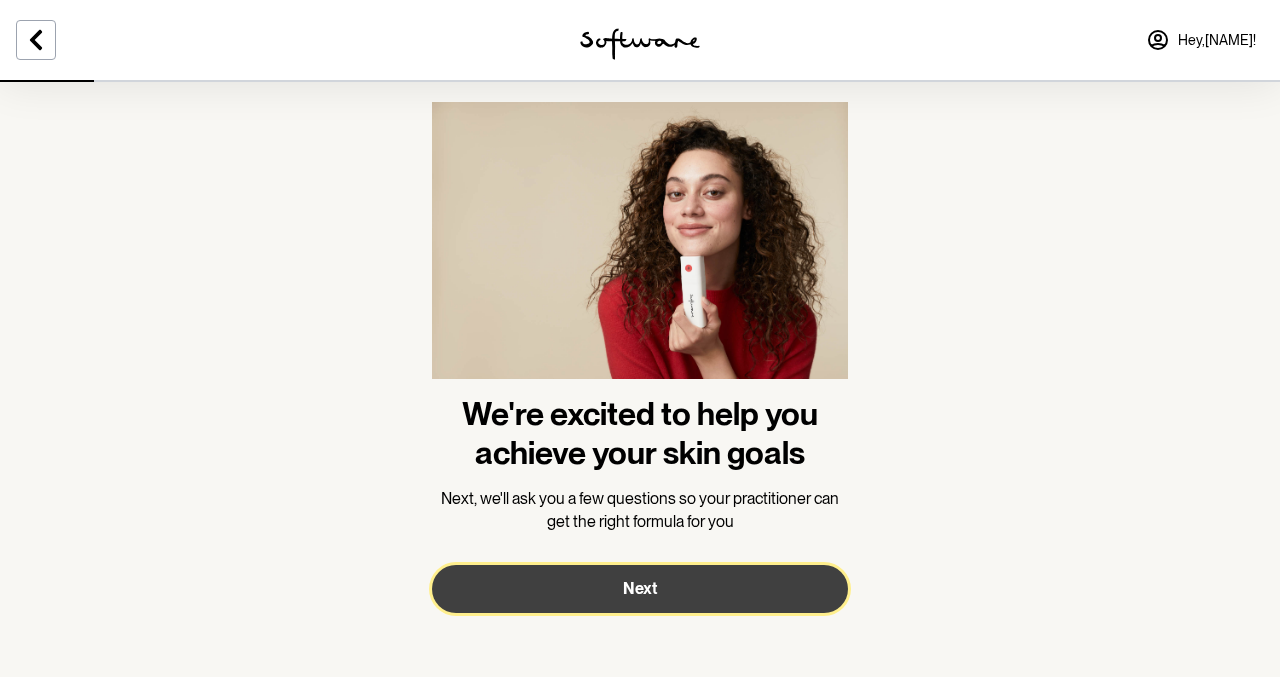 click on "Next" at bounding box center [640, 589] 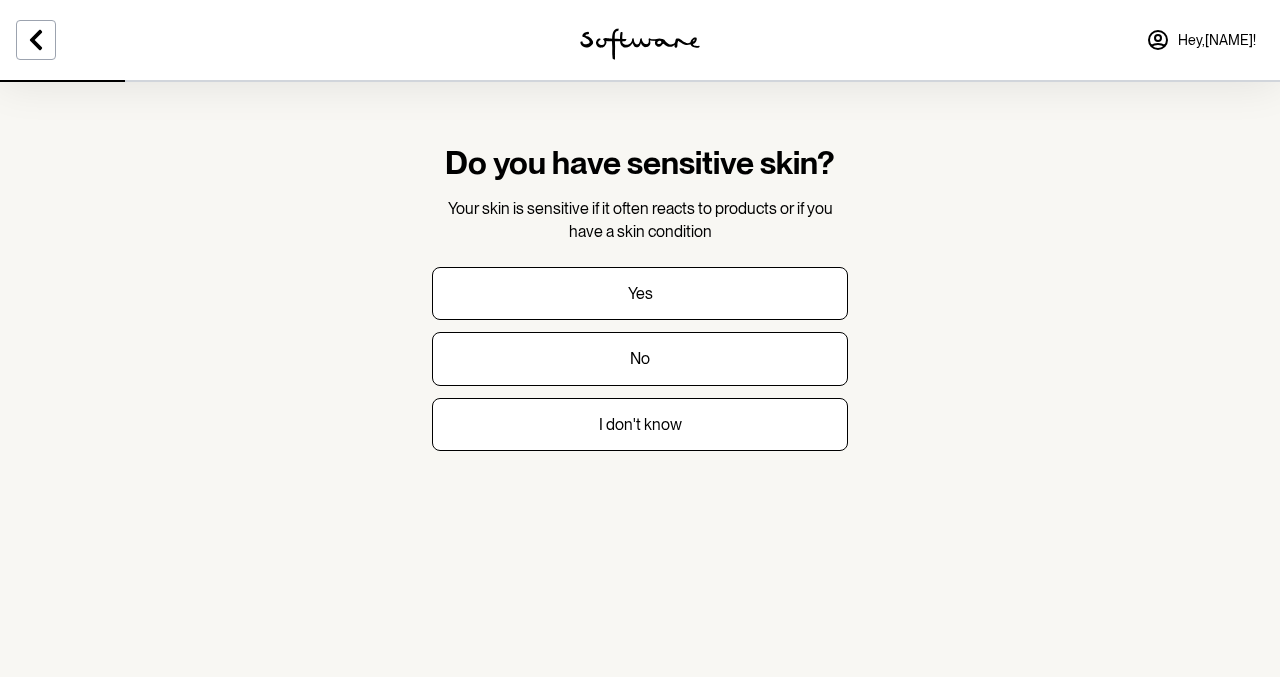 scroll, scrollTop: 0, scrollLeft: 0, axis: both 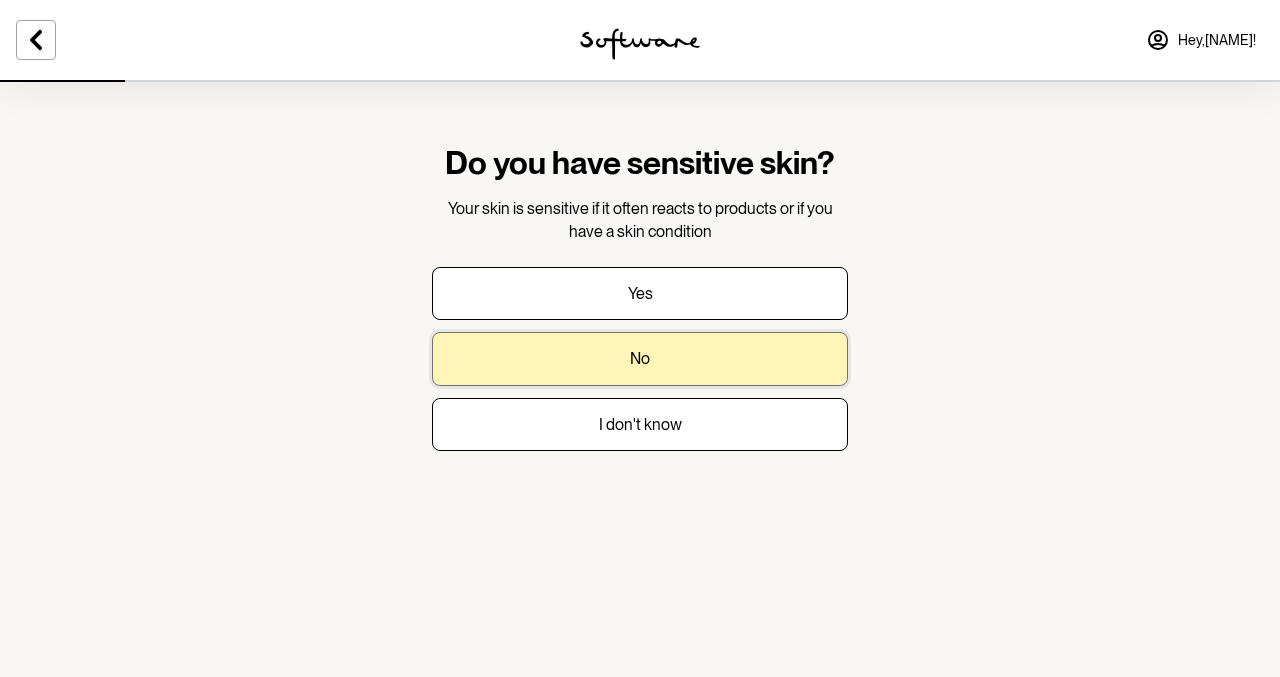 click on "No" at bounding box center (640, 358) 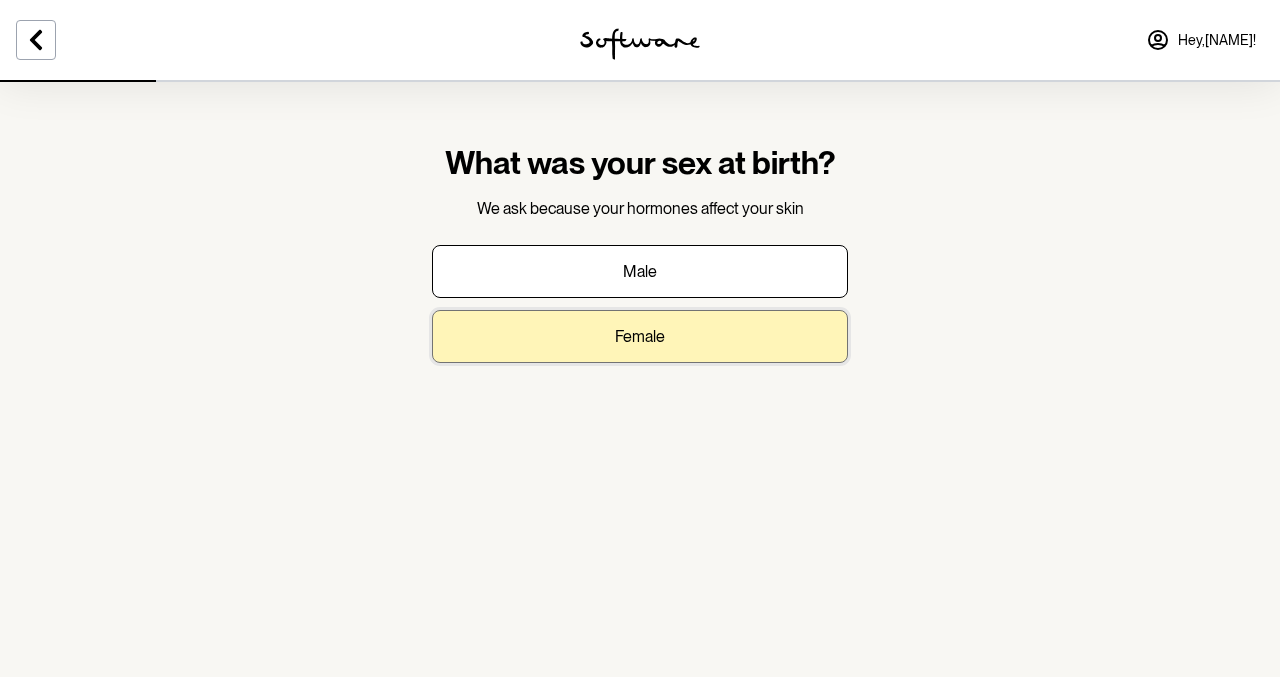 click on "Female" at bounding box center [640, 336] 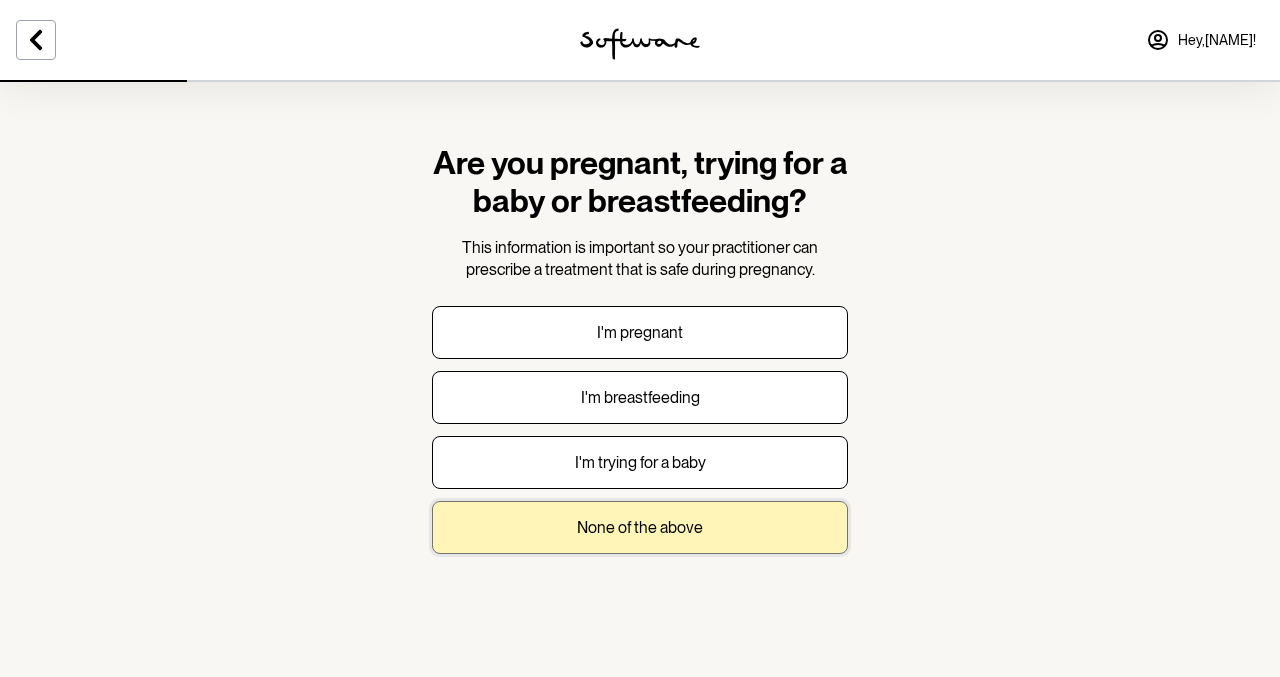 click on "None of the above" at bounding box center (640, 527) 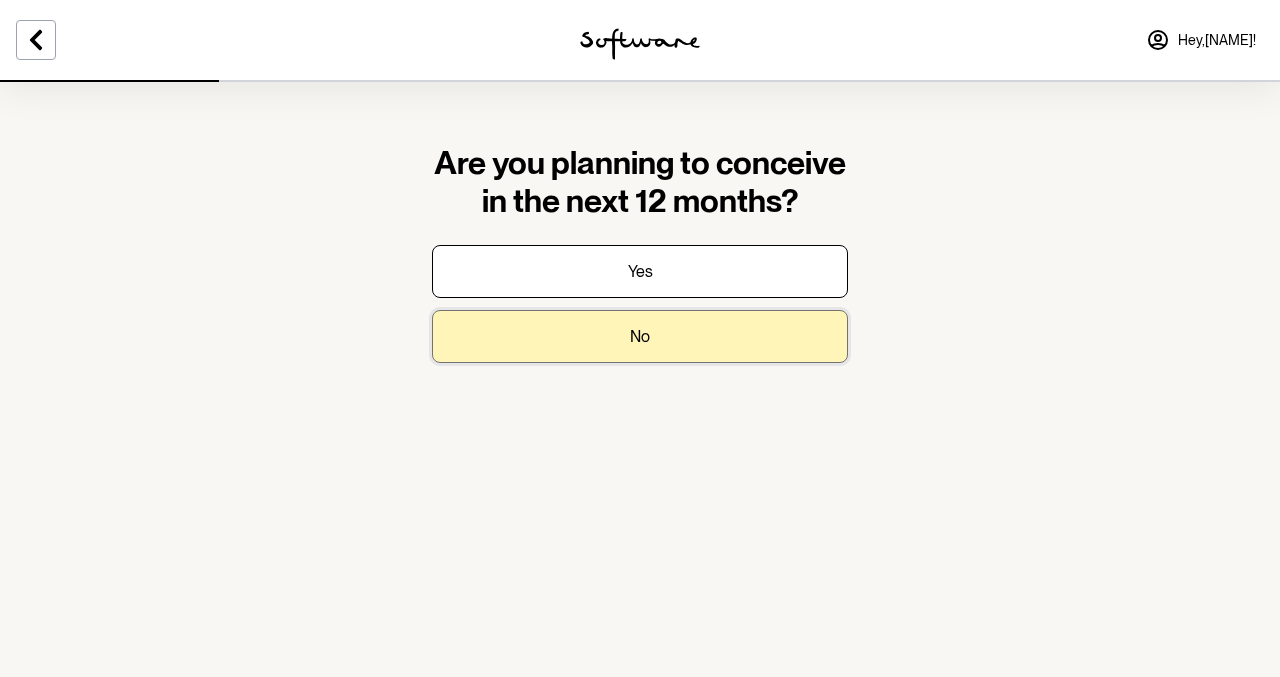 click on "No" at bounding box center (640, 336) 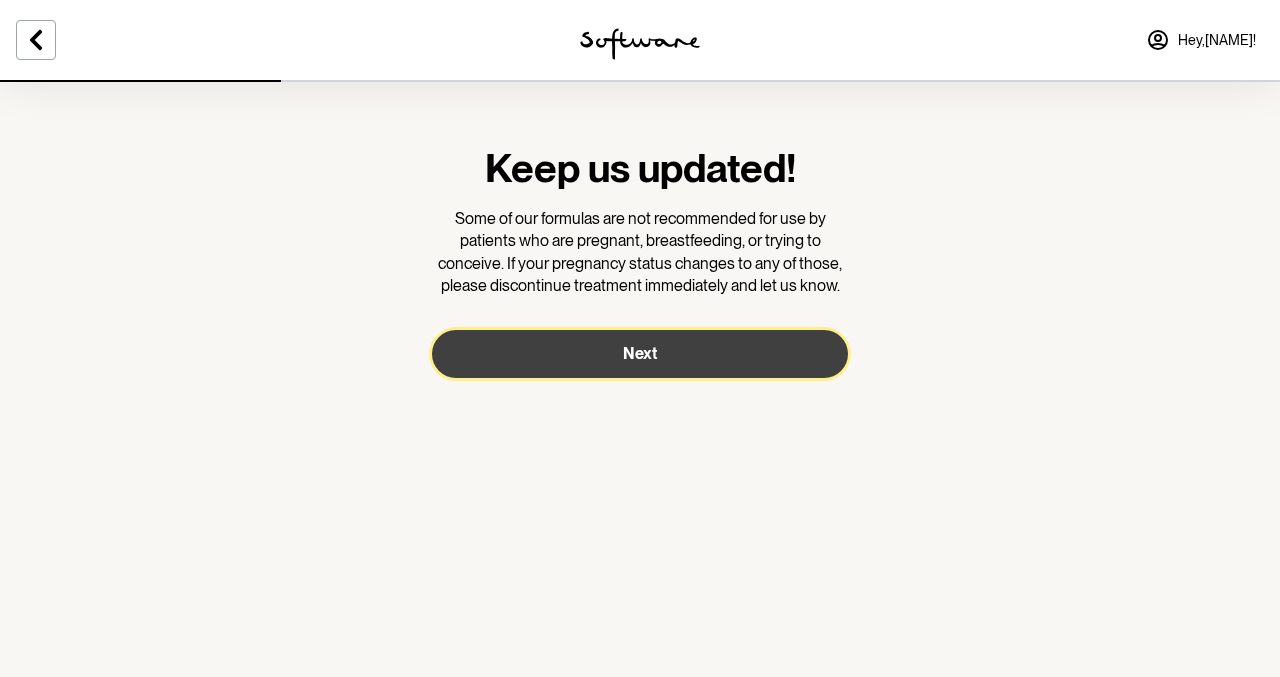 click on "Next" at bounding box center [640, 354] 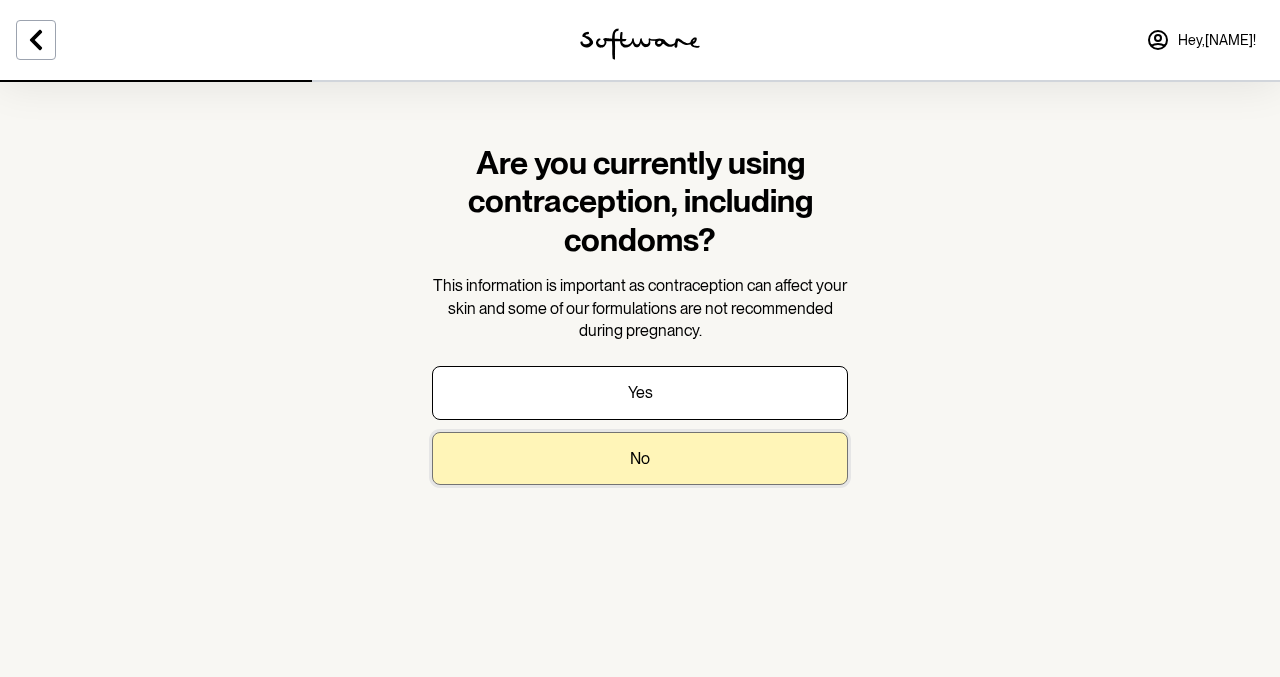 click on "No" at bounding box center (640, 458) 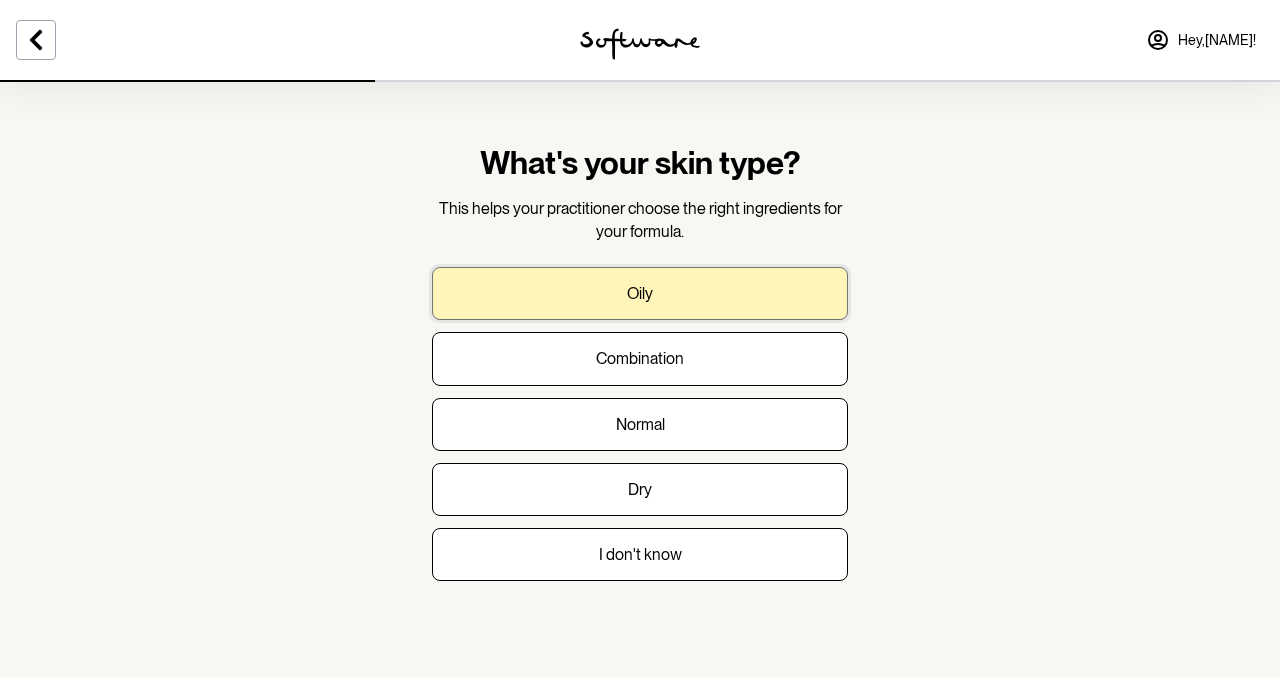 click on "Oily" at bounding box center [640, 293] 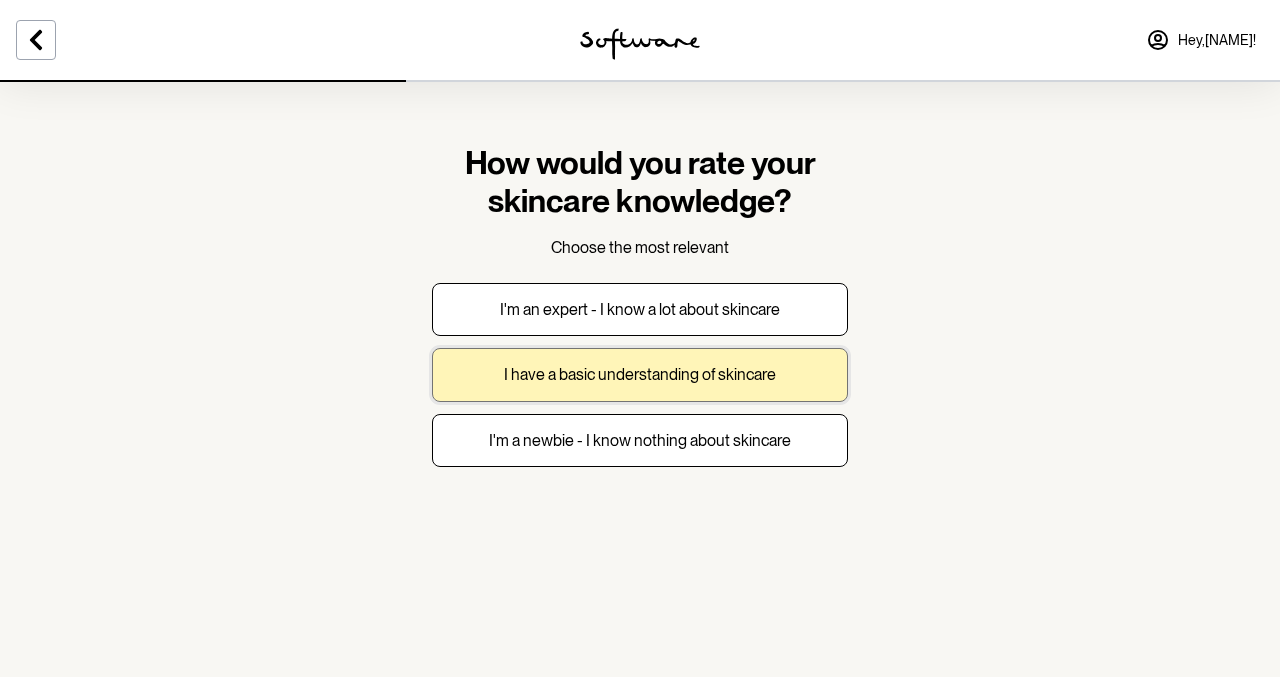 click on "I have a basic understanding of skincare" at bounding box center (640, 374) 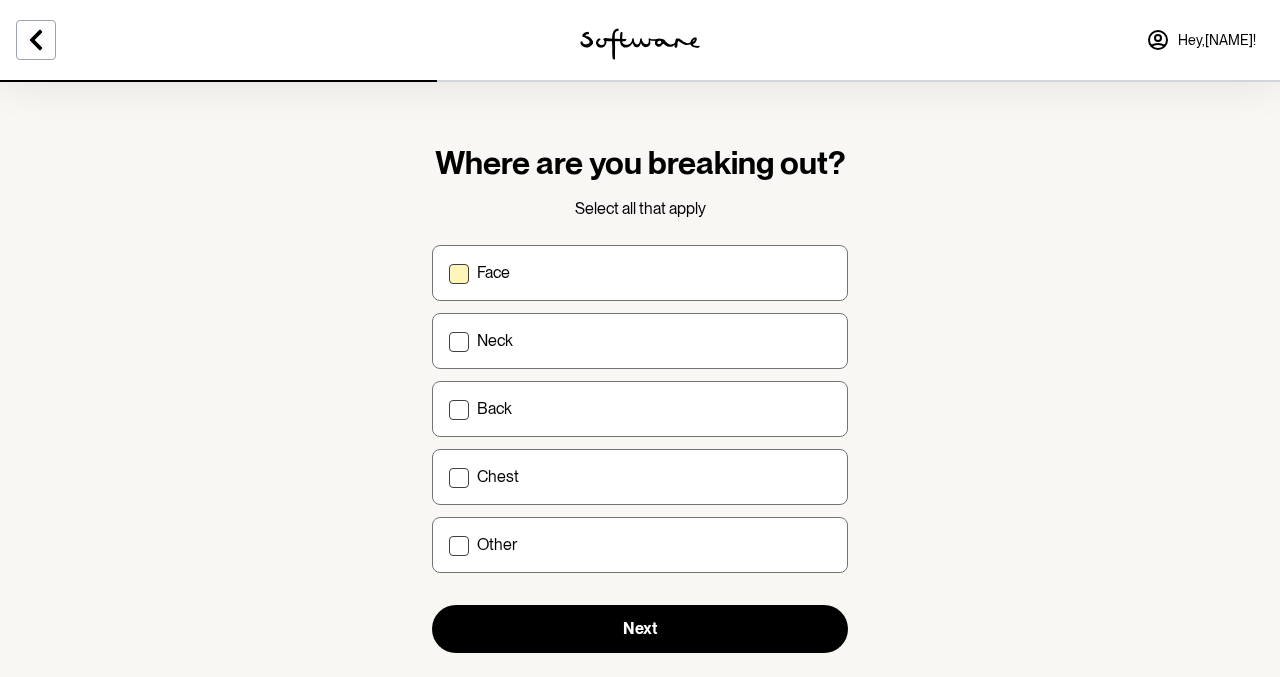 click on "Face" at bounding box center [654, 272] 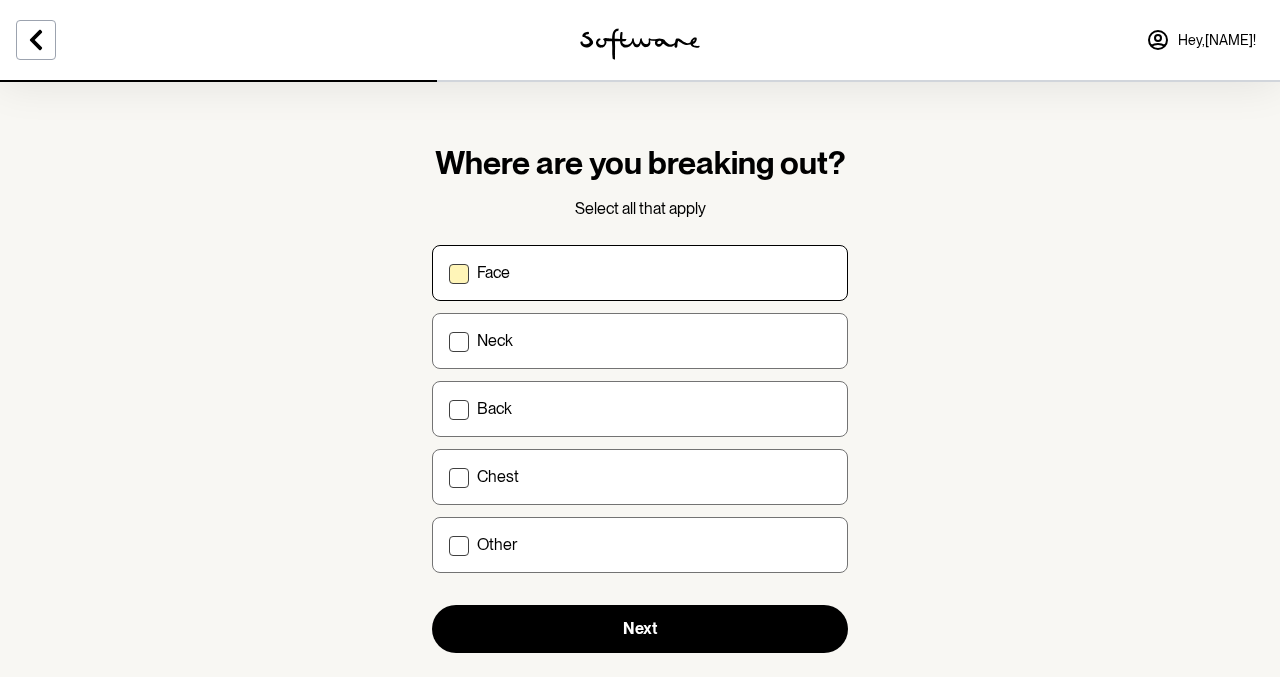 click on "Face" at bounding box center (448, 272) 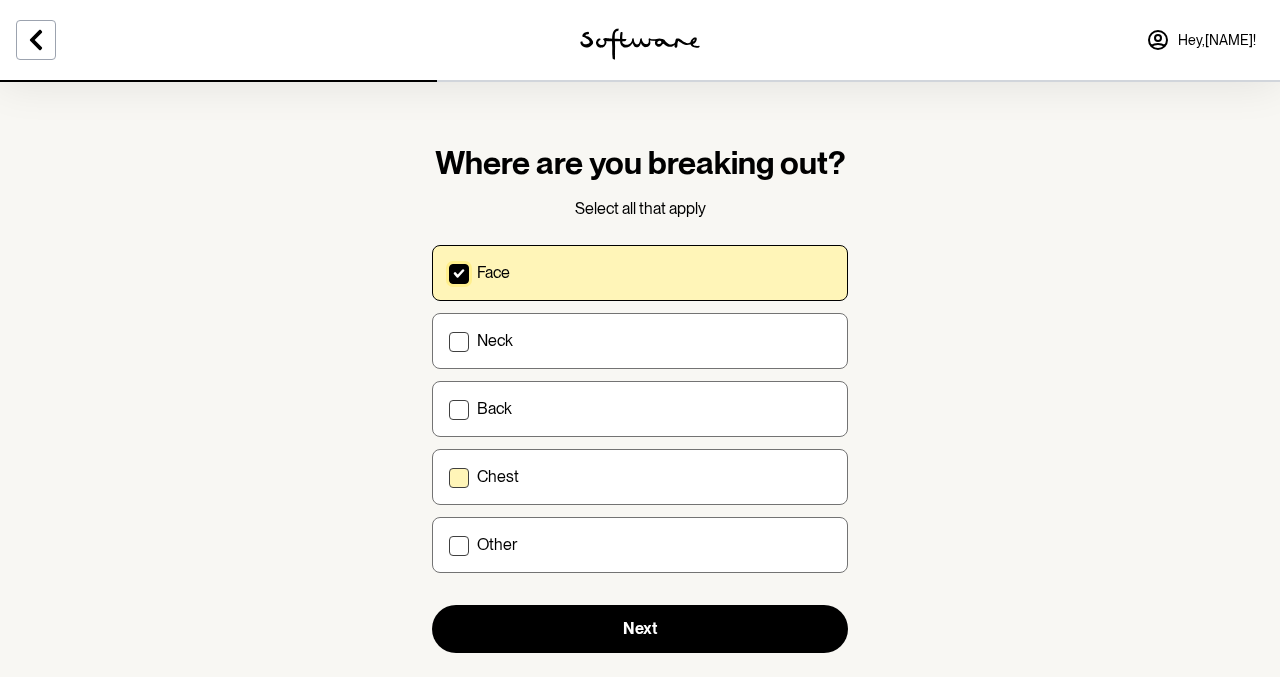 click on "Chest" at bounding box center [654, 476] 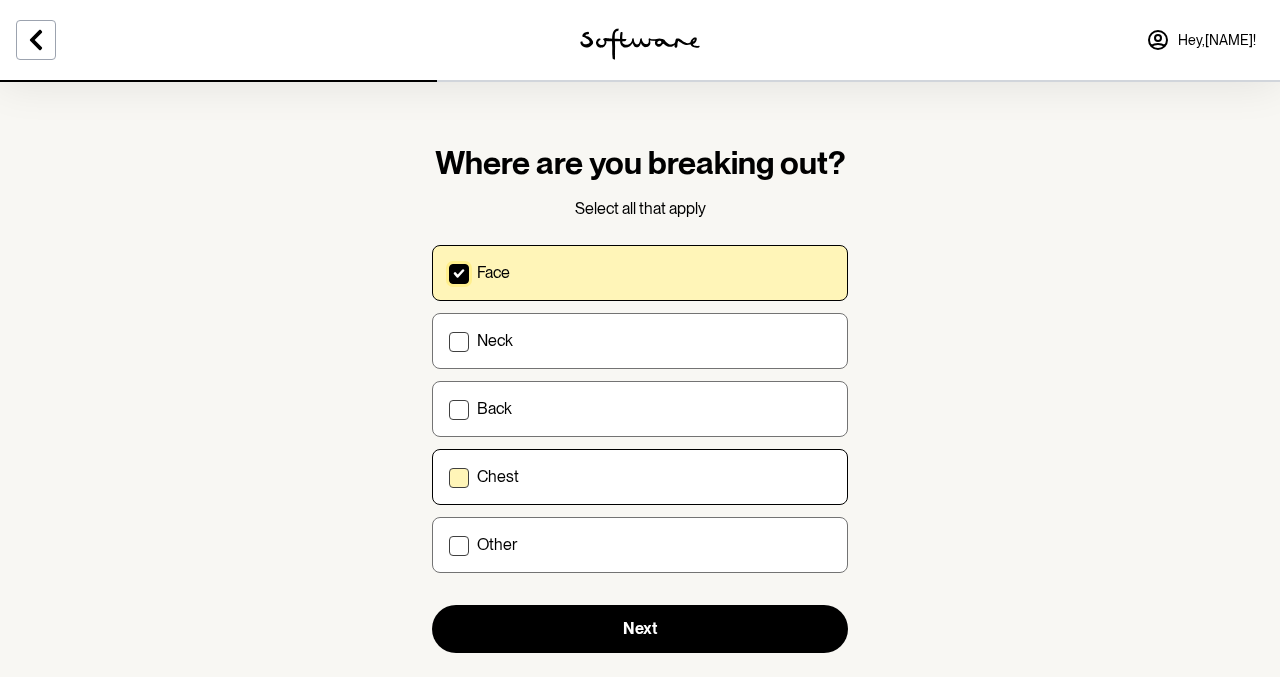 click on "Chest" at bounding box center (448, 476) 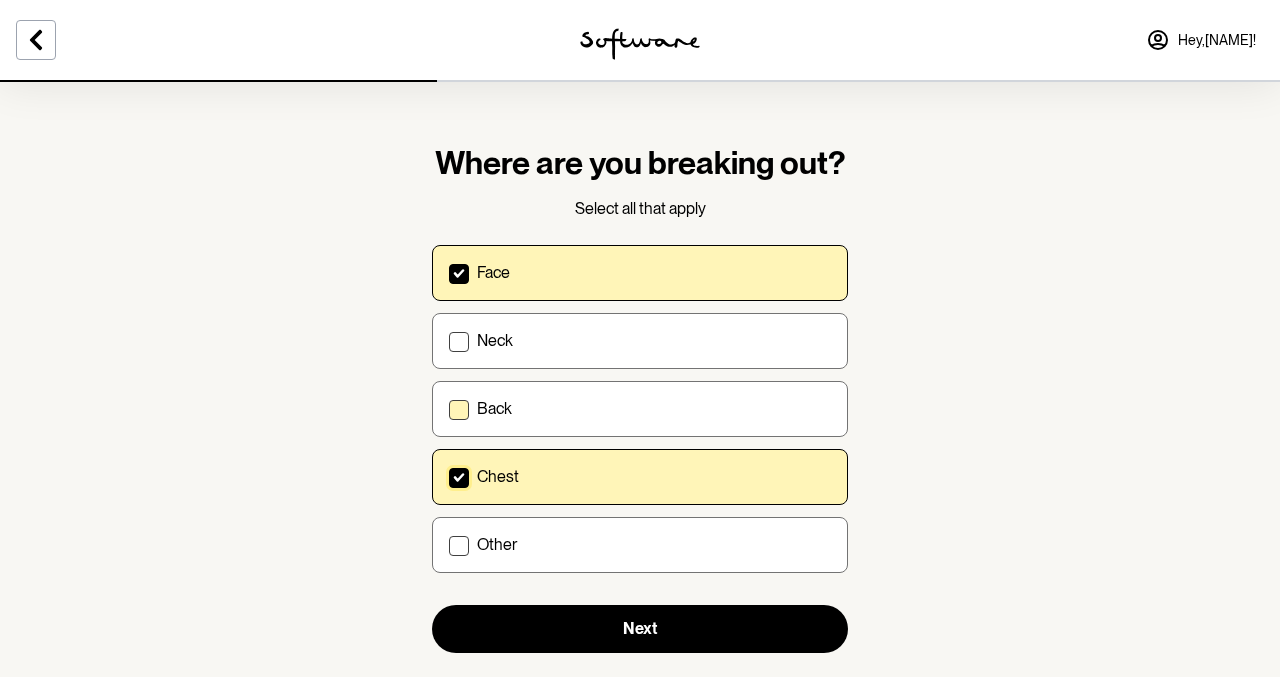 click on "Back" at bounding box center (640, 409) 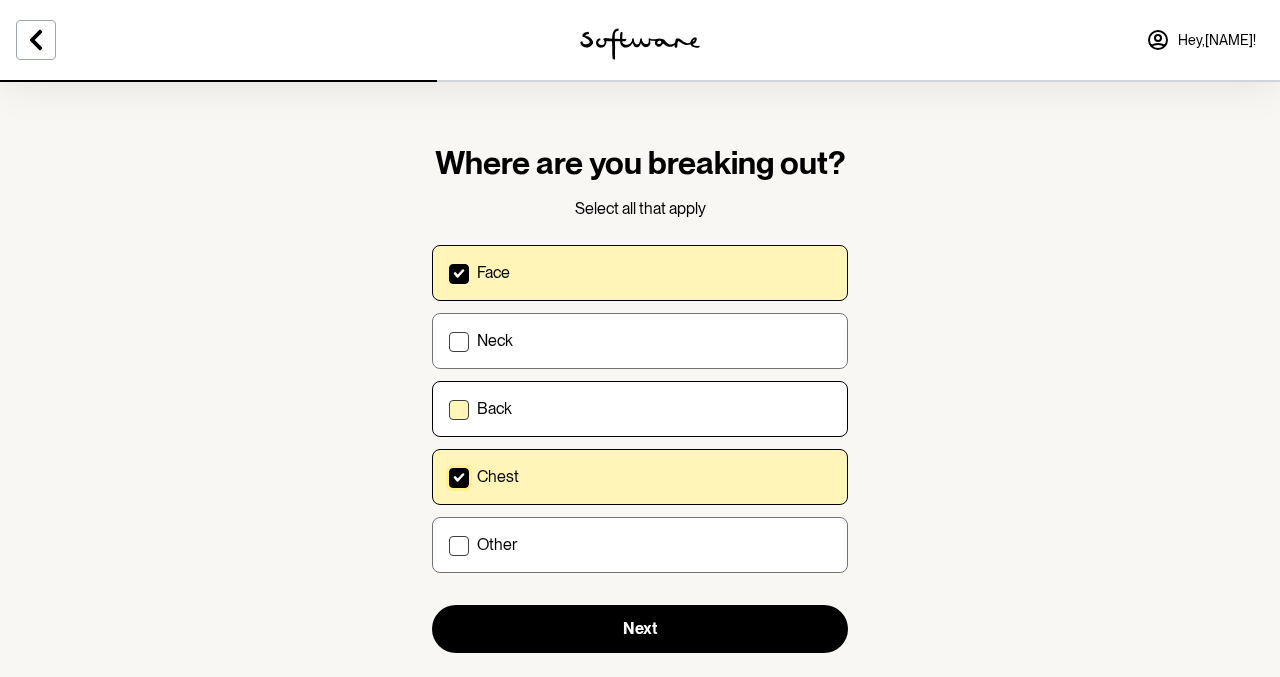 click on "Back" at bounding box center (448, 408) 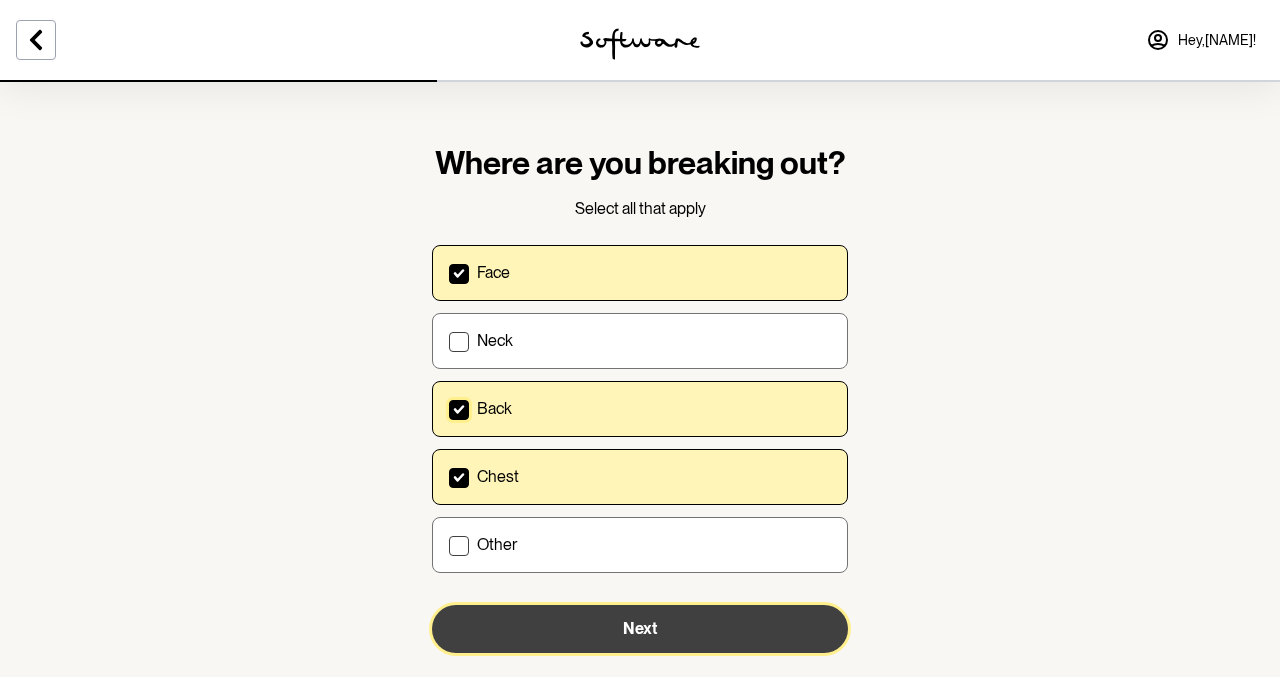 click on "Next" at bounding box center [640, 629] 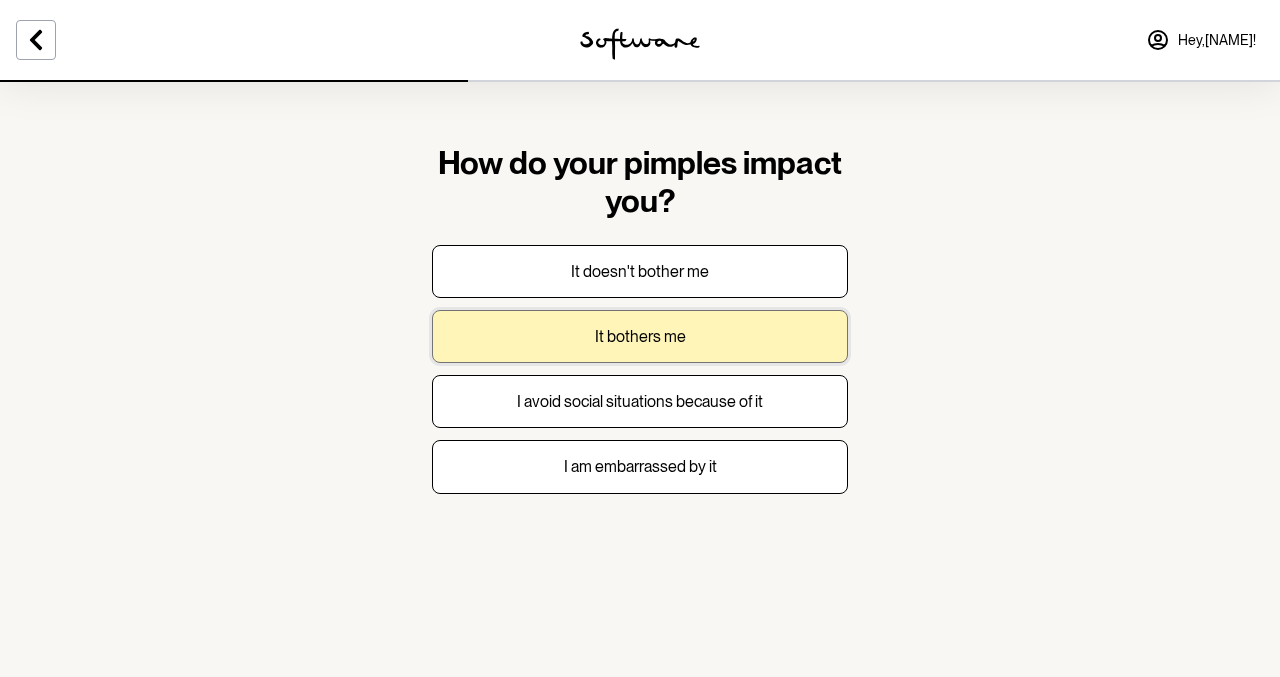click on "It bothers me" at bounding box center (640, 336) 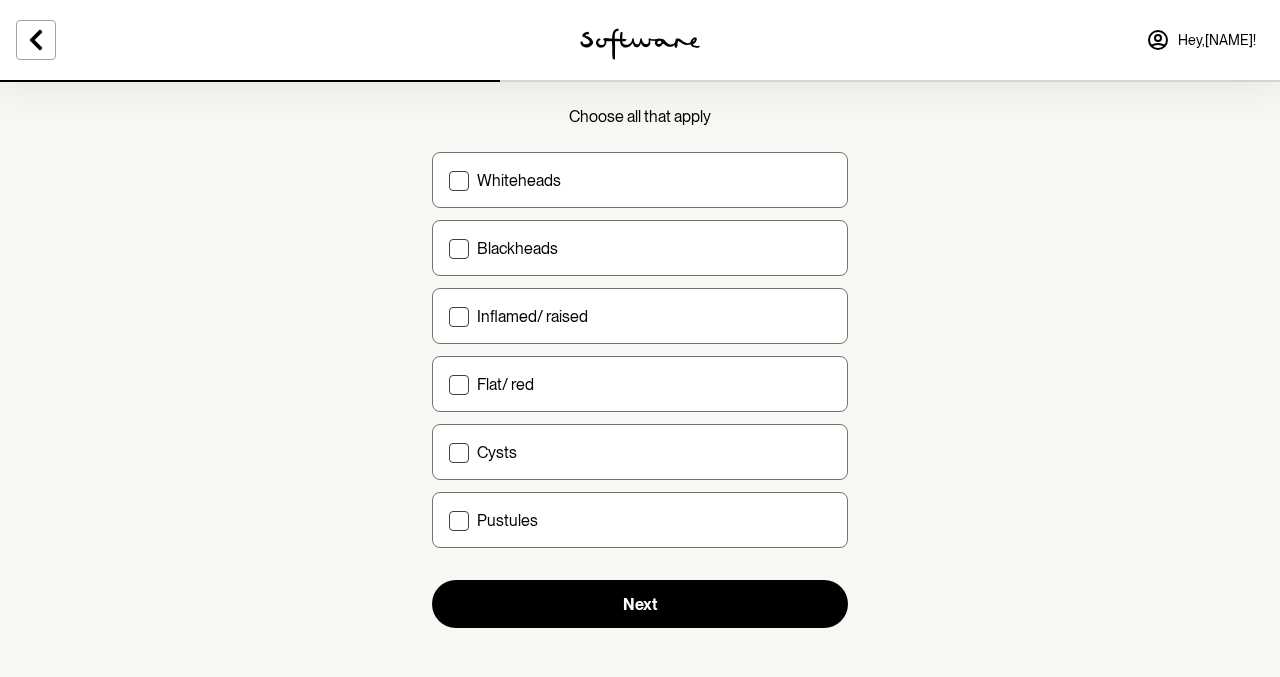 scroll, scrollTop: 132, scrollLeft: 0, axis: vertical 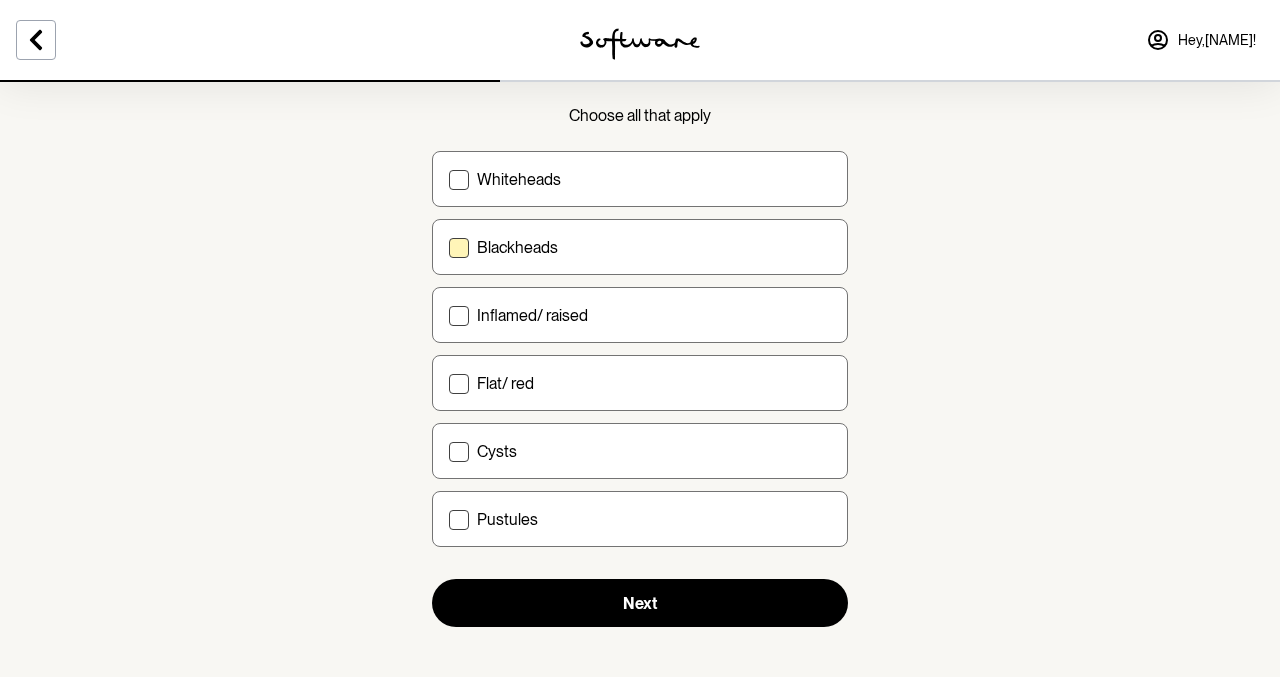 click on "Blackheads" at bounding box center (654, 247) 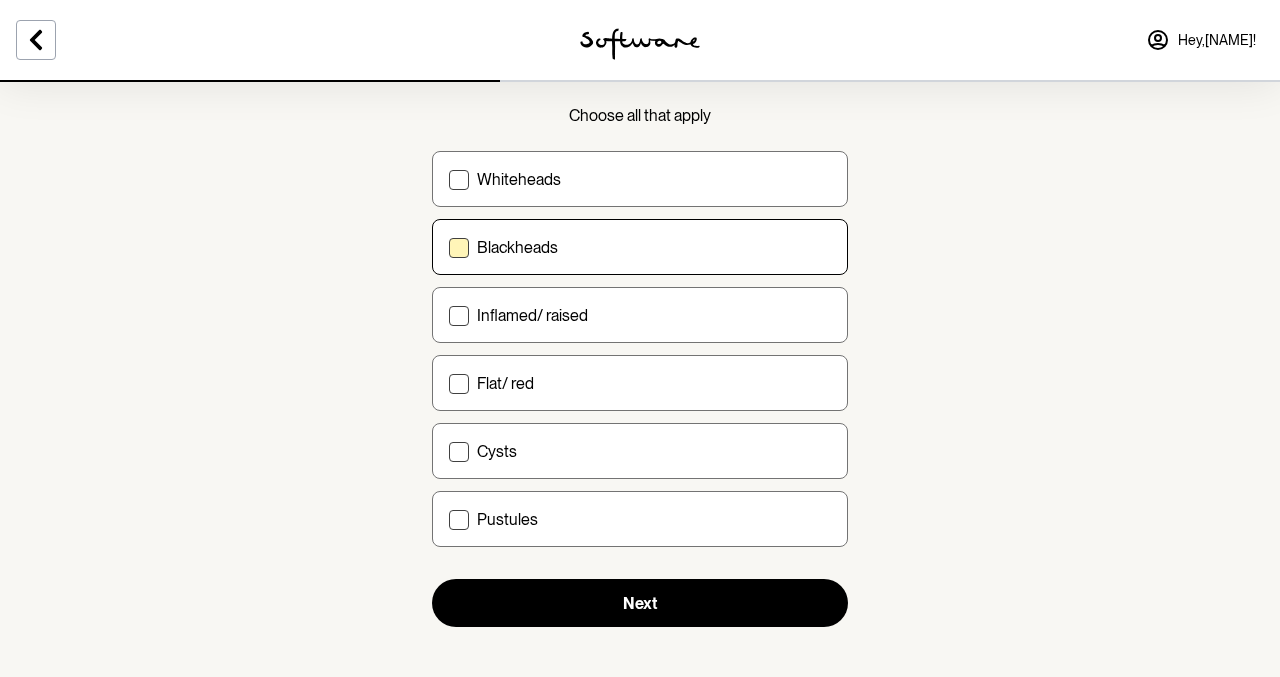 click on "Blackheads" at bounding box center [448, 247] 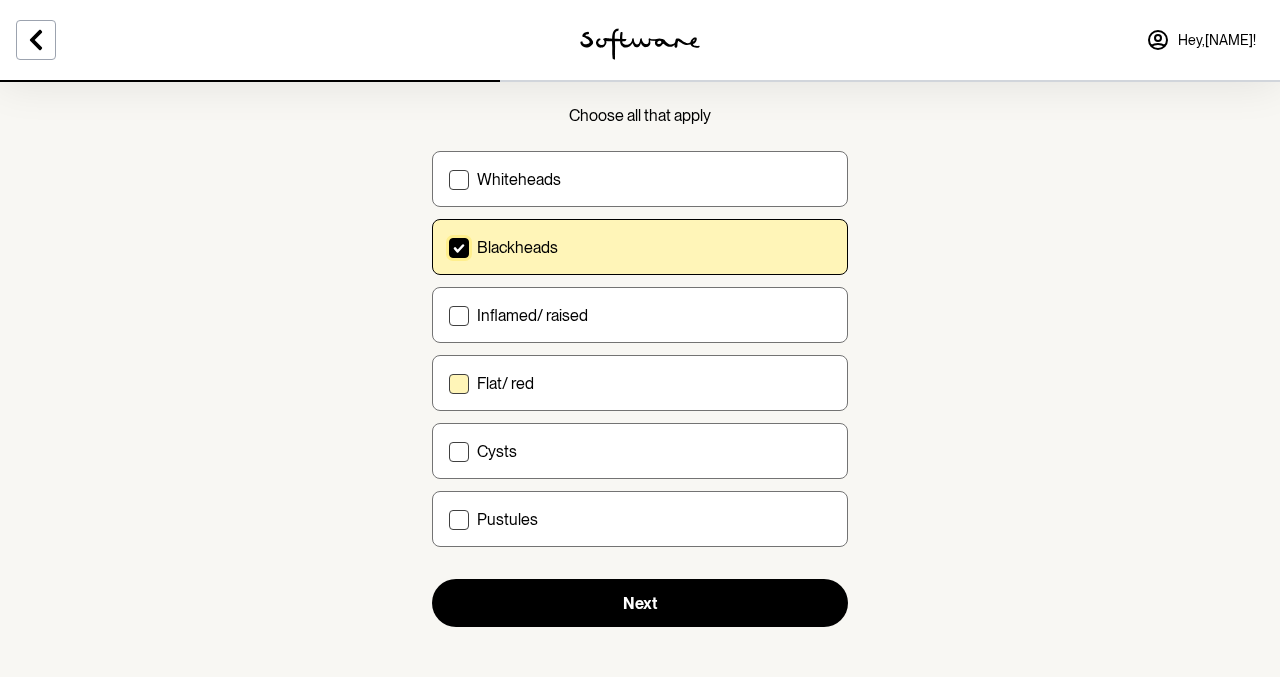 click on "Flat/ red" at bounding box center [654, 383] 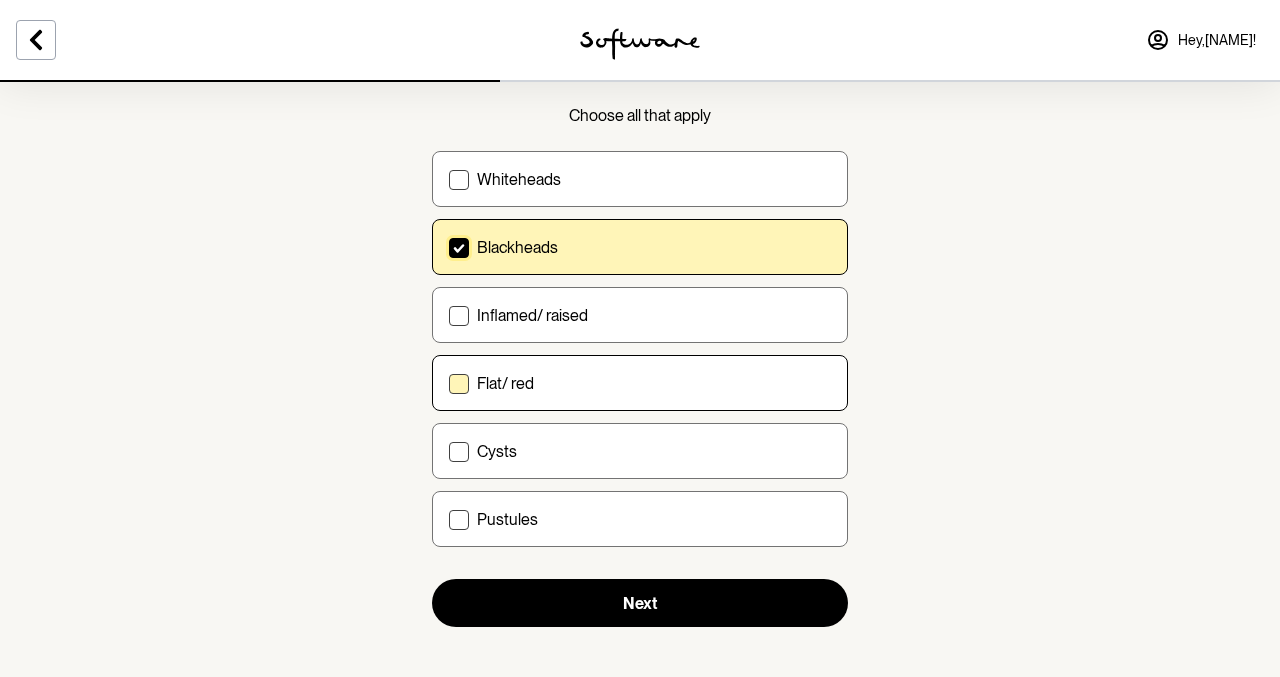 click on "Flat/ red" at bounding box center (448, 383) 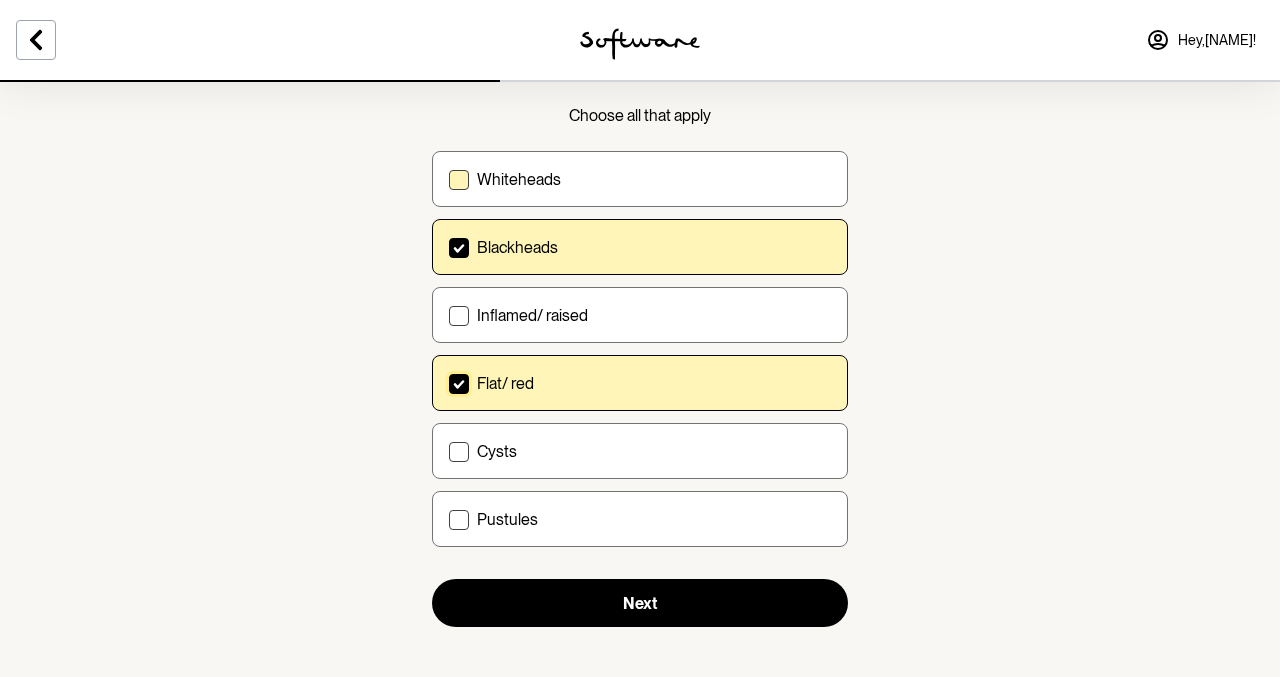 click on "Whiteheads" at bounding box center (640, 179) 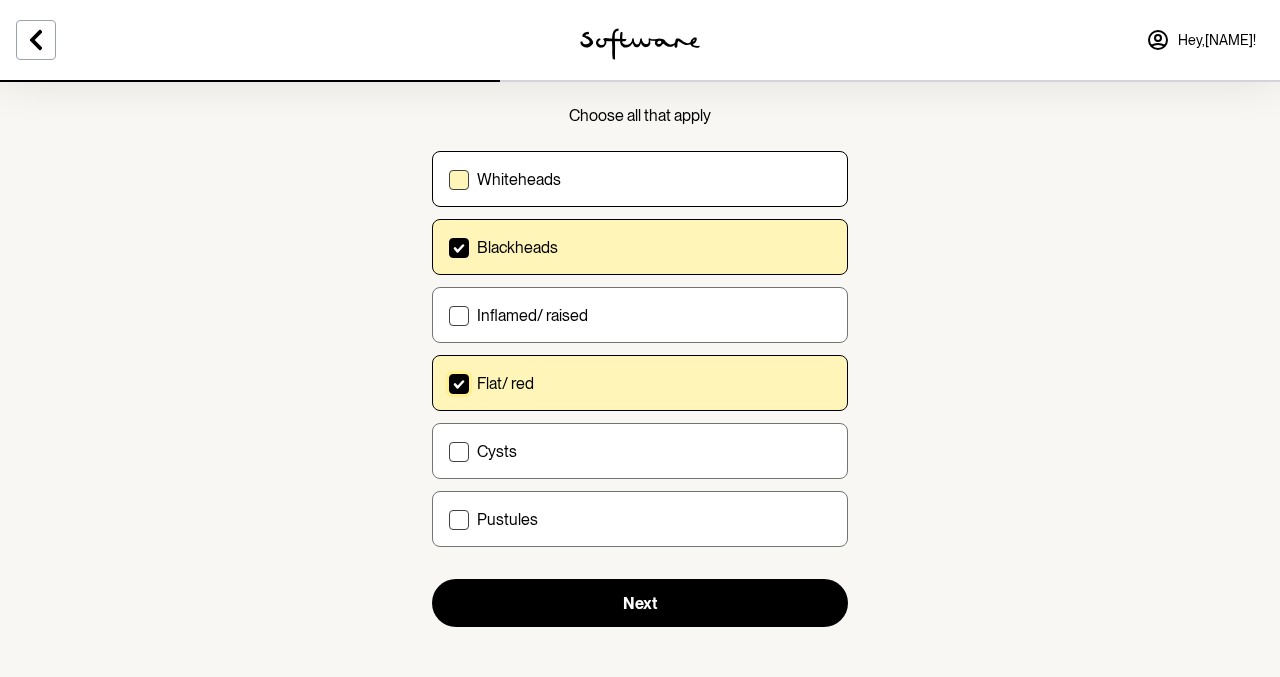 click on "Whiteheads" at bounding box center (448, 179) 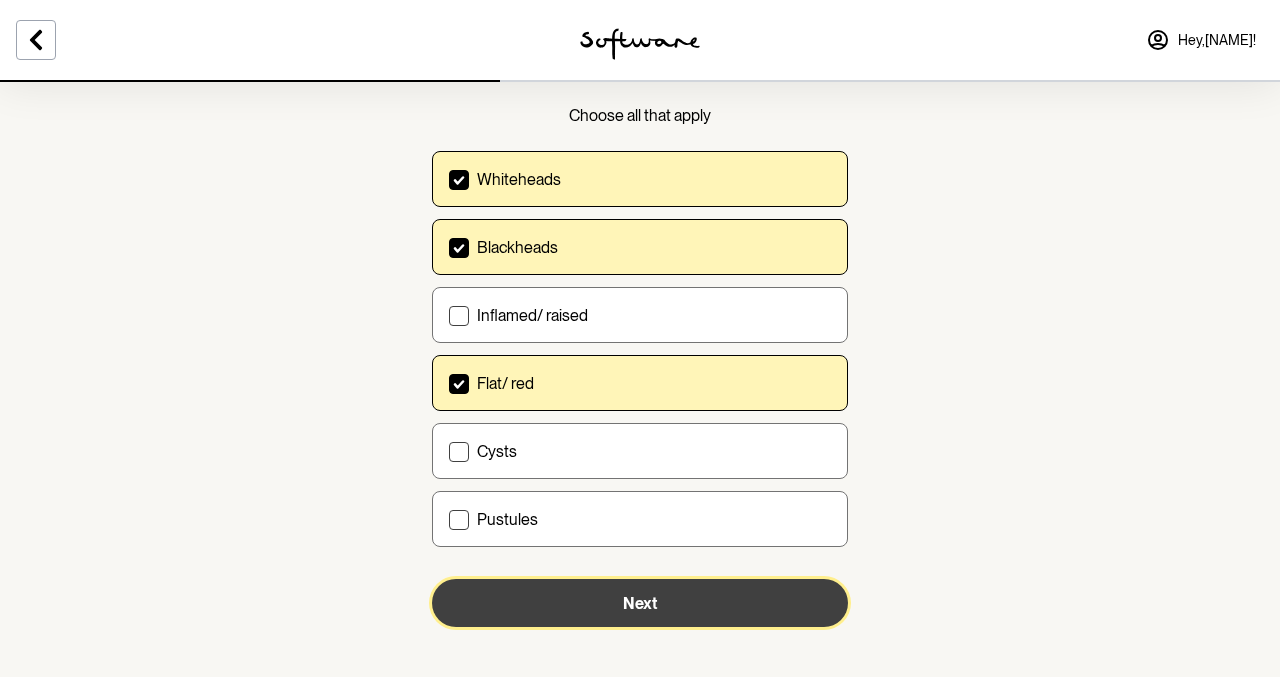 click on "Next" at bounding box center (640, 603) 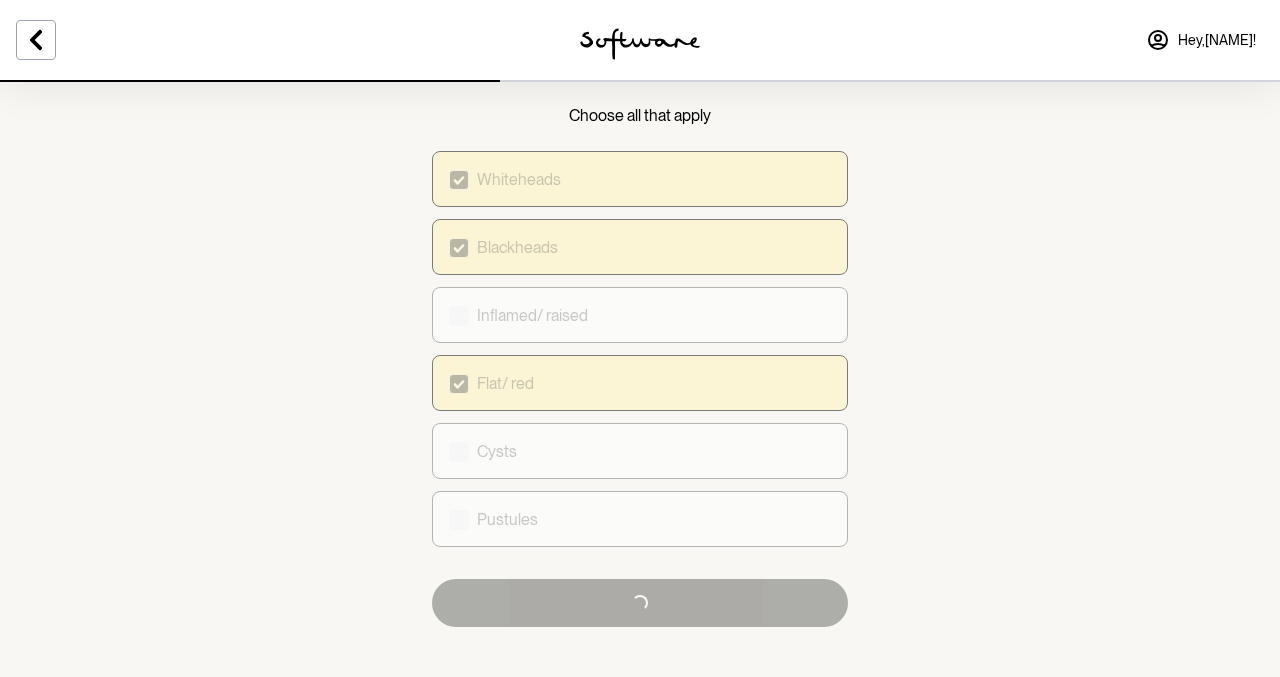 scroll, scrollTop: 0, scrollLeft: 0, axis: both 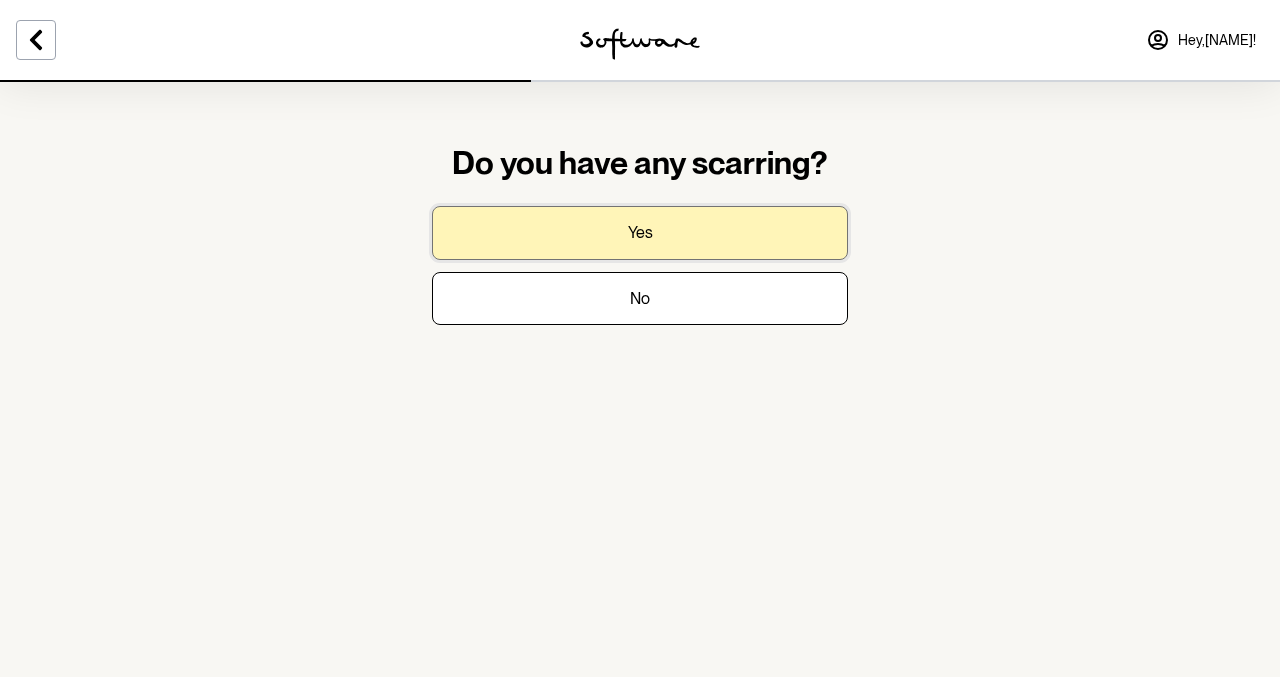click on "Yes" at bounding box center (640, 232) 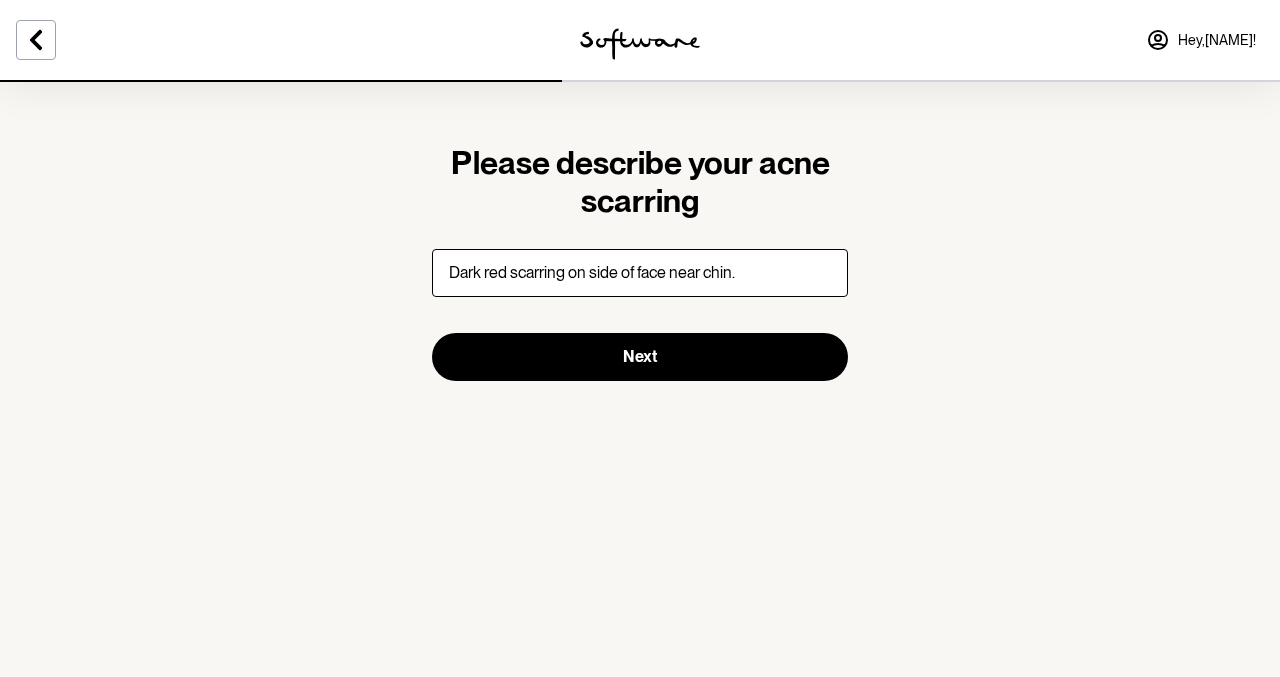 click on "Dark red scarring on side of face near chin." at bounding box center [640, 273] 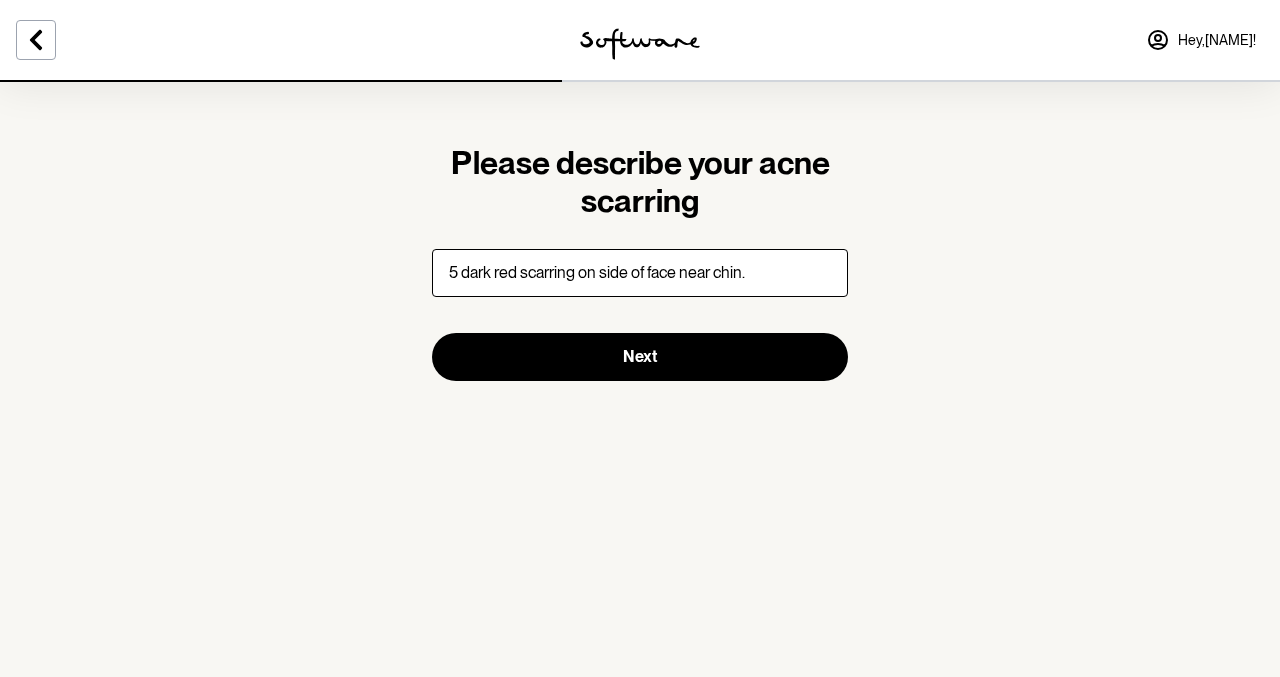 drag, startPoint x: 579, startPoint y: 283, endPoint x: 579, endPoint y: 294, distance: 11 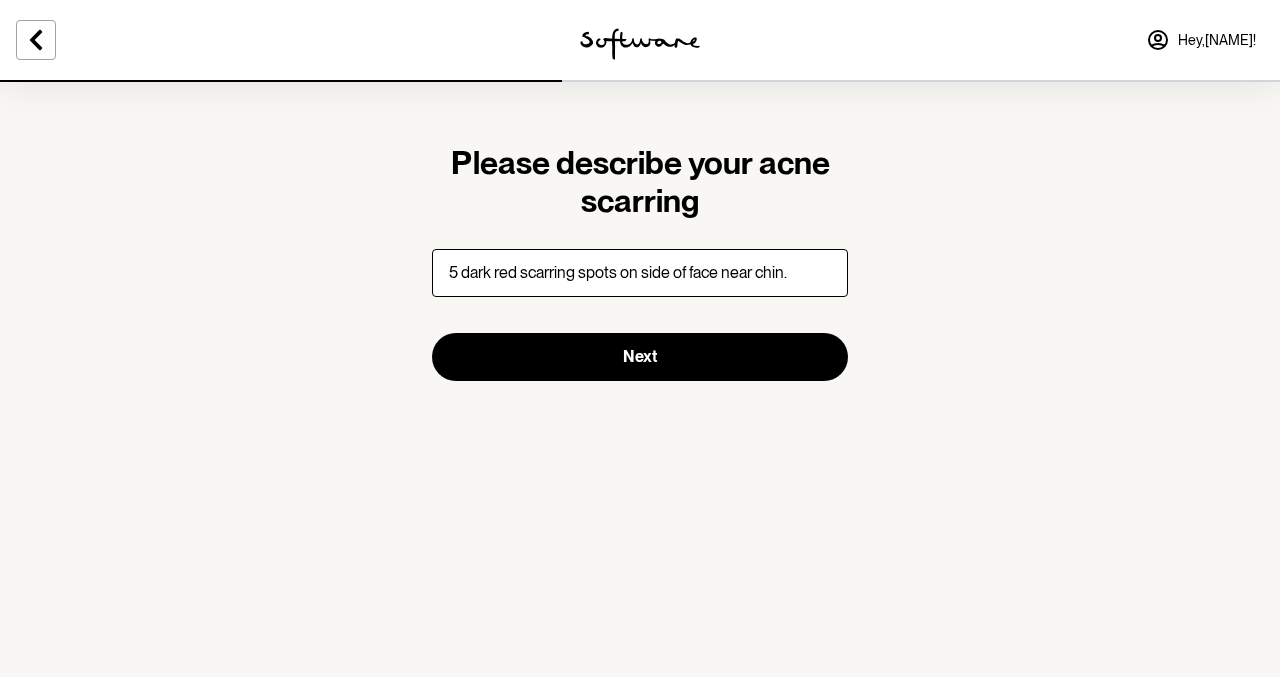 click on "5 dark red scarring spots on side of face near chin." at bounding box center (640, 273) 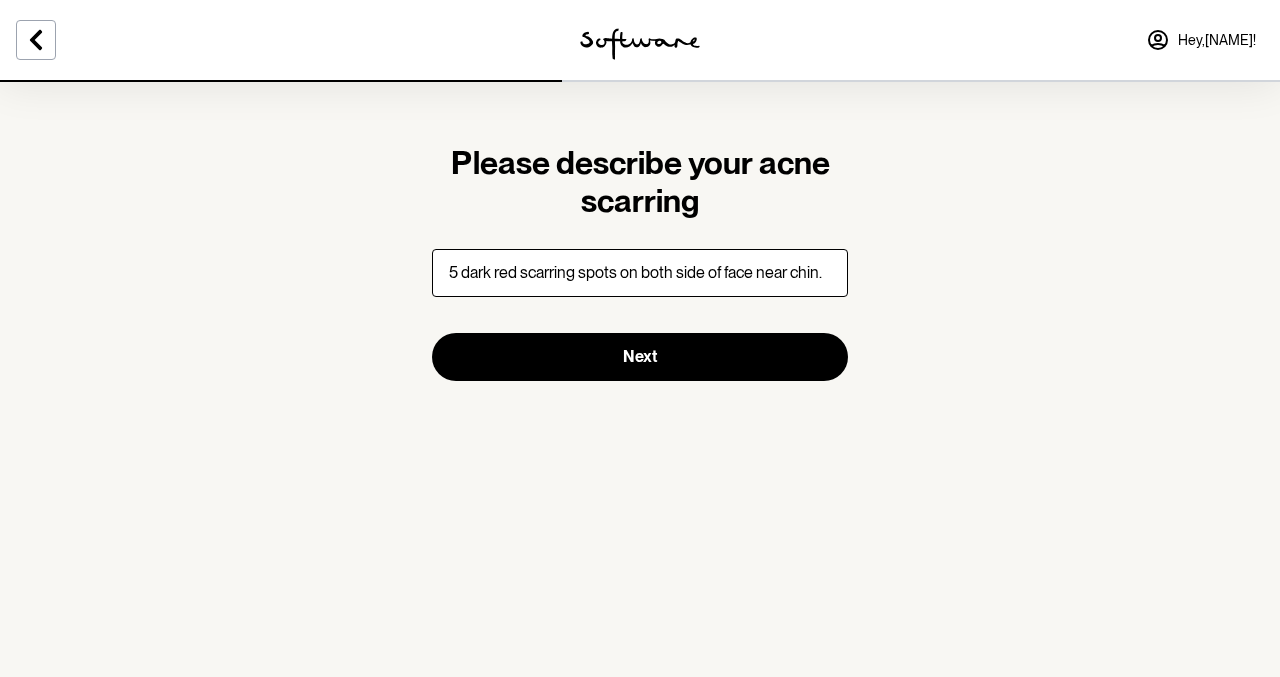 click on "5 dark red scarring spots on both side of face near chin." at bounding box center (640, 273) 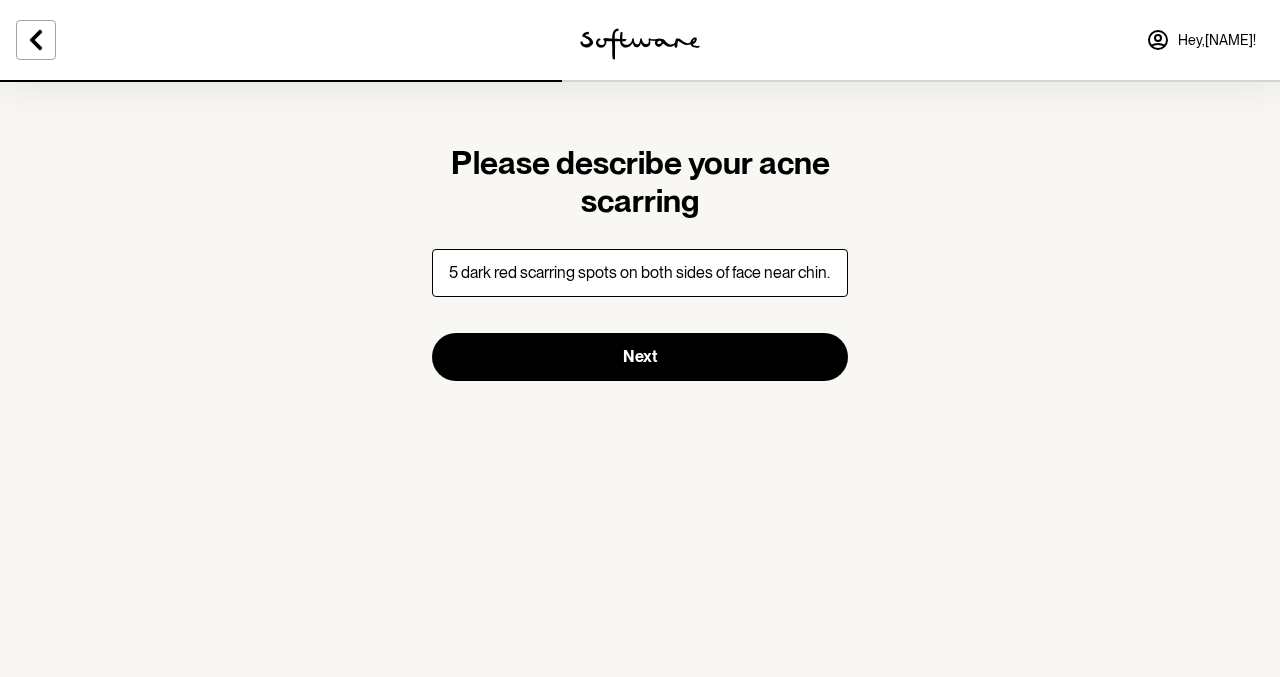click on "5 dark red scarring spots on both sides of face near chin." at bounding box center [640, 273] 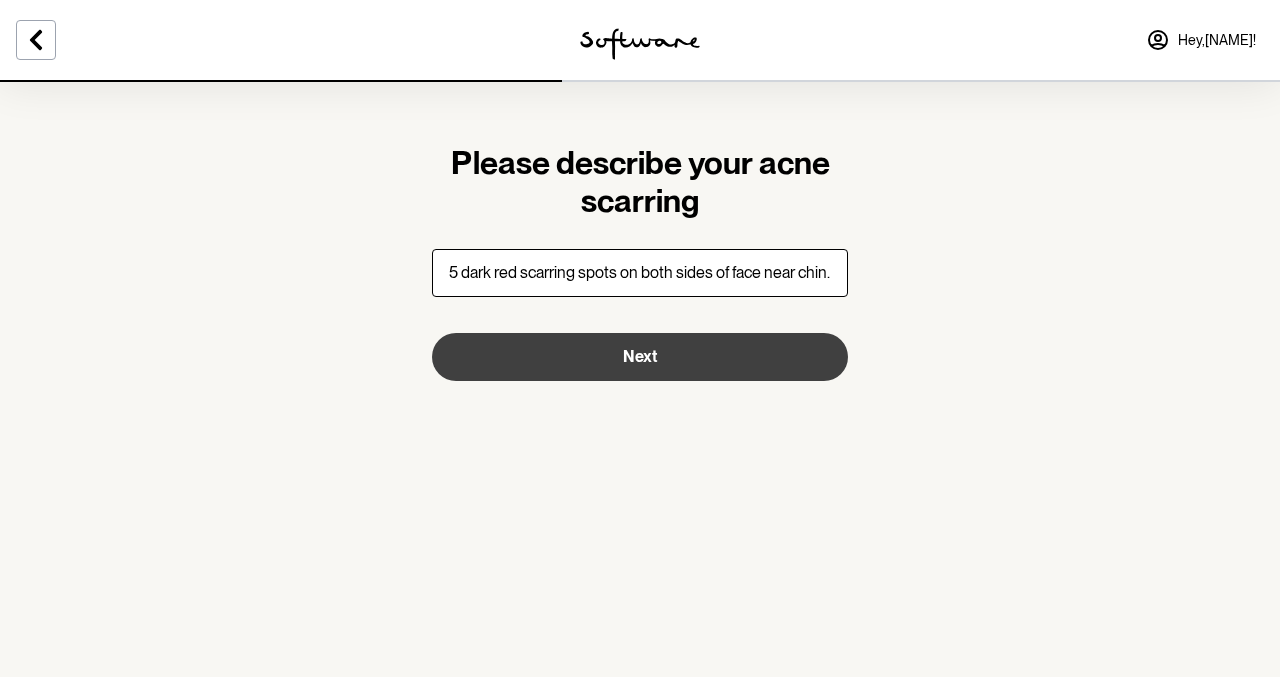 type on "5 dark red scarring spots on both sides of face near chin." 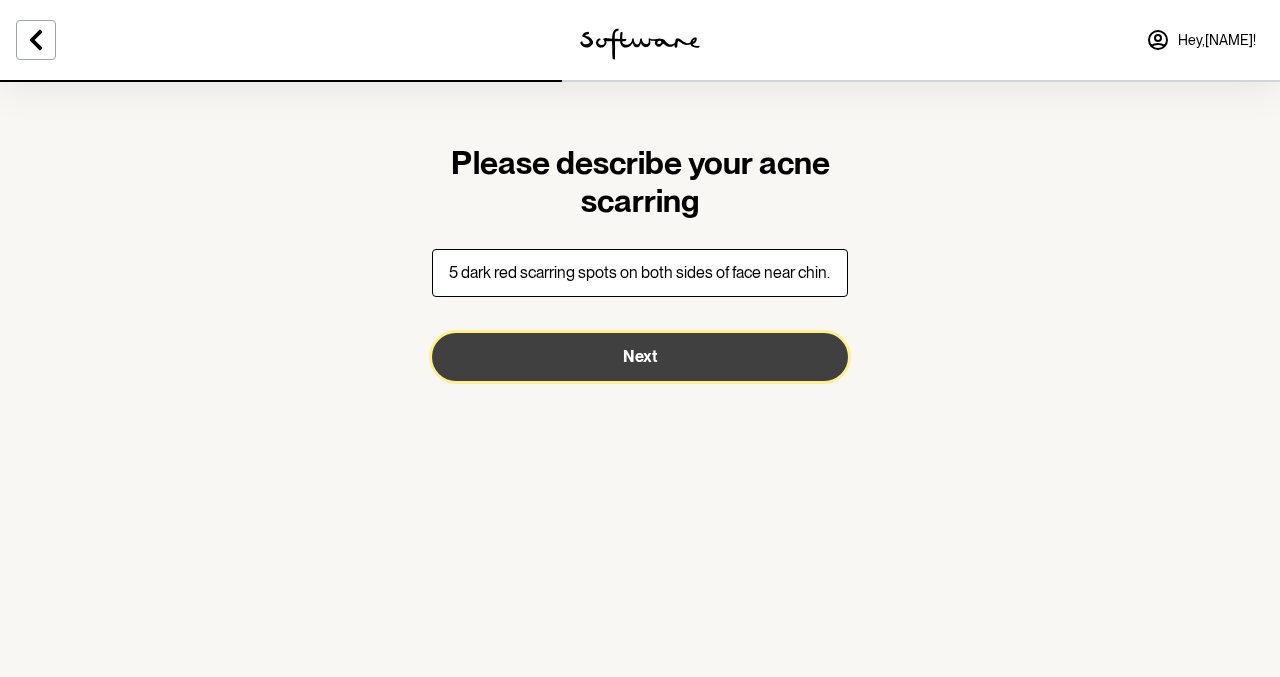 click on "Next" at bounding box center [640, 357] 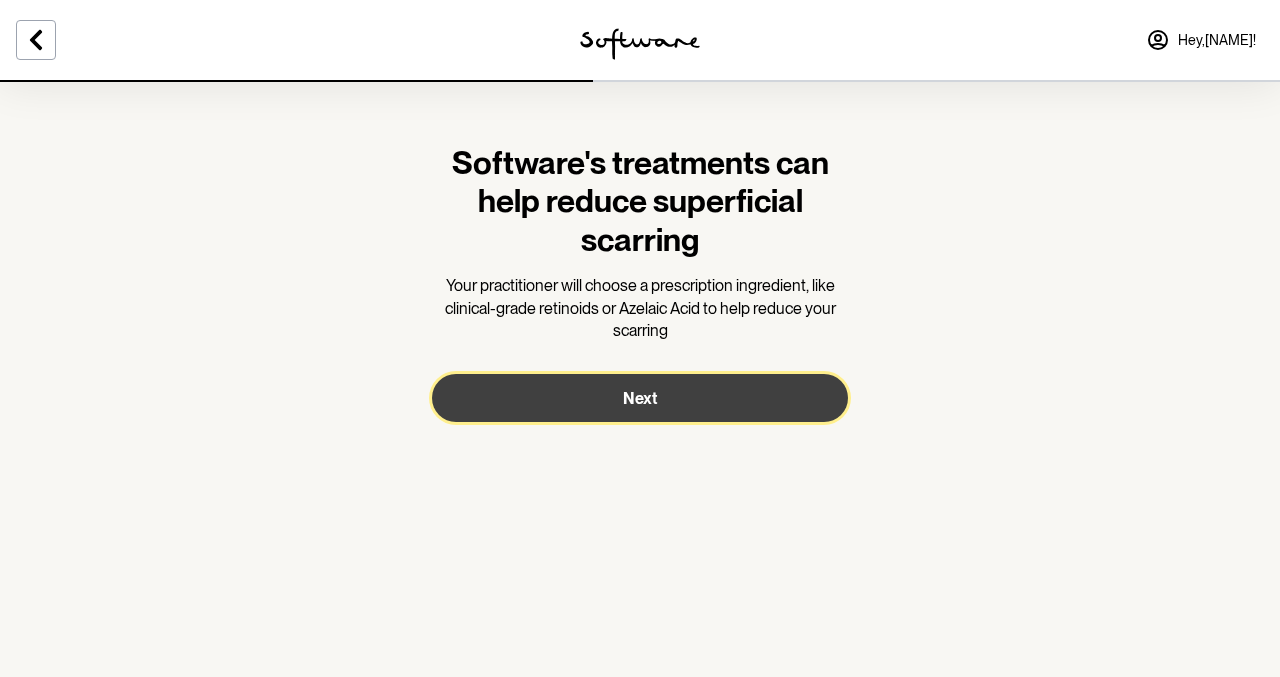 click on "Next" at bounding box center [640, 398] 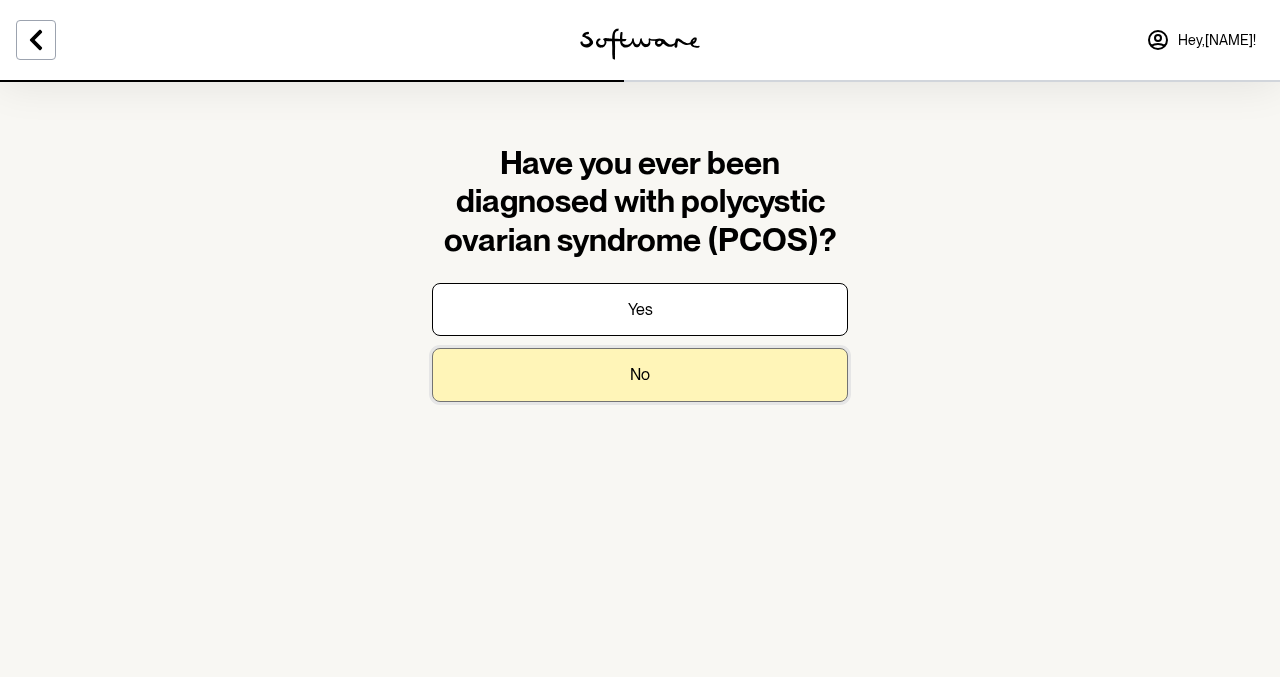 click on "No" at bounding box center (640, 374) 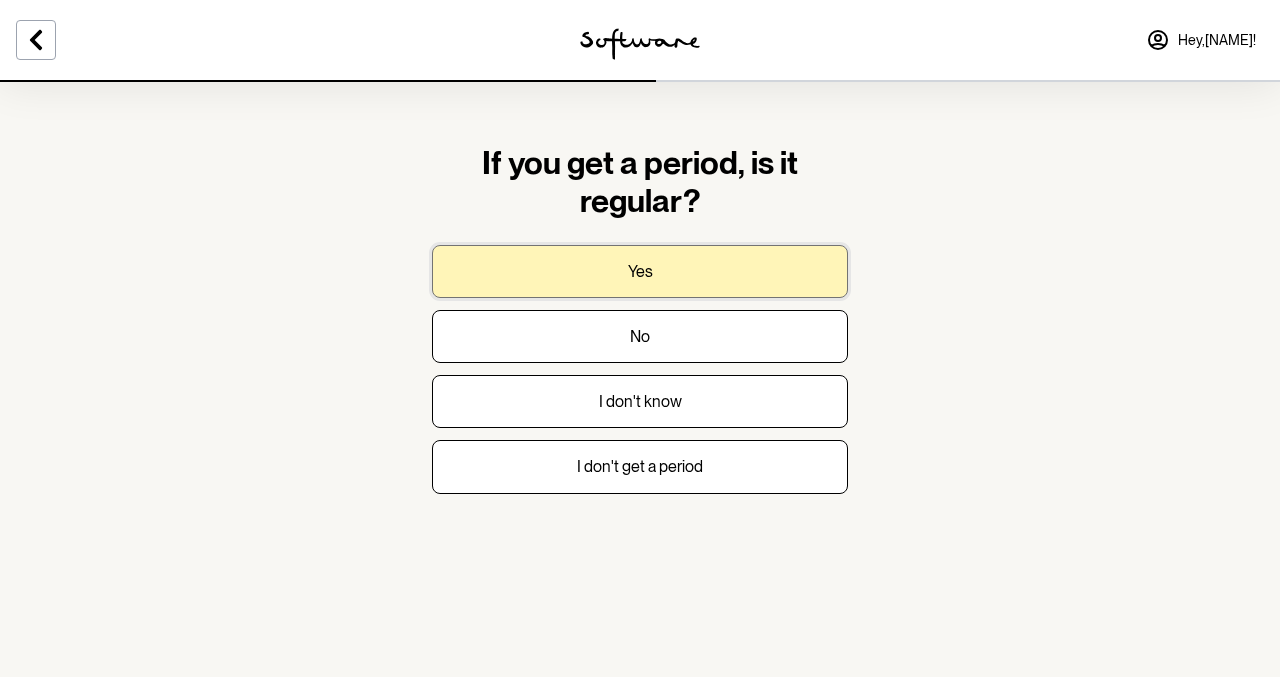 click on "Yes" at bounding box center (640, 271) 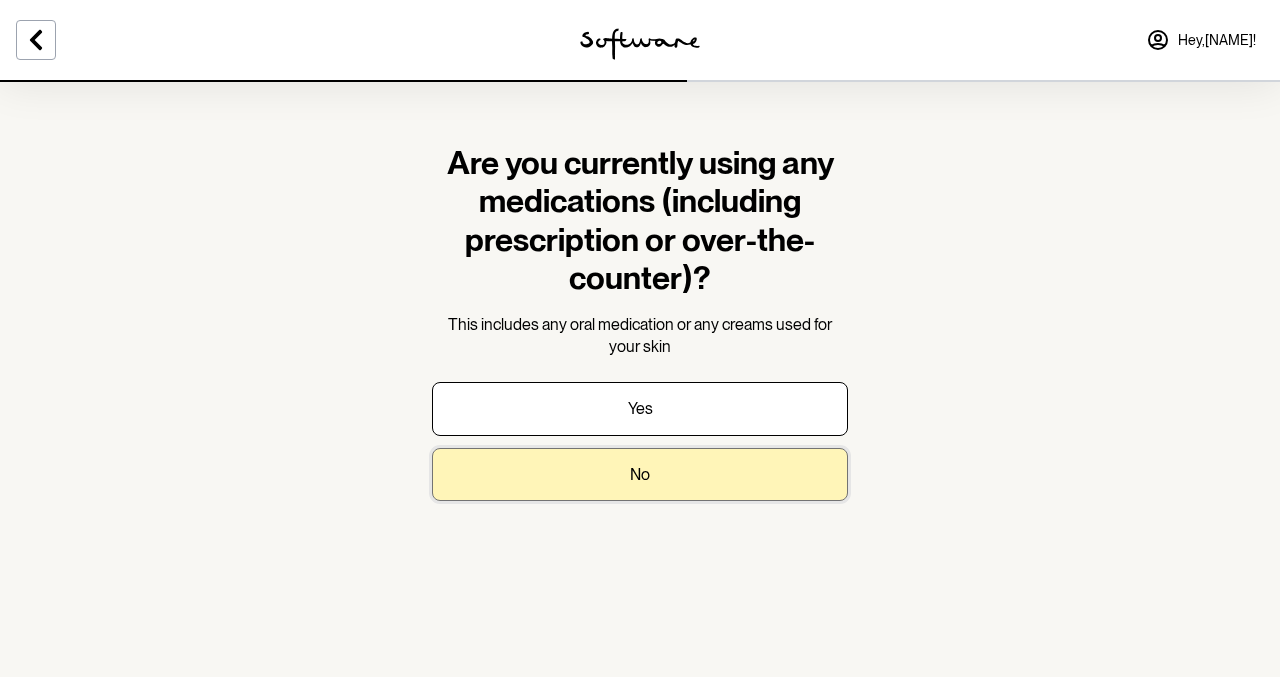 click on "No" at bounding box center [640, 474] 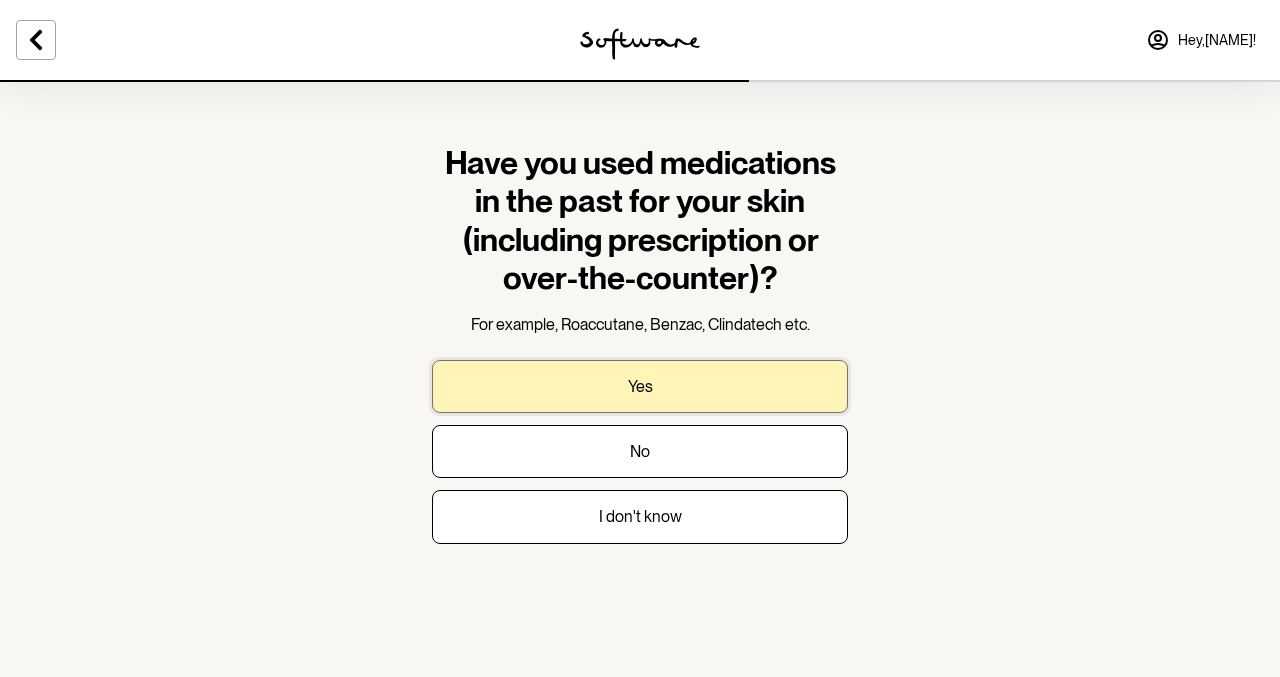 click on "Yes" at bounding box center (640, 386) 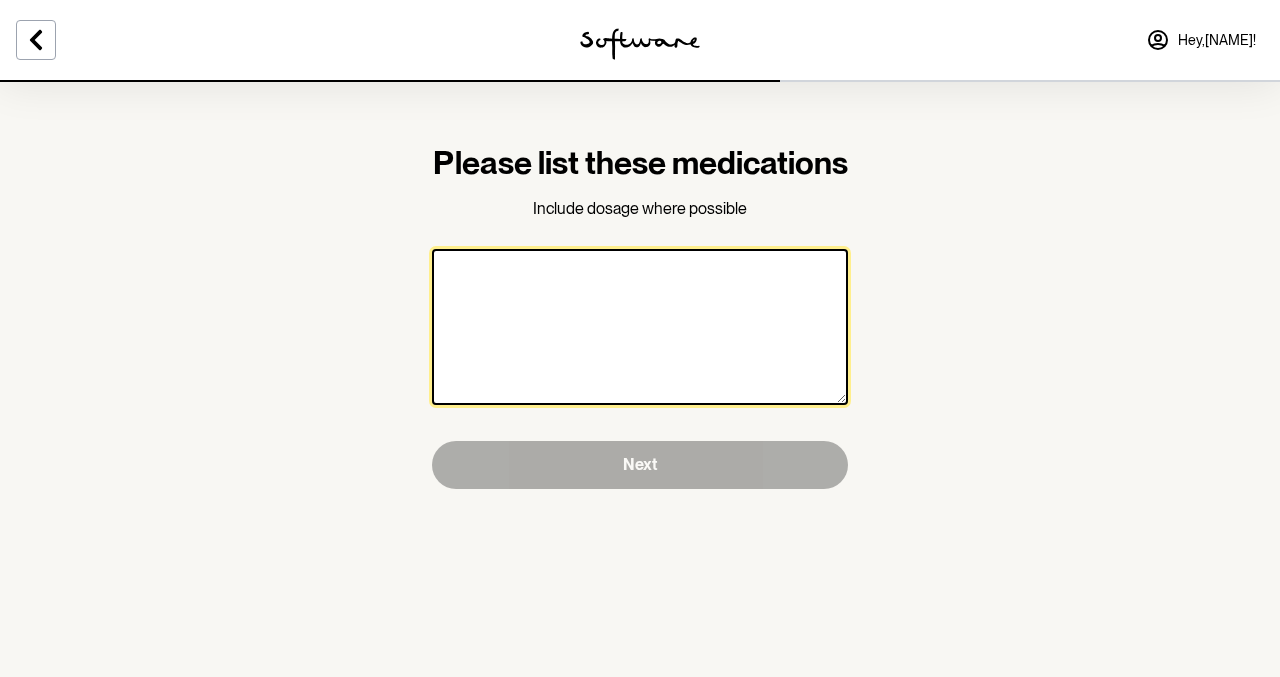 click at bounding box center [640, 327] 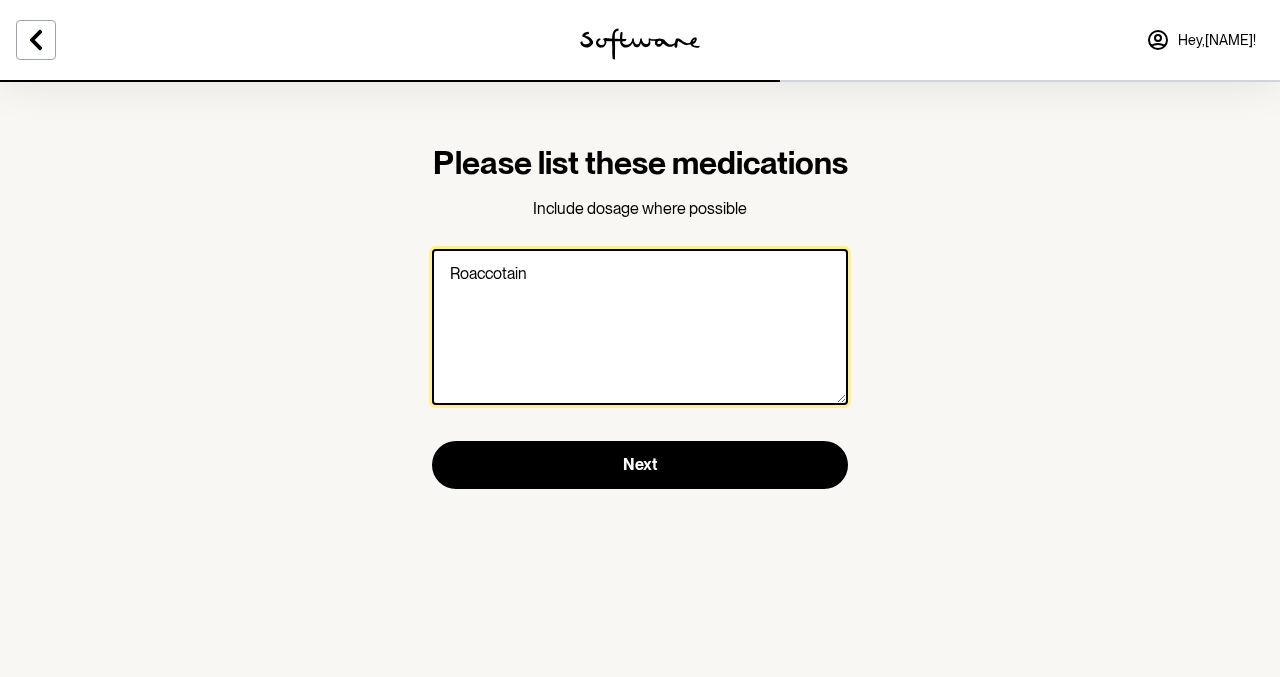 click on "Roaccotain" at bounding box center [640, 327] 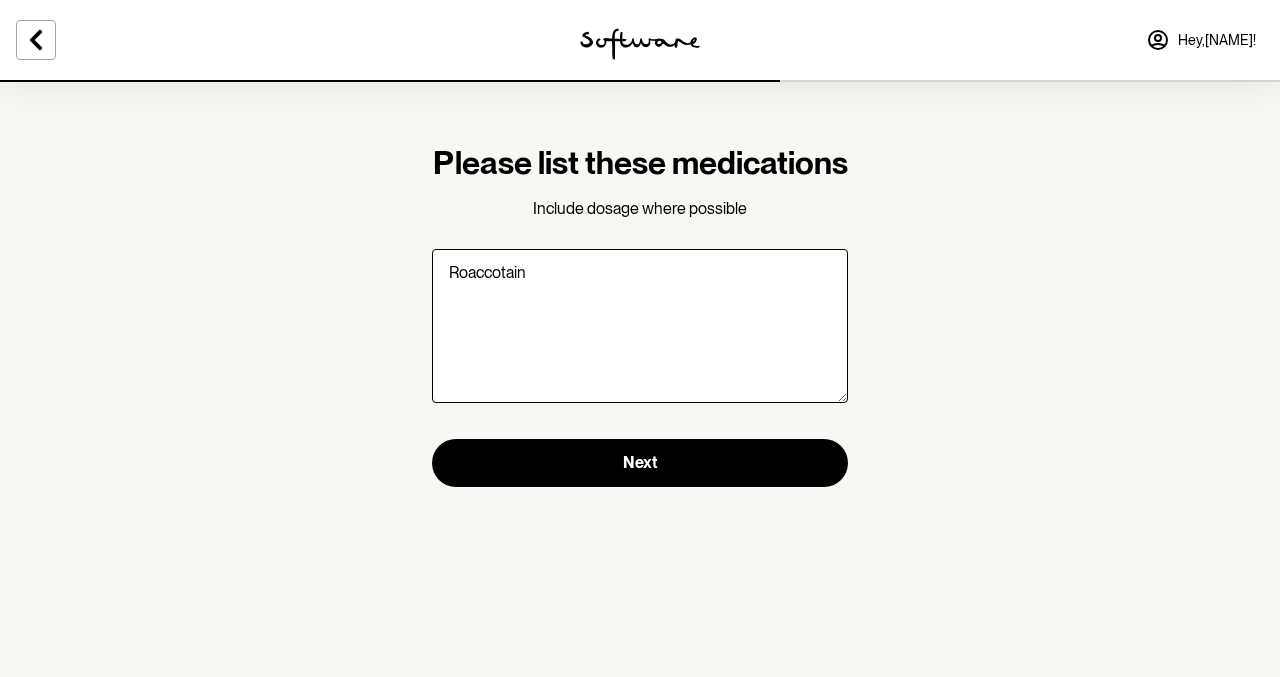 click on "Please list these medications Include dosage where possible [MEDICATION] Next" at bounding box center [640, 338] 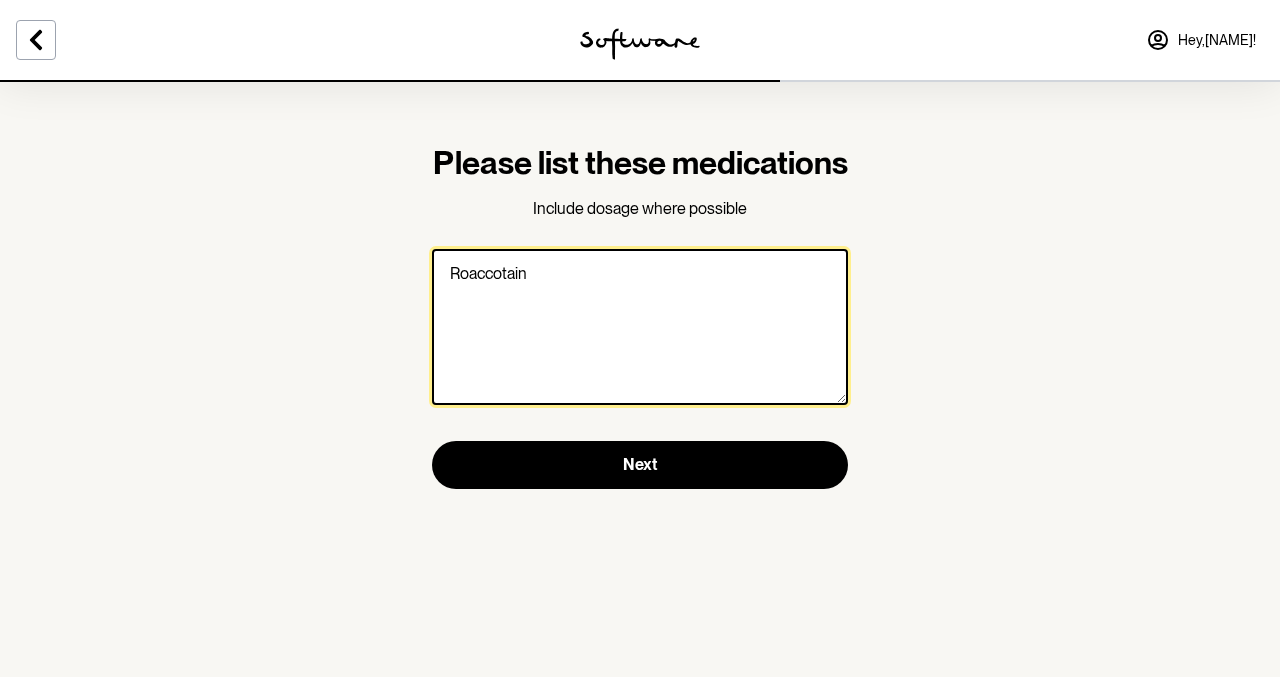 click on "Roaccotain" at bounding box center [640, 327] 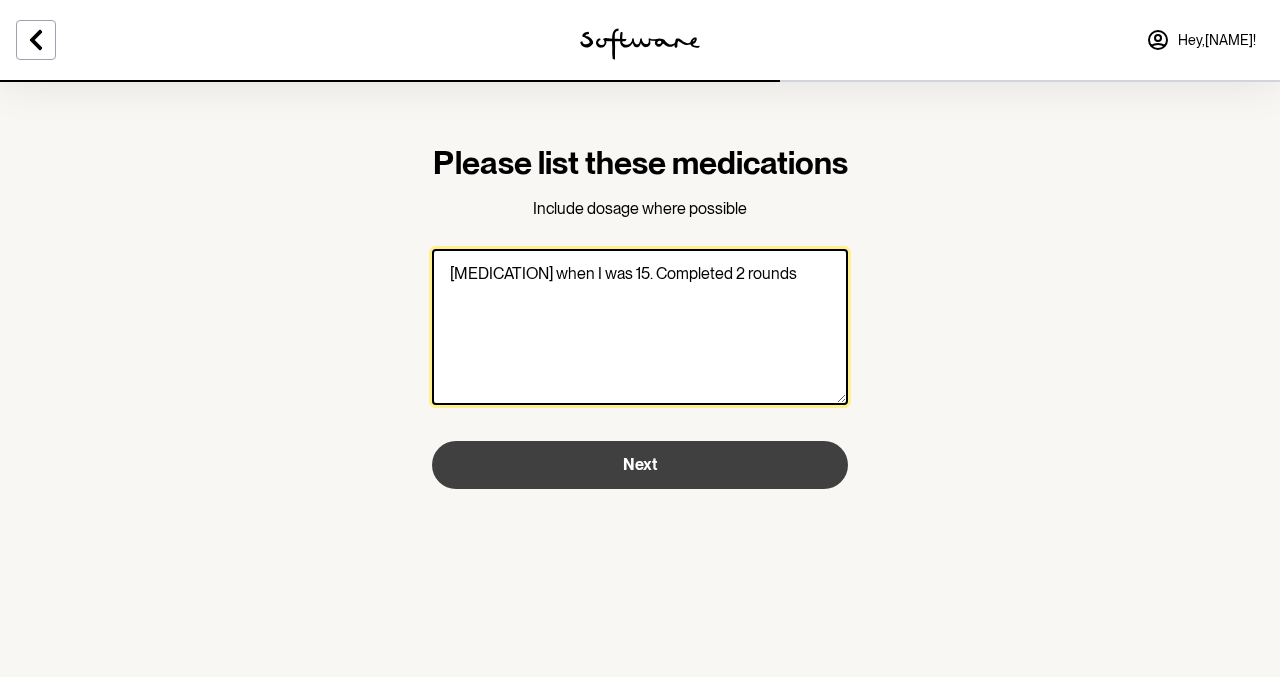 type on "[MEDICATION] when I was 15. Completed 2 rounds" 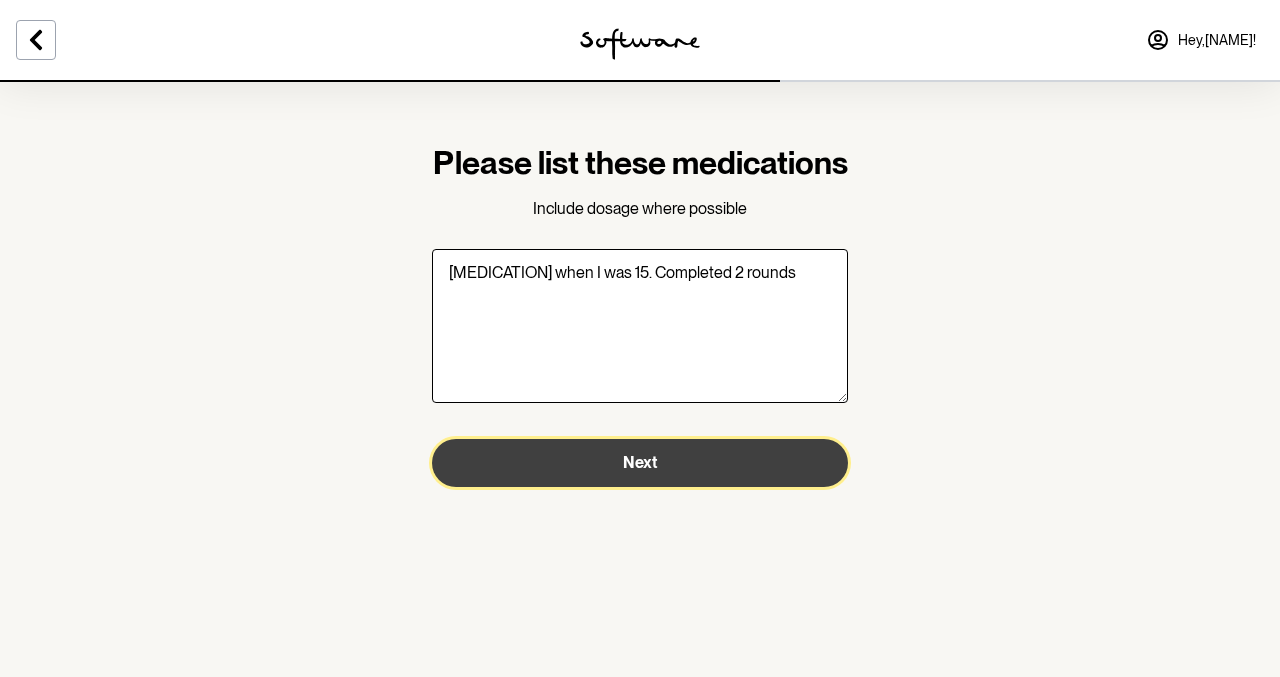 click on "Next" at bounding box center [640, 463] 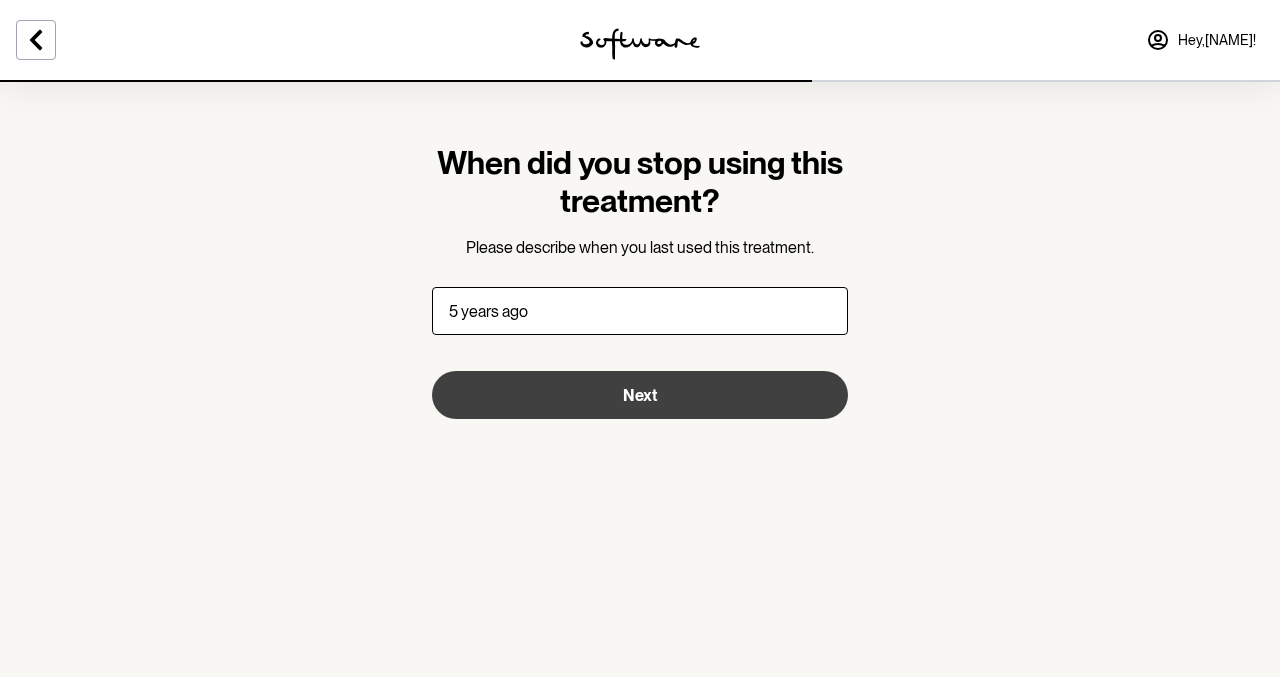 type on "5 years ago" 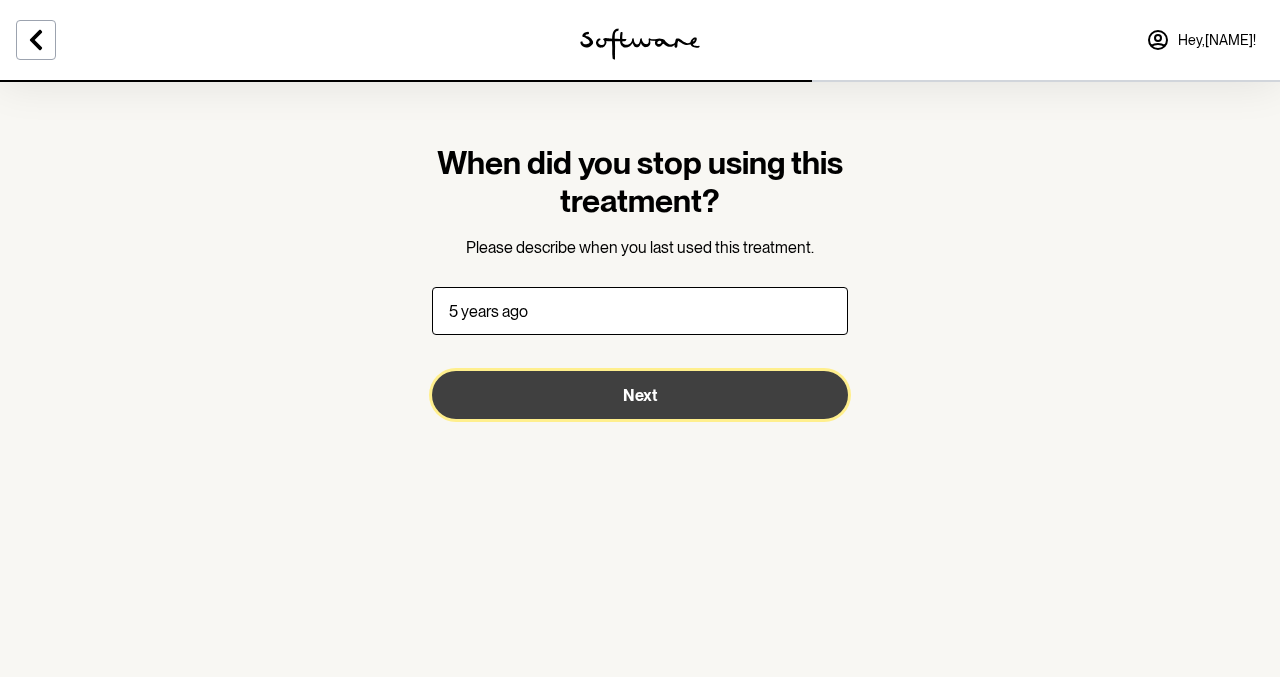 click on "Next" at bounding box center (640, 395) 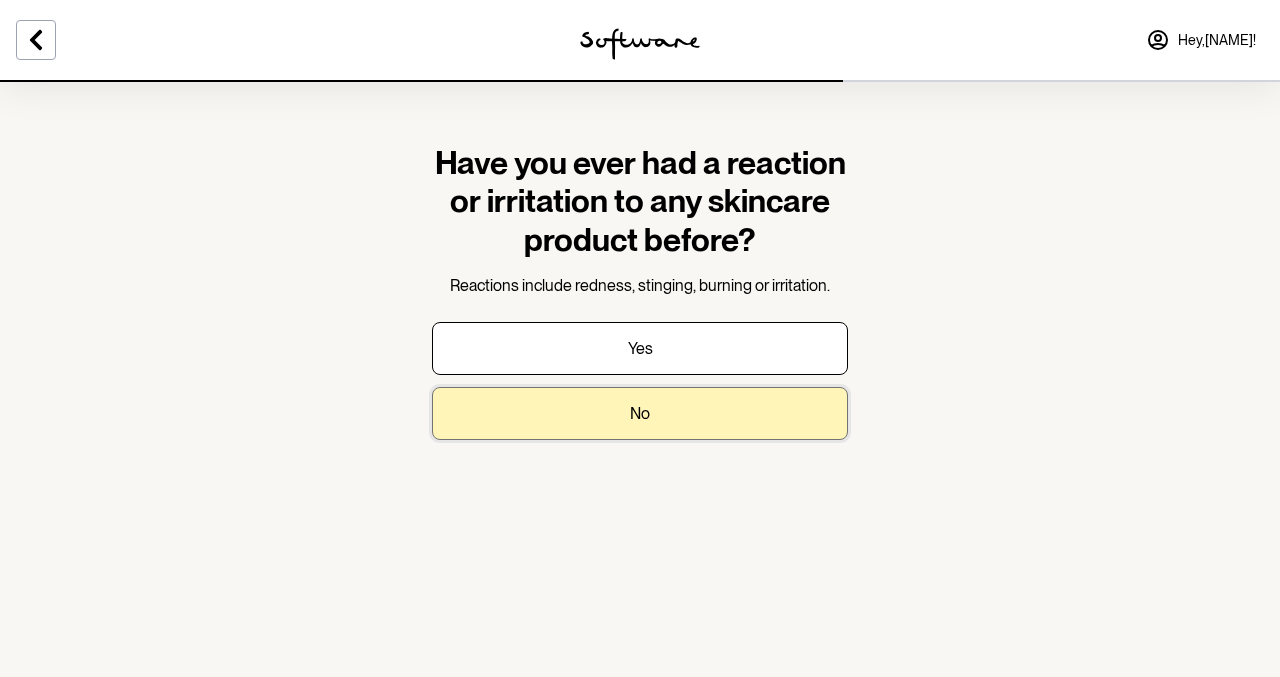 click on "No" at bounding box center (640, 413) 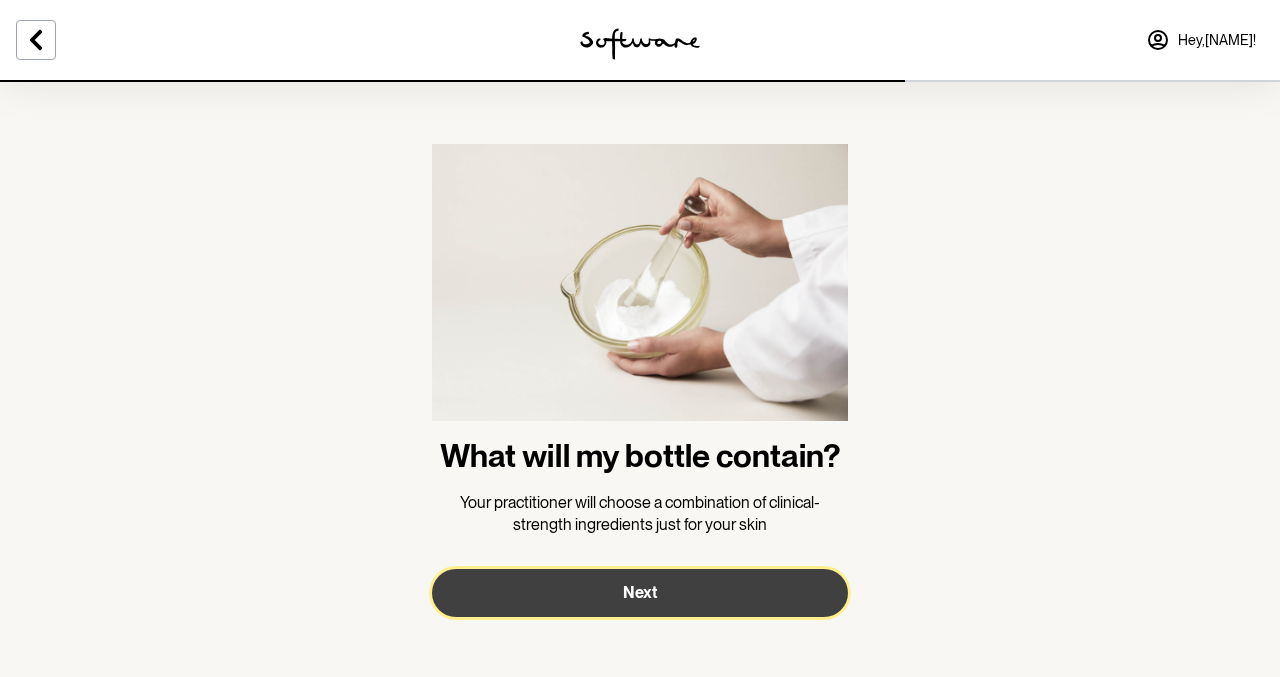 click on "Next" at bounding box center (640, 593) 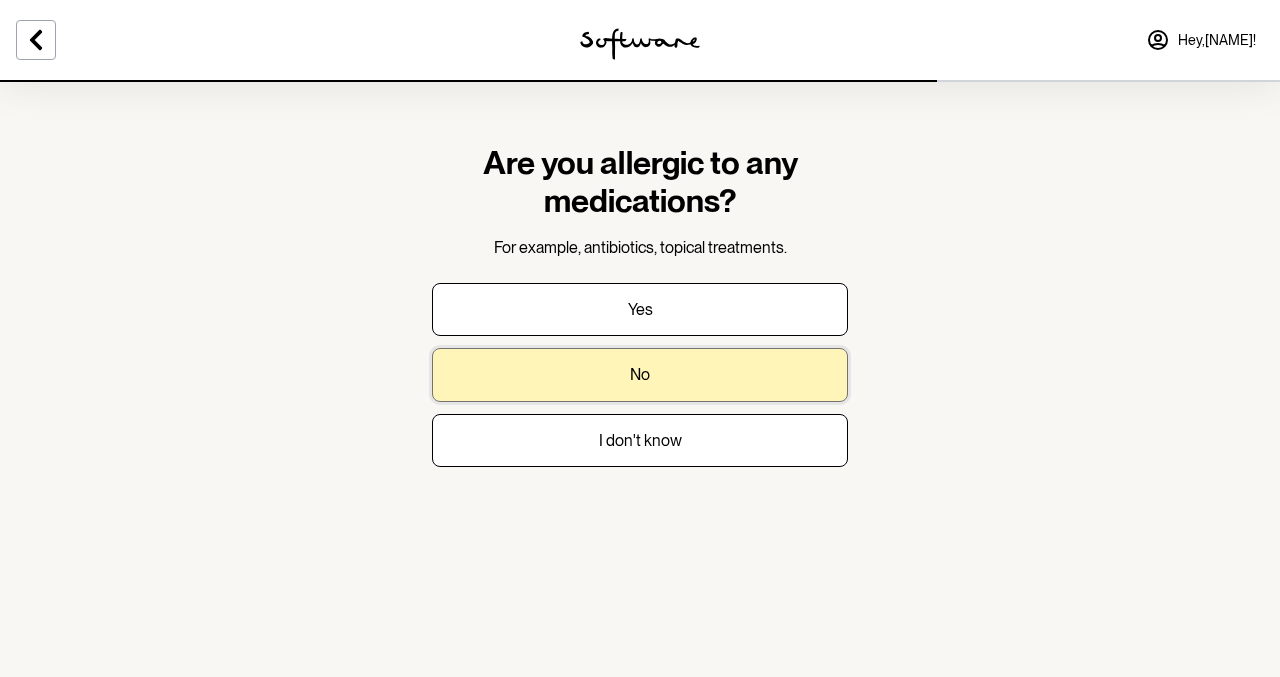 click on "No" at bounding box center [640, 374] 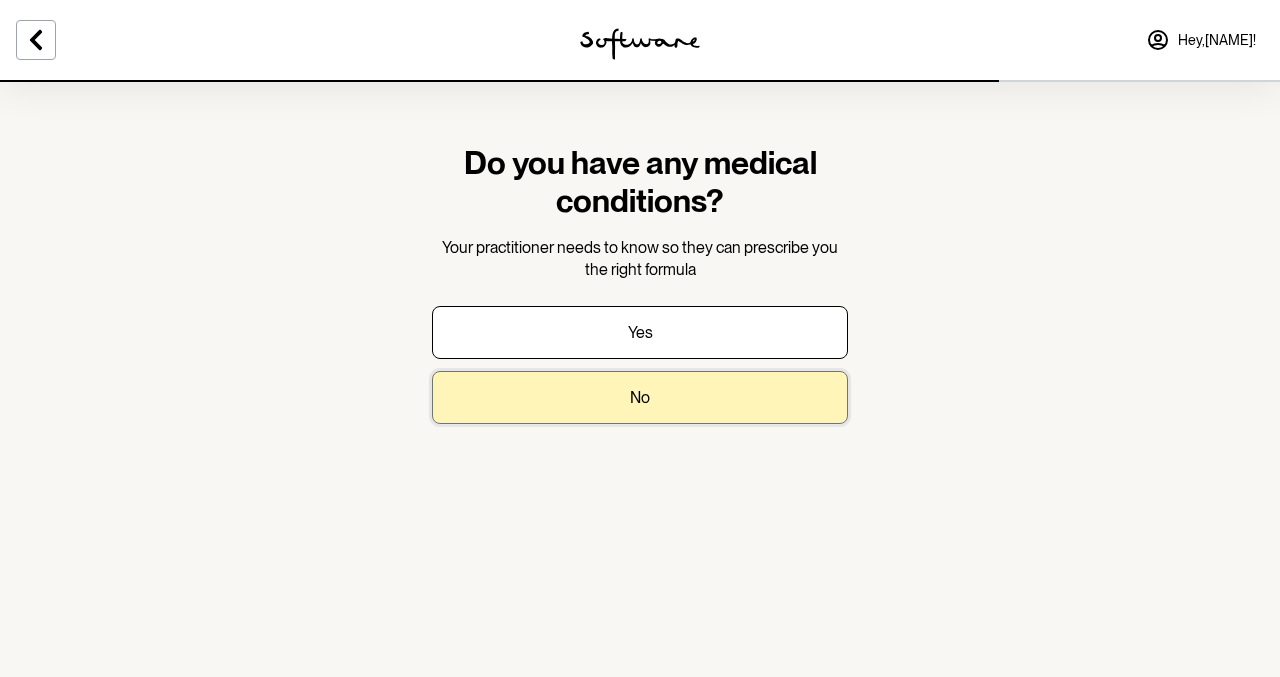 click on "No" at bounding box center [640, 397] 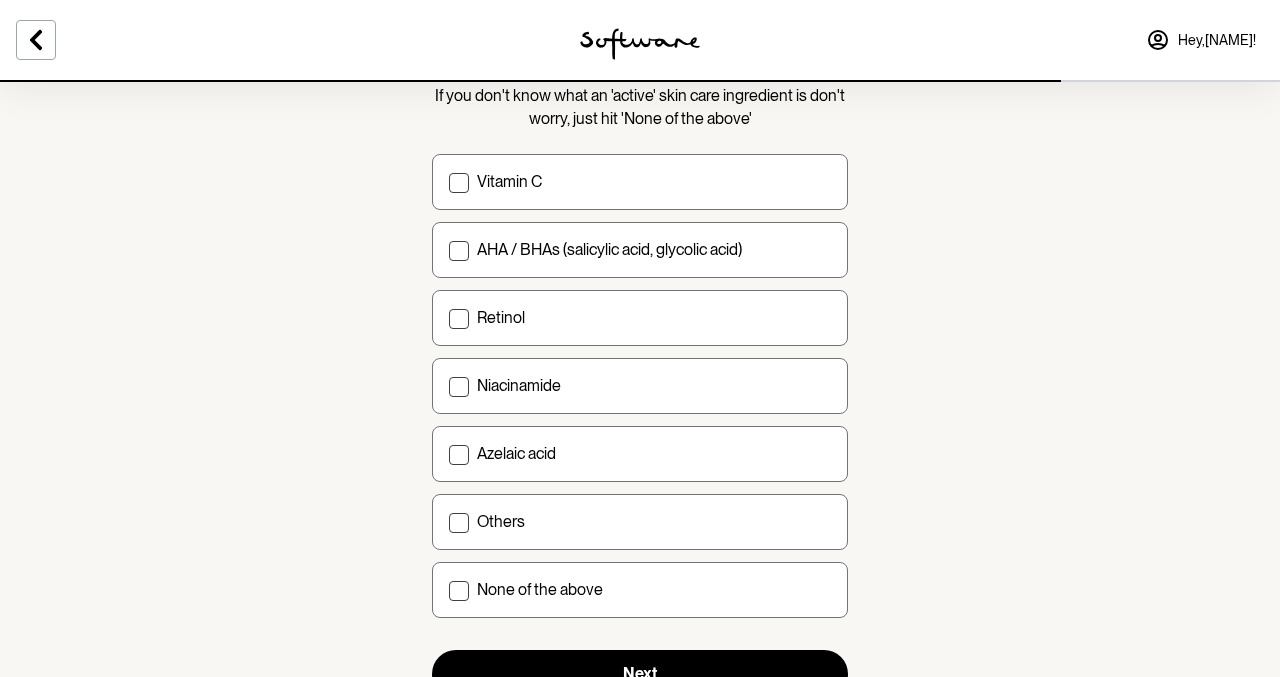 scroll, scrollTop: 194, scrollLeft: 0, axis: vertical 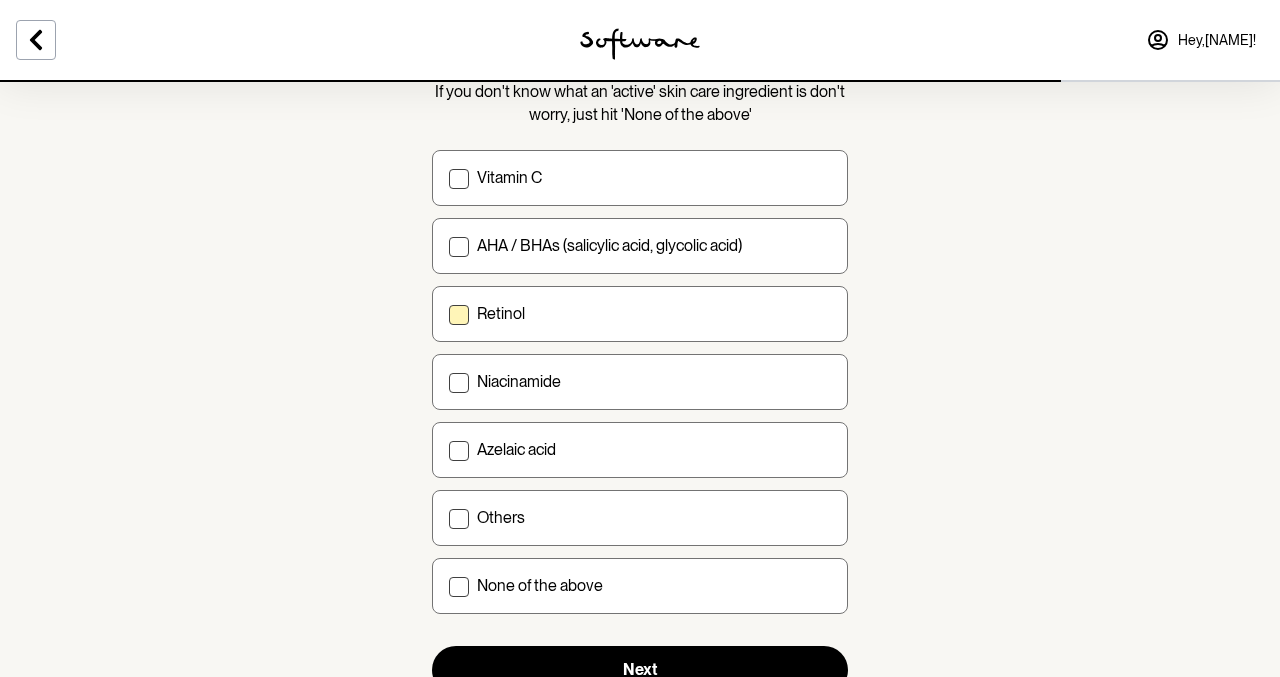 click on "Retinol" at bounding box center (654, 313) 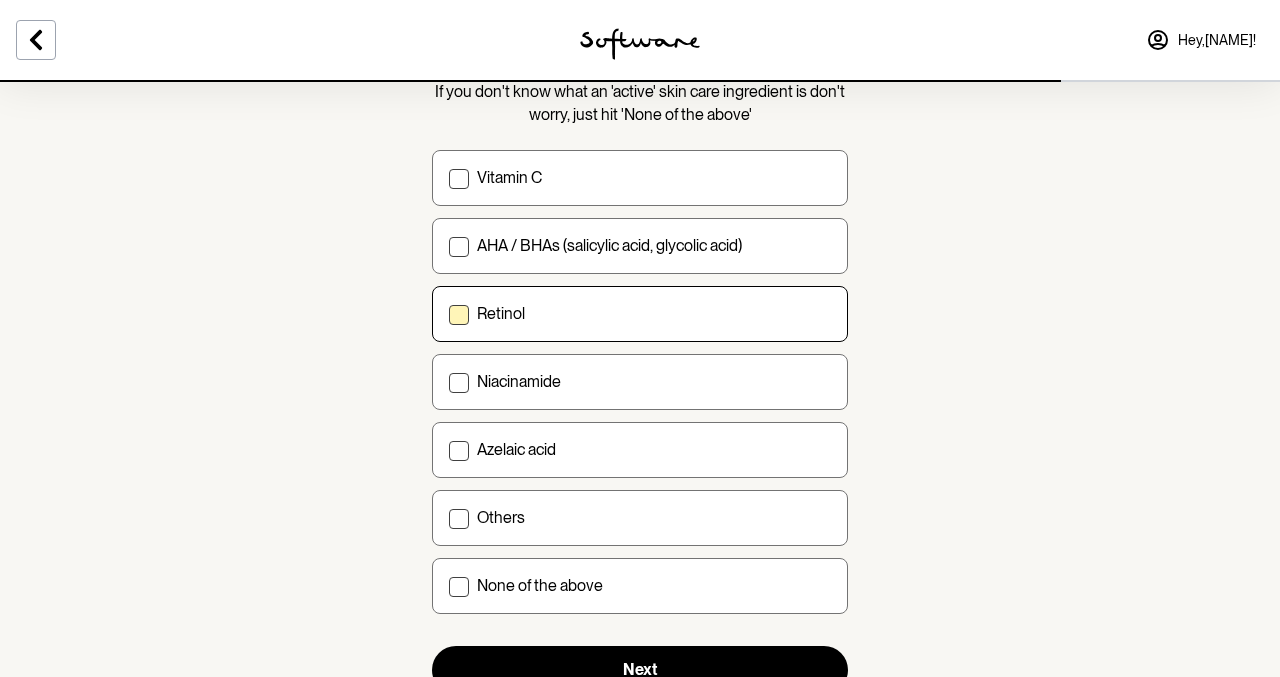 click on "Retinol" at bounding box center (448, 314) 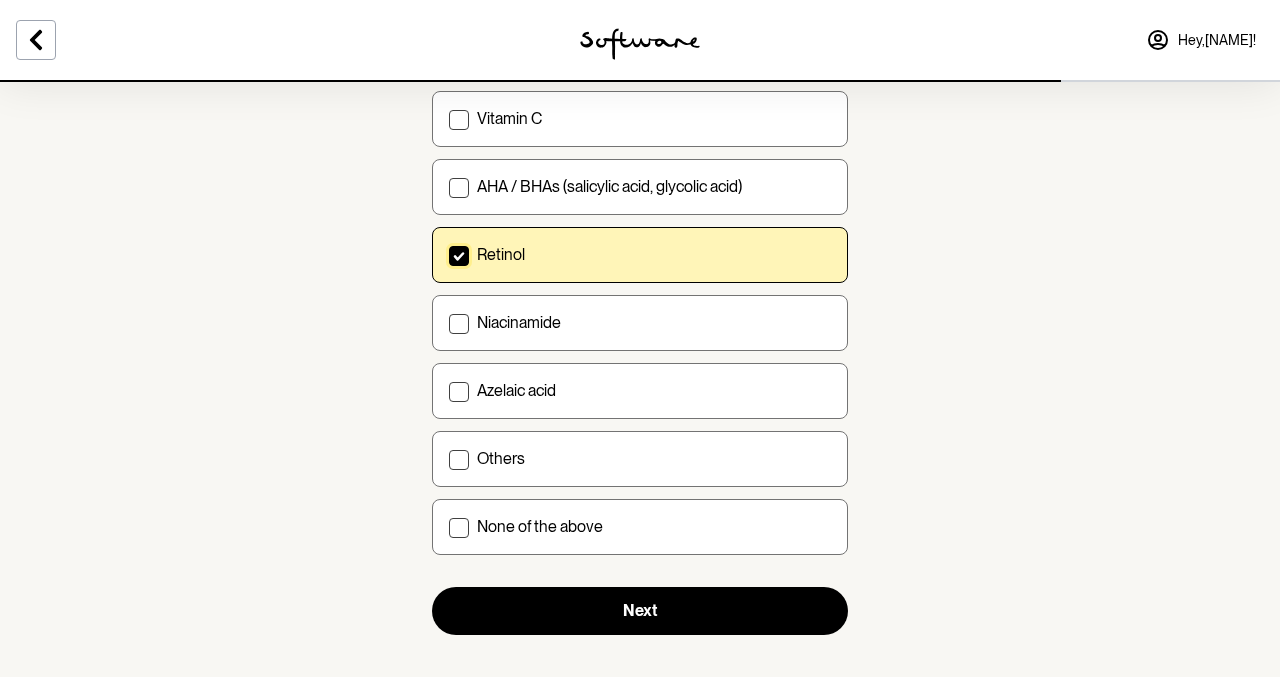scroll, scrollTop: 263, scrollLeft: 0, axis: vertical 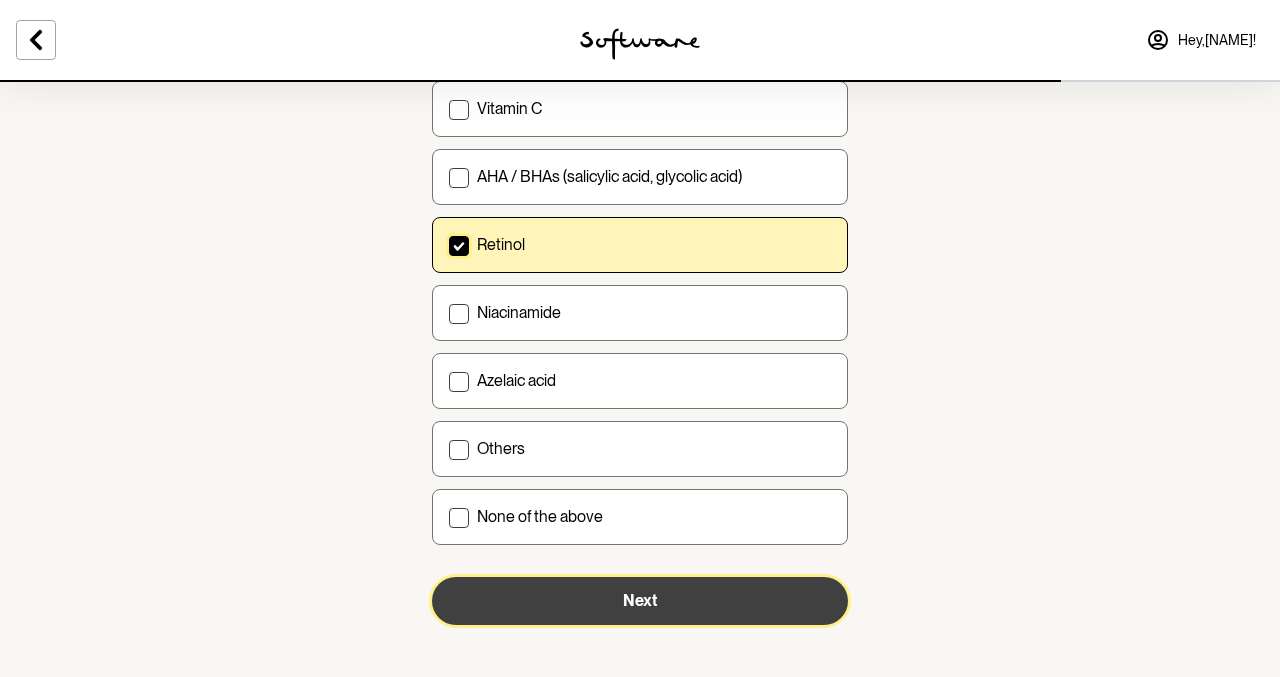 click on "Next" at bounding box center (640, 601) 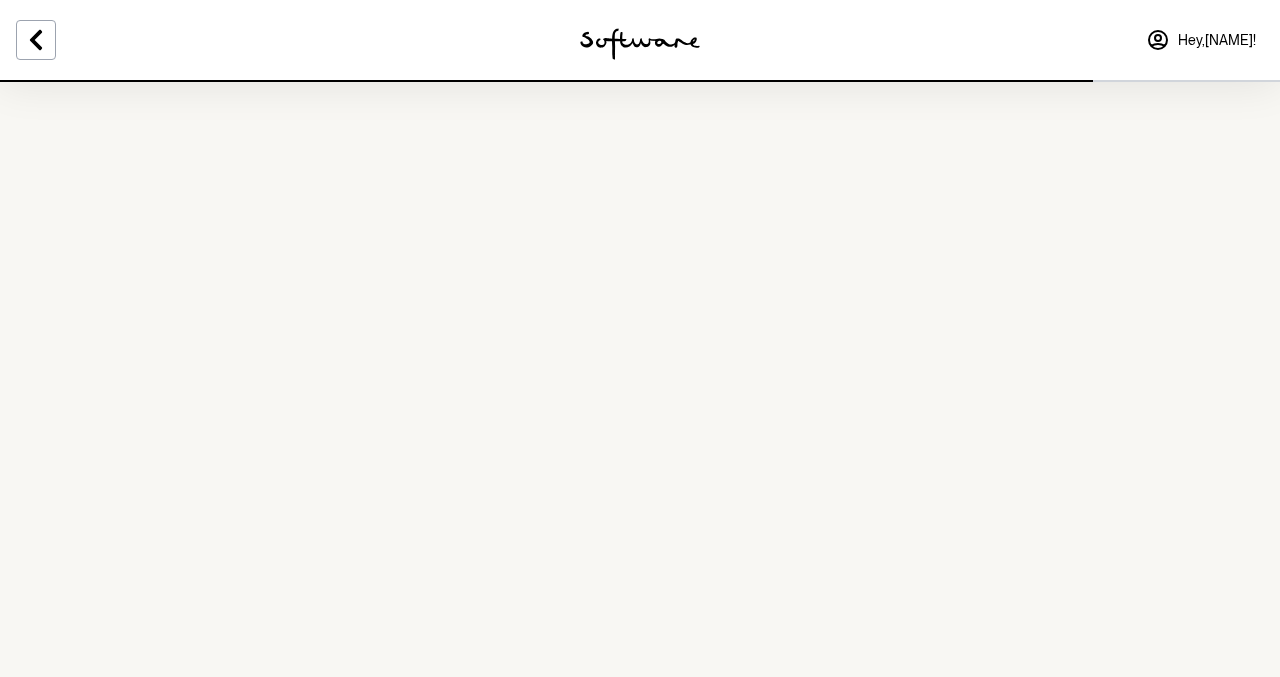 scroll, scrollTop: 0, scrollLeft: 0, axis: both 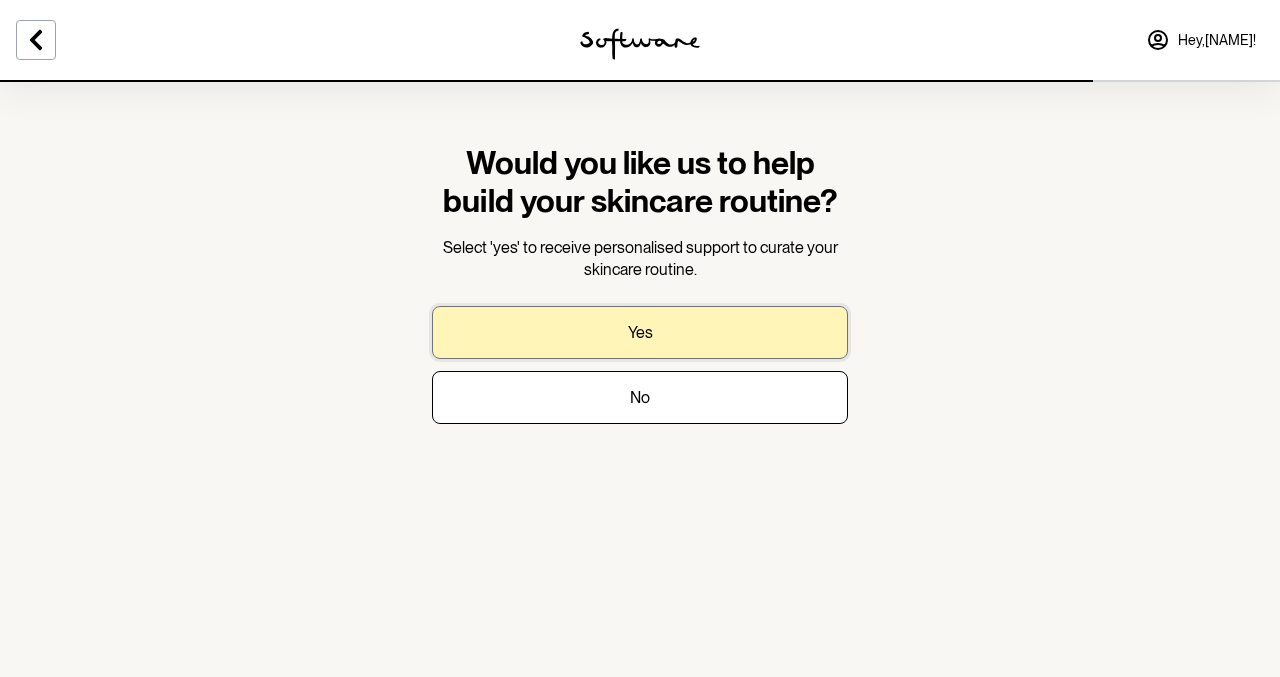 click on "Yes" at bounding box center [640, 332] 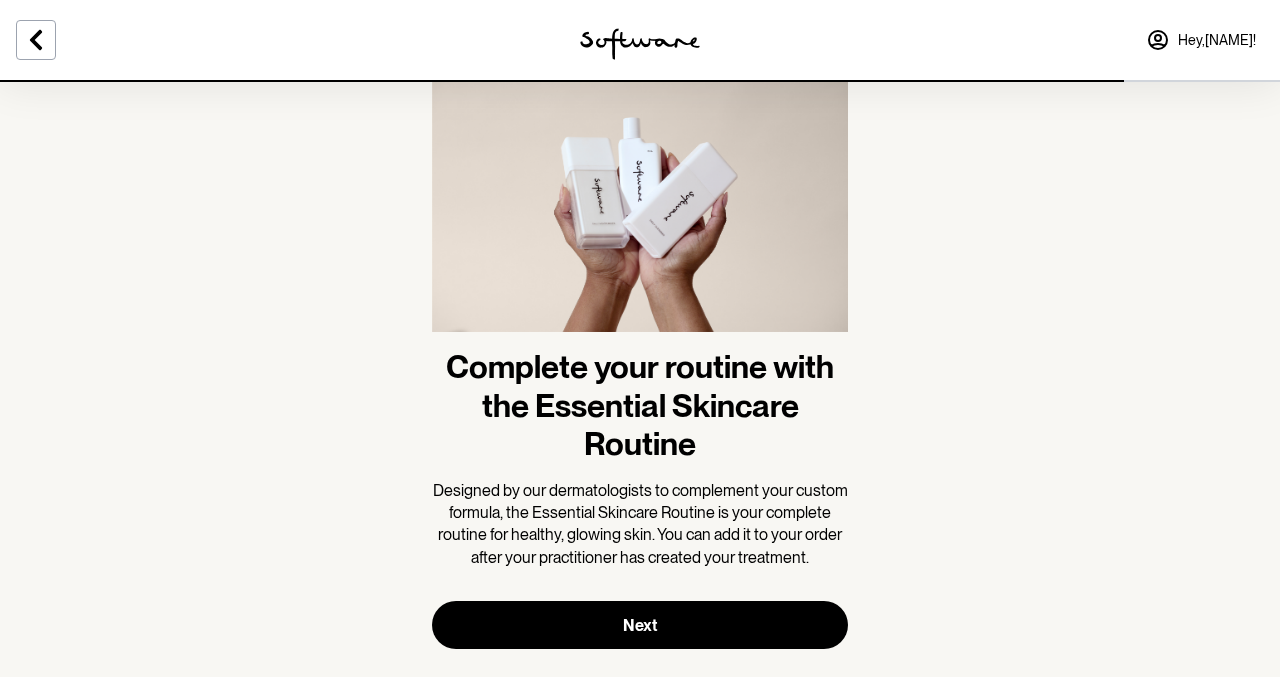 scroll, scrollTop: 125, scrollLeft: 0, axis: vertical 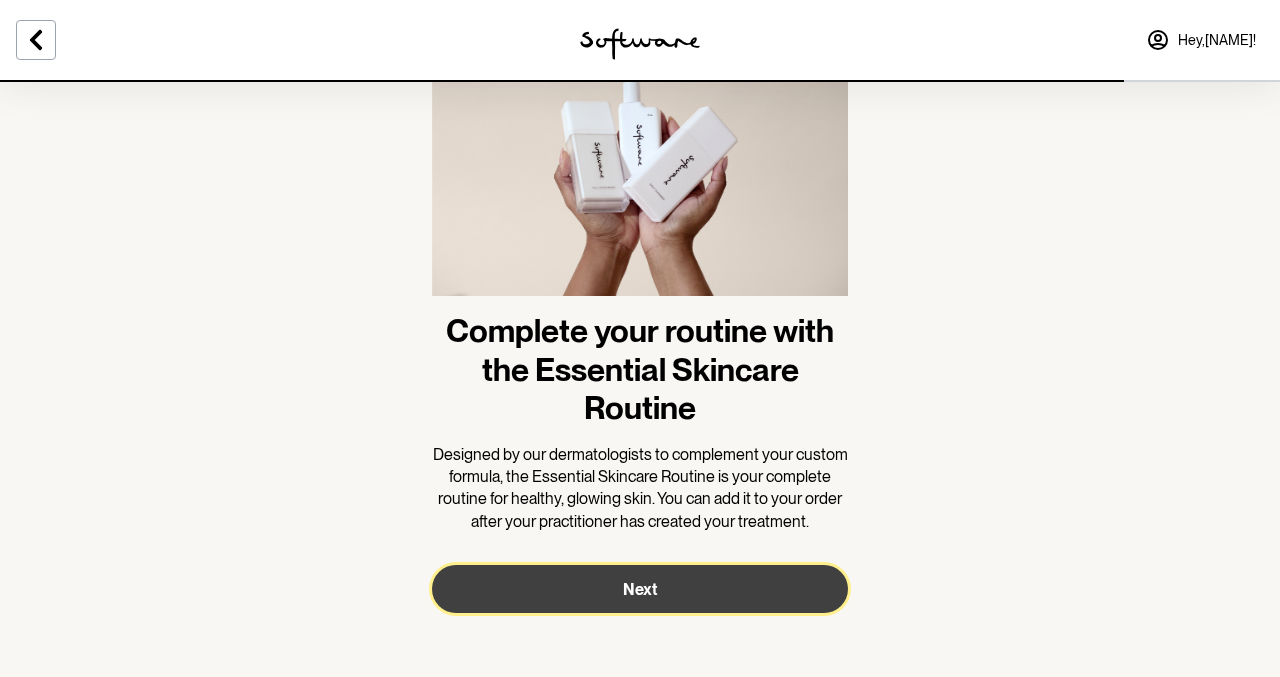 click on "Next" at bounding box center (640, 589) 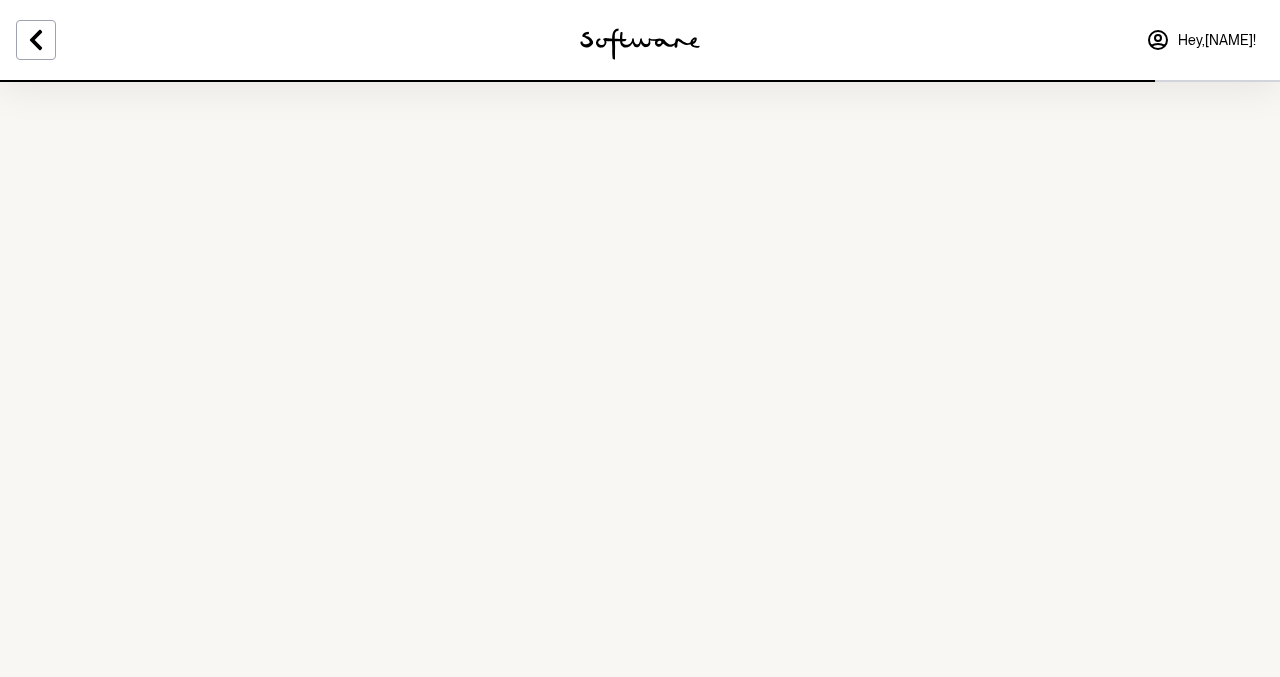 scroll, scrollTop: 0, scrollLeft: 0, axis: both 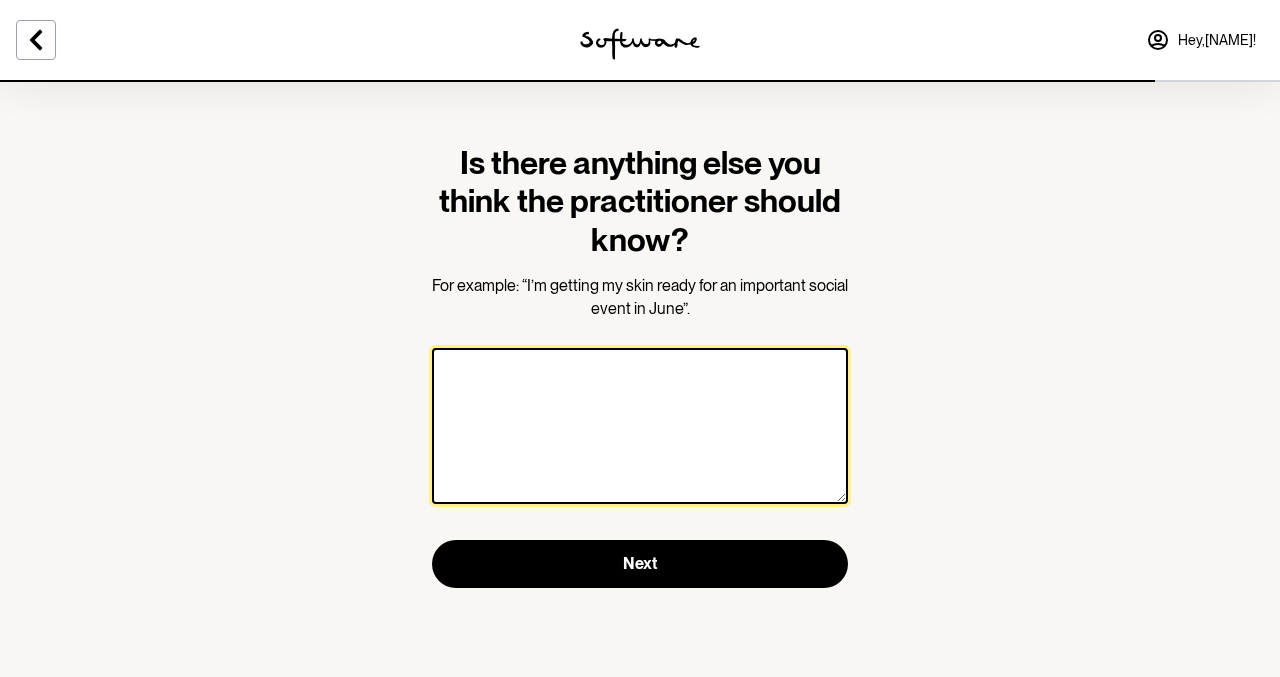 click at bounding box center [640, 426] 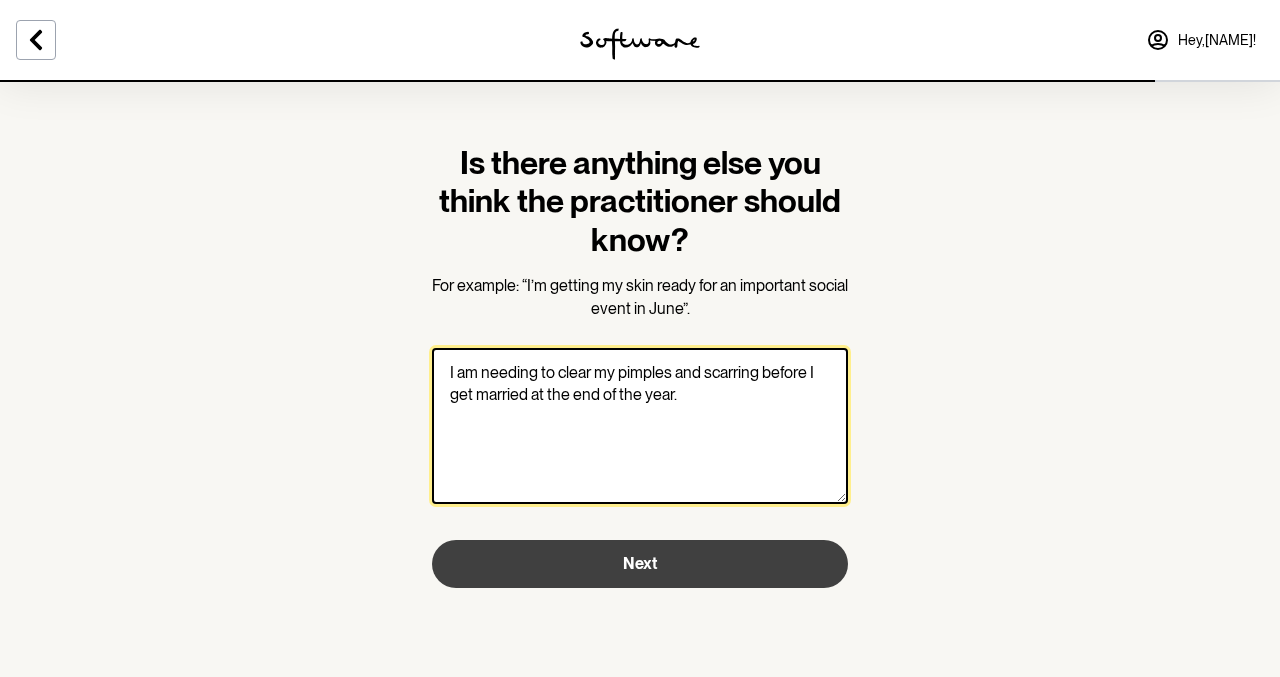 type on "I am needing to clear my pimples and scarring before I get married at the end of the year." 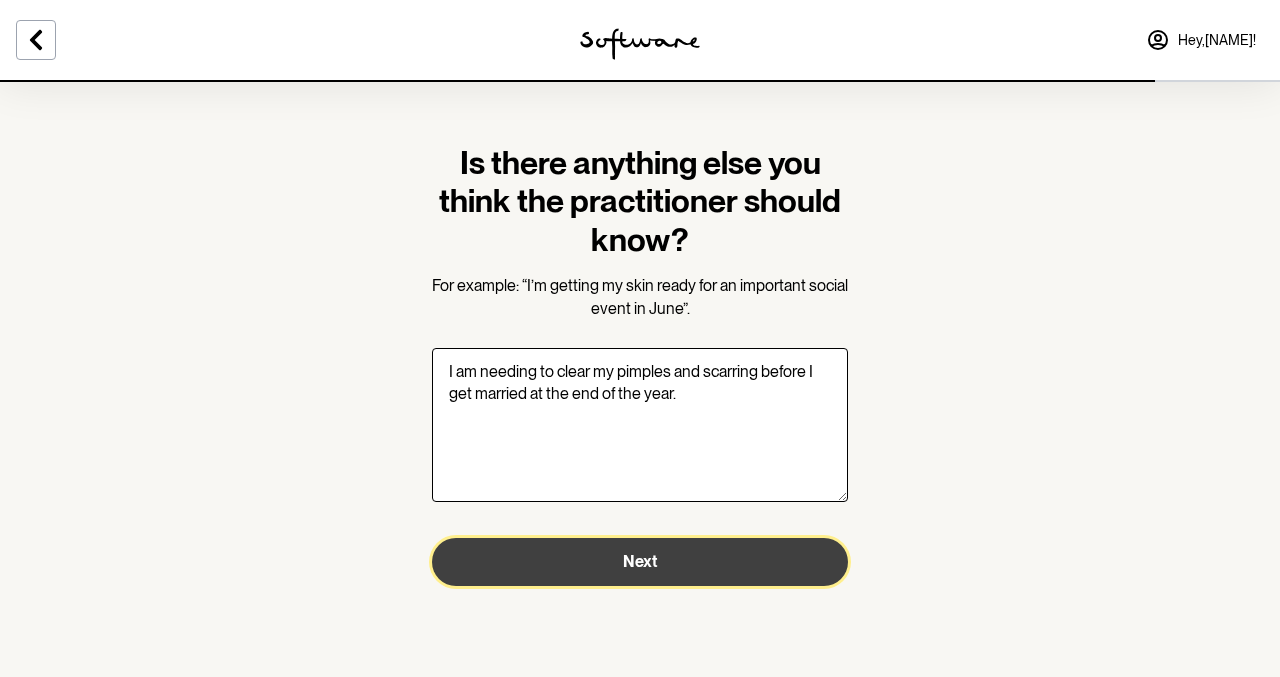 click on "Next" at bounding box center [640, 562] 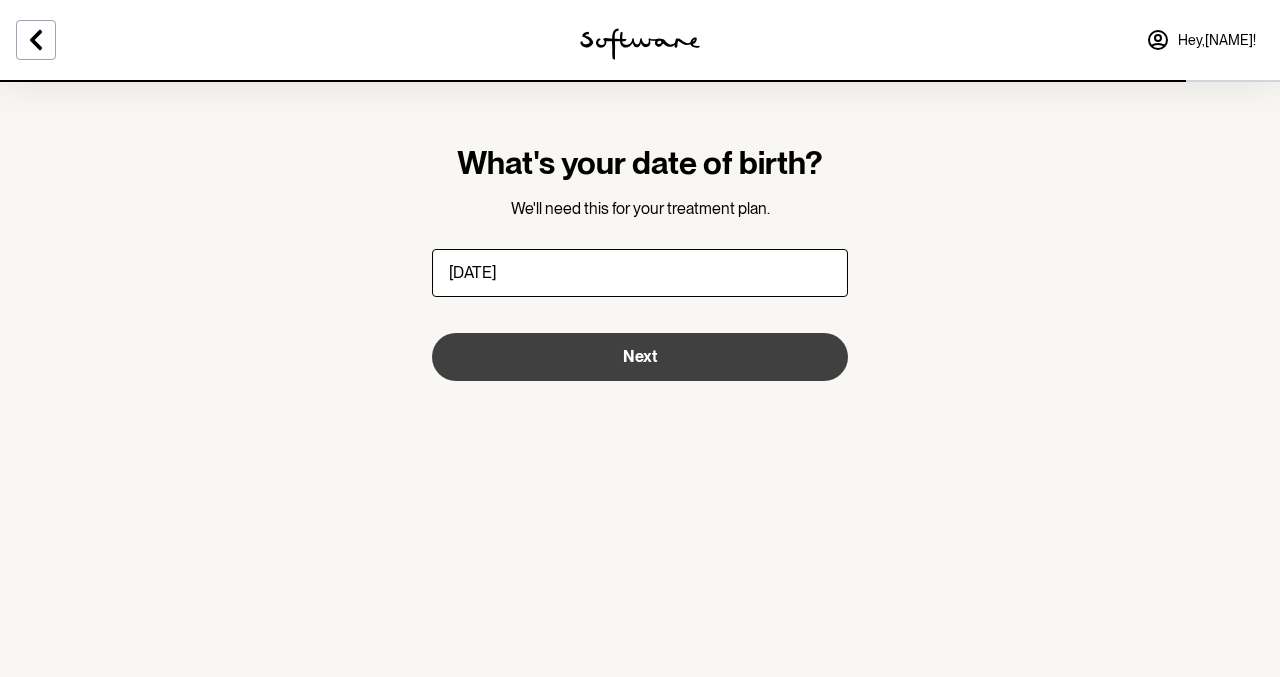 type on "[DATE]" 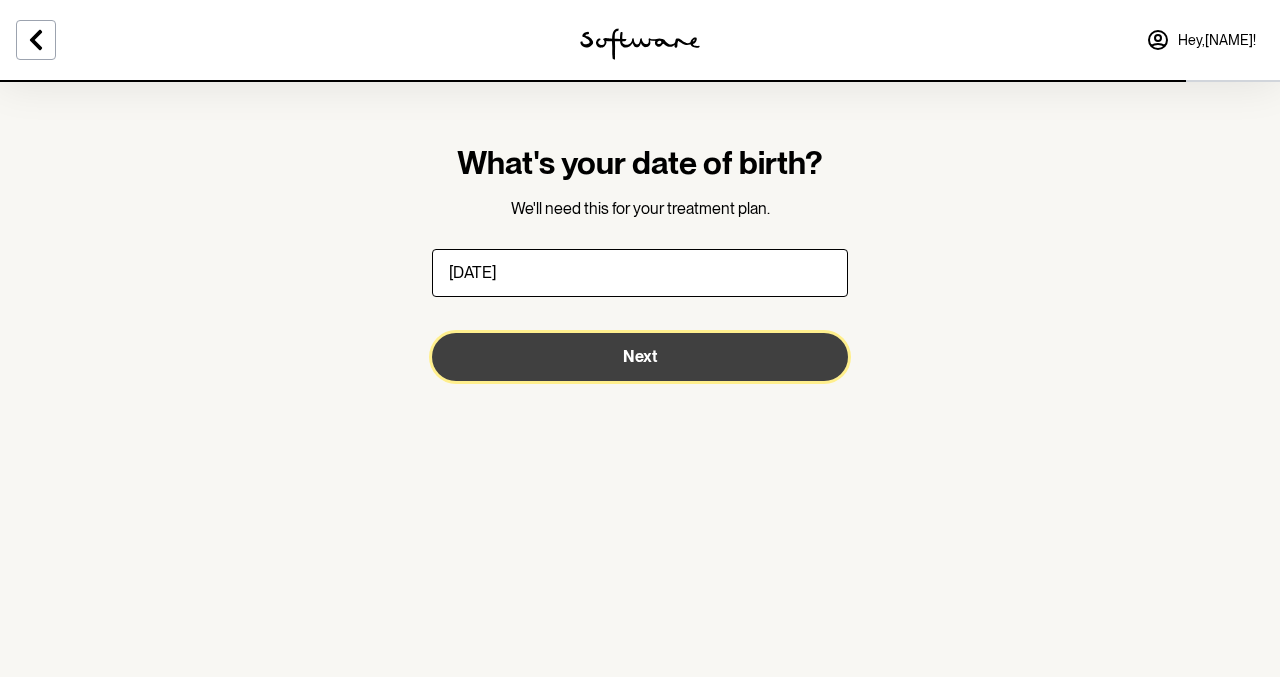 click on "Next" at bounding box center (640, 357) 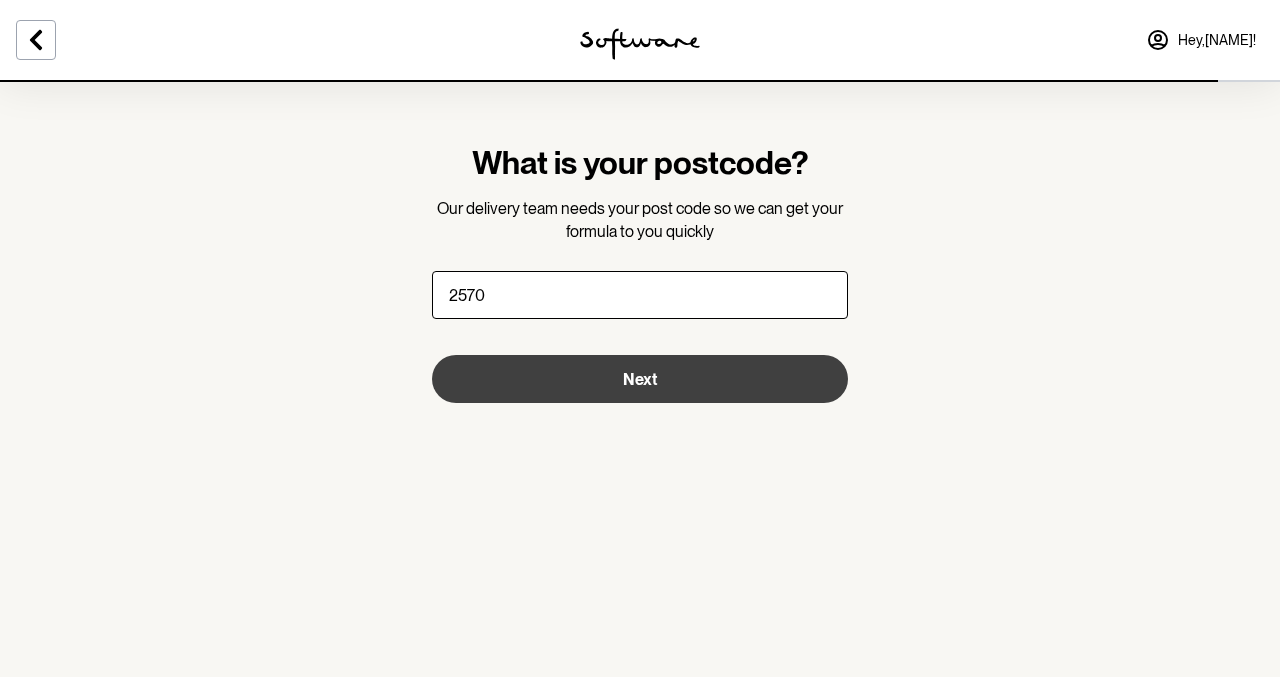 type on "2570" 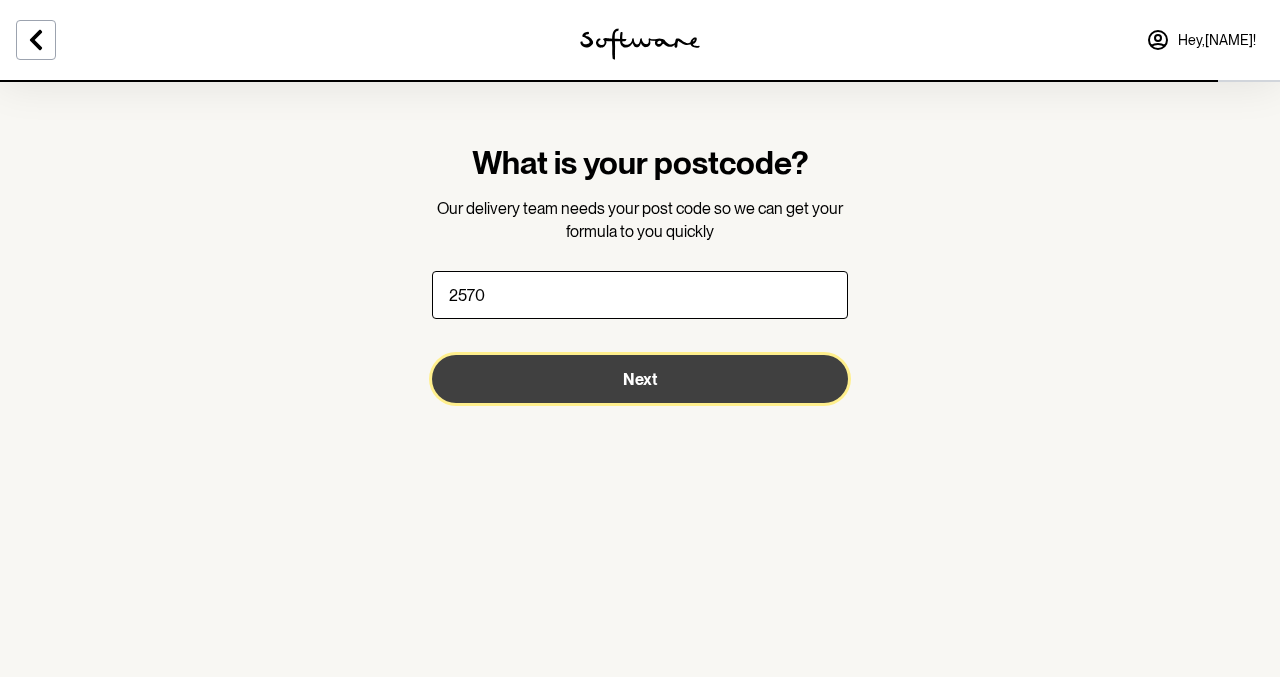 click on "Next" at bounding box center [640, 379] 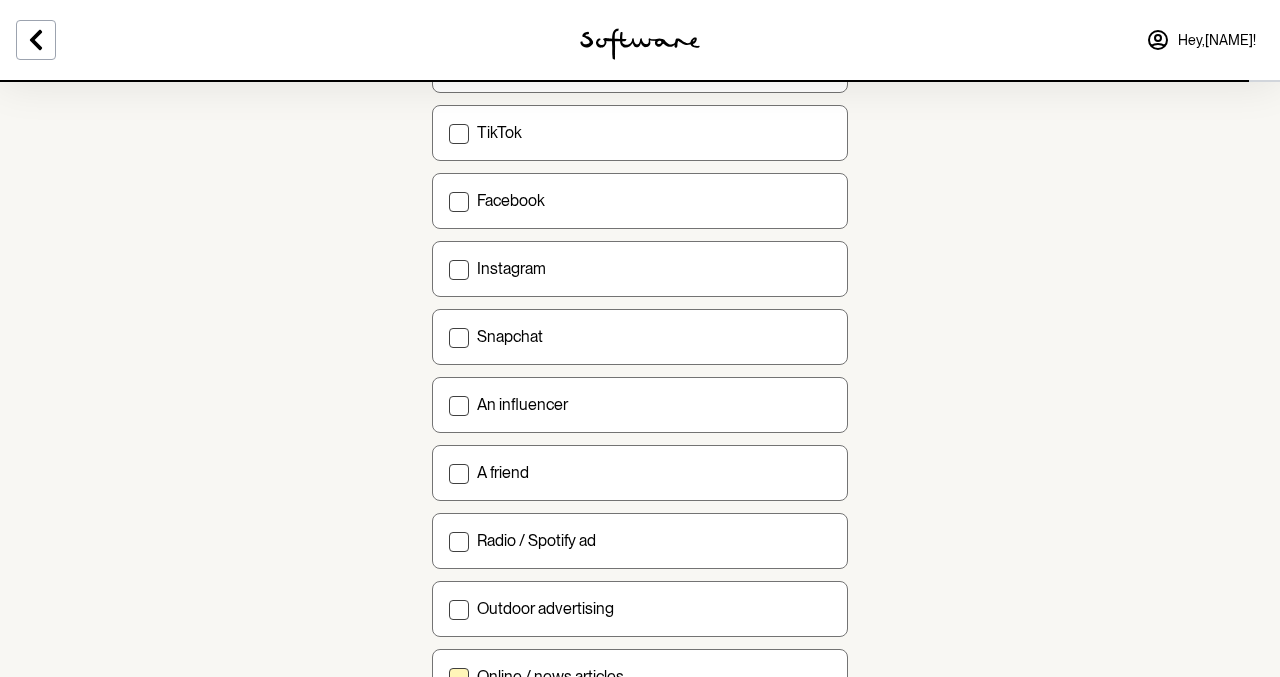 scroll, scrollTop: 375, scrollLeft: 0, axis: vertical 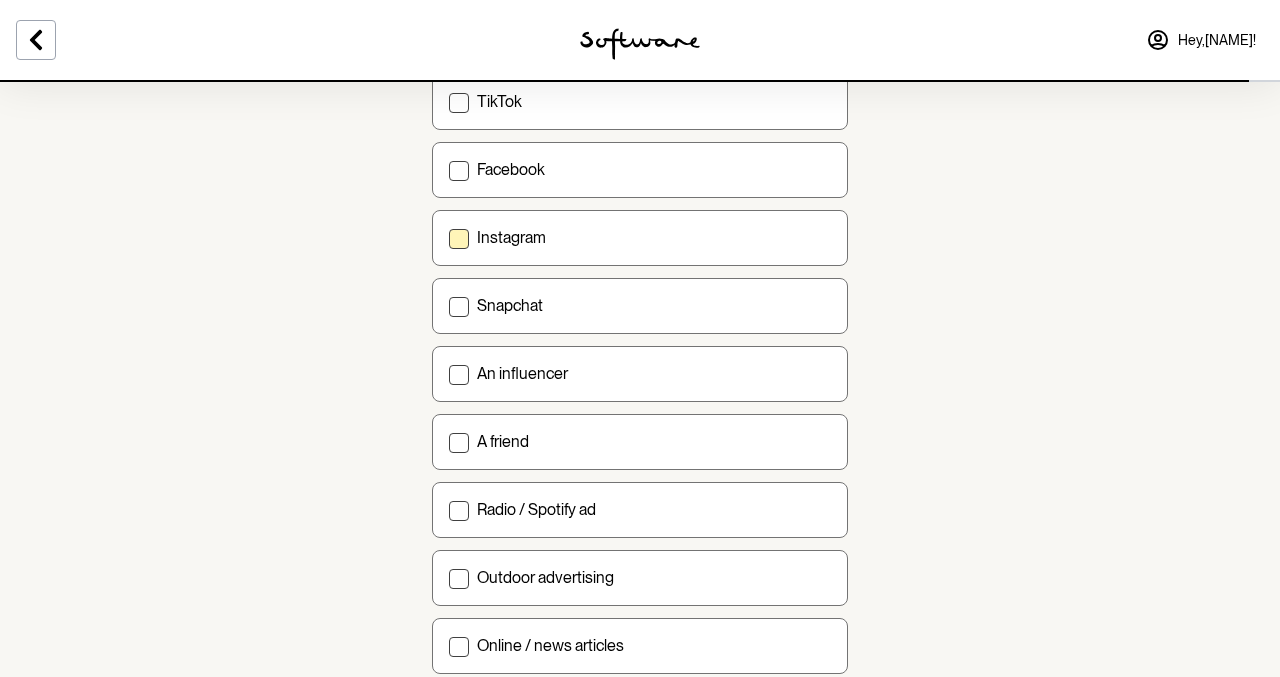 click on "Instagram" at bounding box center [654, 237] 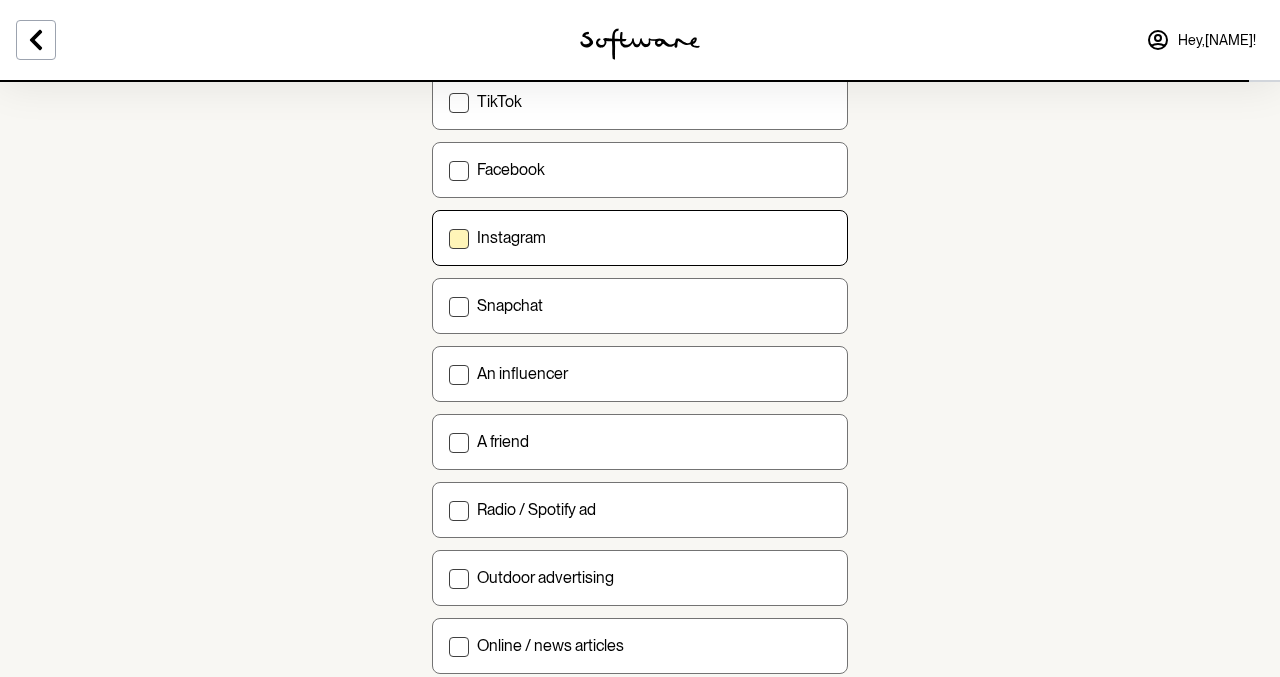 click on "Instagram" at bounding box center (448, 237) 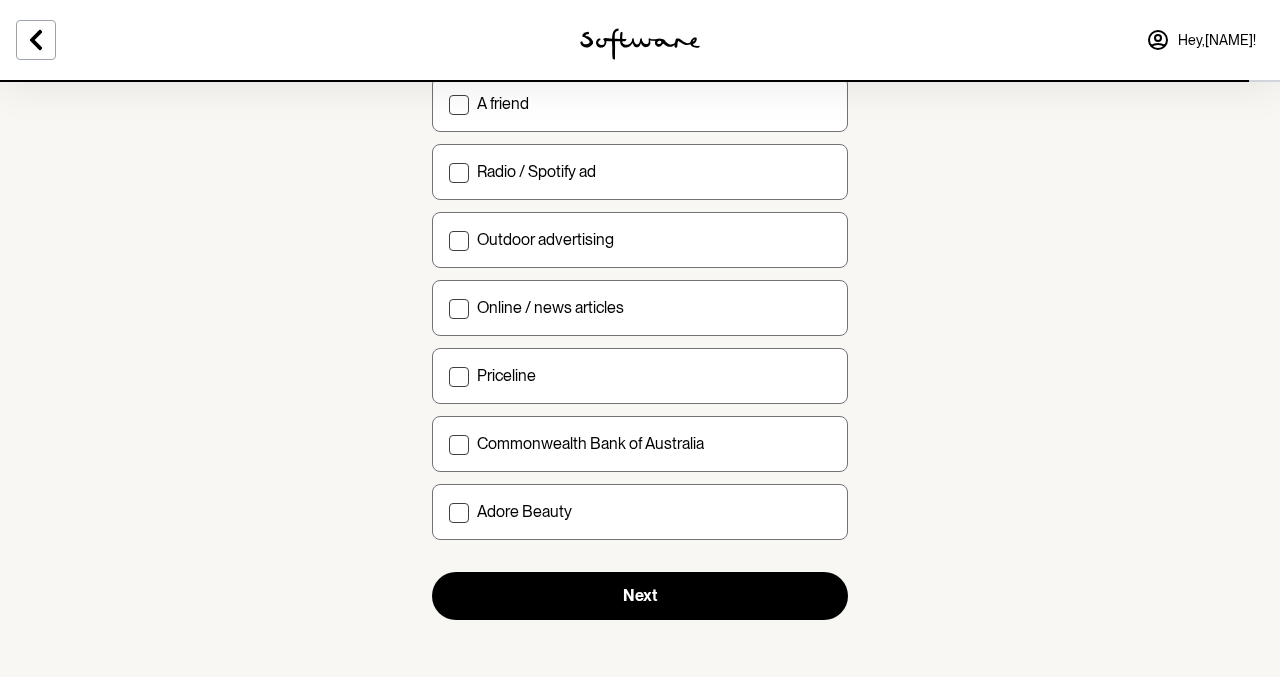 scroll, scrollTop: 720, scrollLeft: 0, axis: vertical 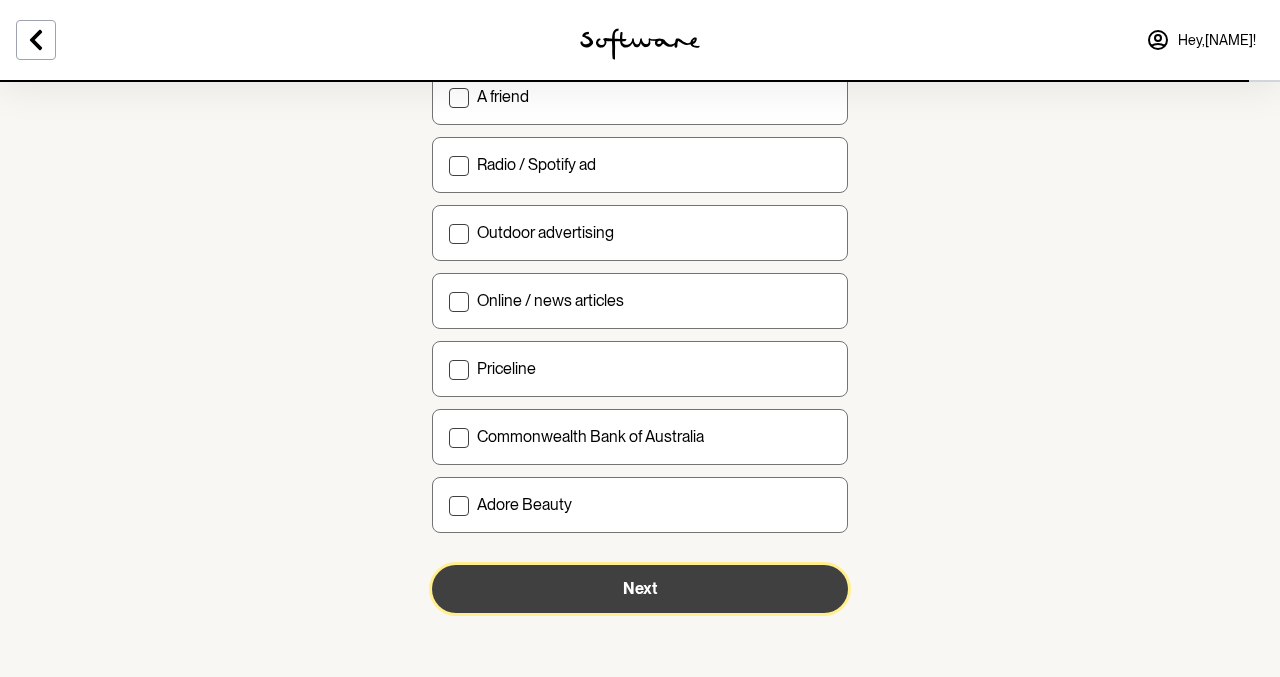 click on "Next" at bounding box center [640, 589] 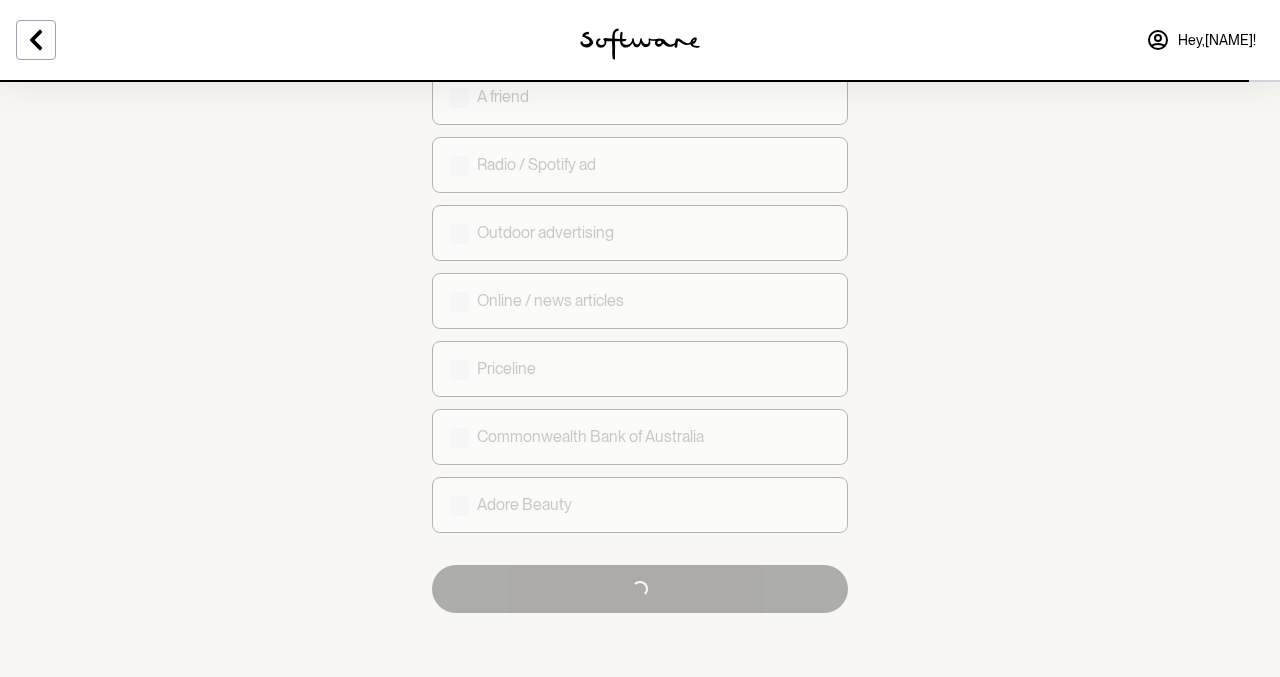 scroll, scrollTop: 0, scrollLeft: 0, axis: both 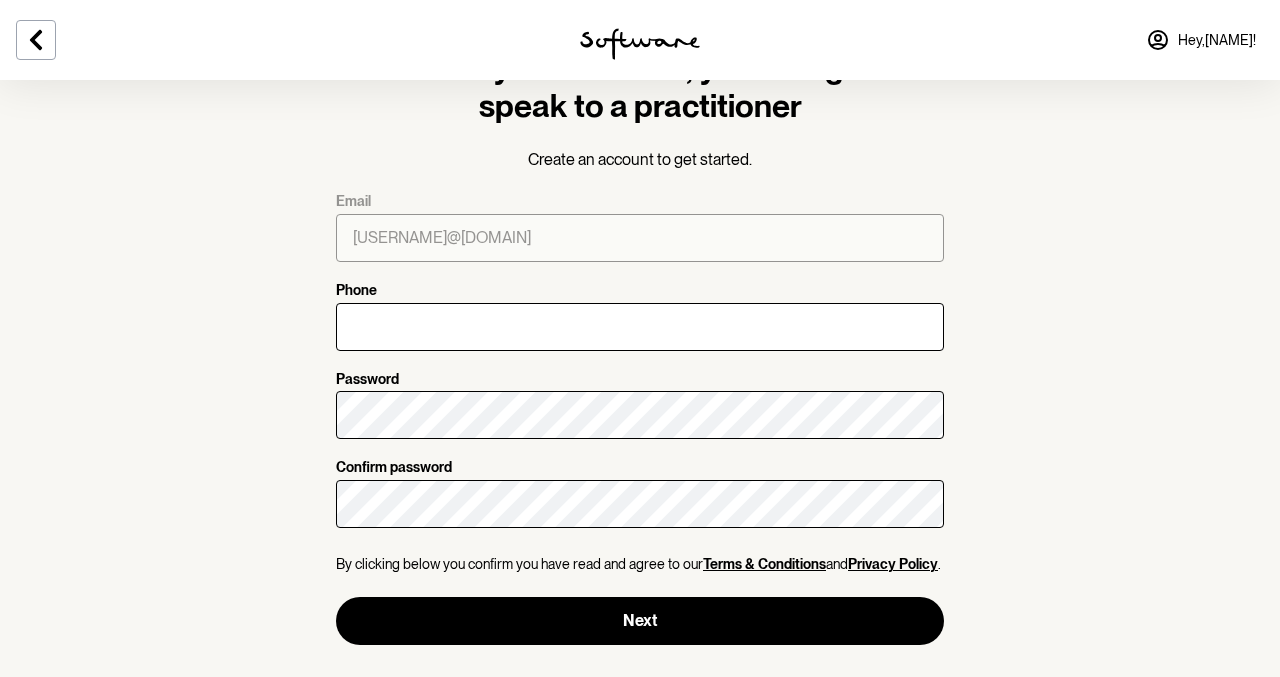 click on "Email [USERNAME]@[DOMAIN] Phone Password Confirm password By clicking below you confirm you have read and agree to our Terms & Conditions and Privacy Policy . Next" at bounding box center (640, 419) 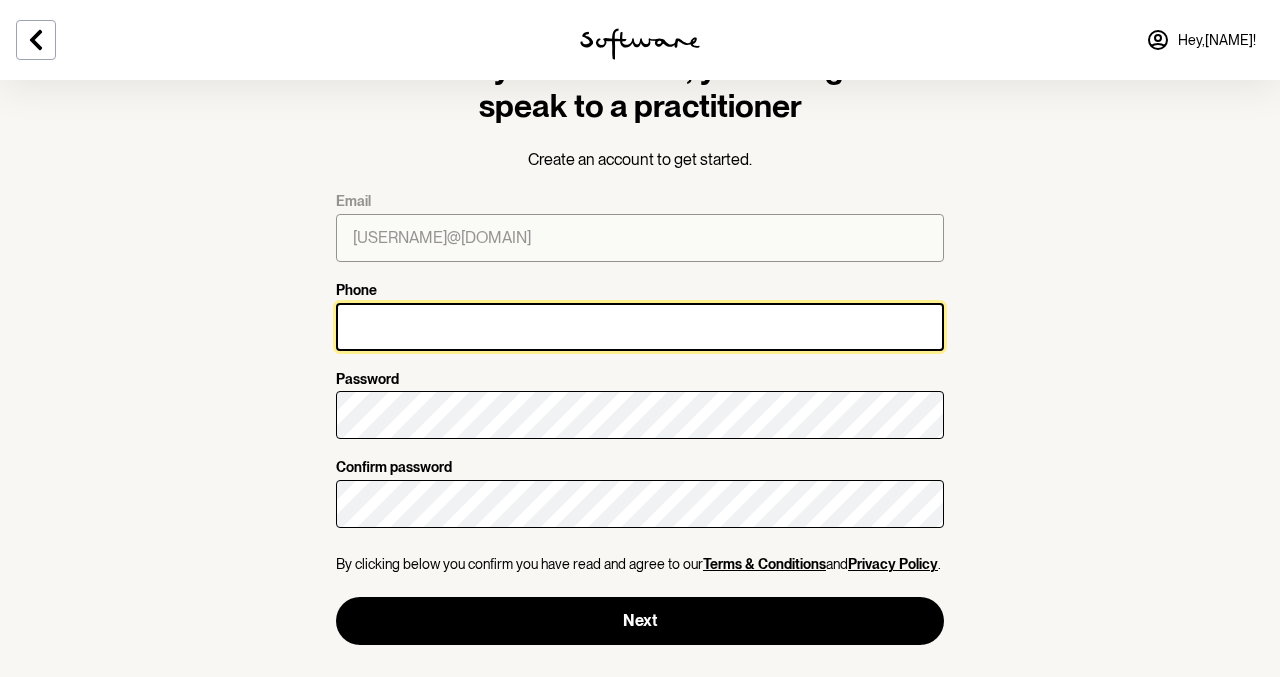 click on "Phone" at bounding box center [640, 327] 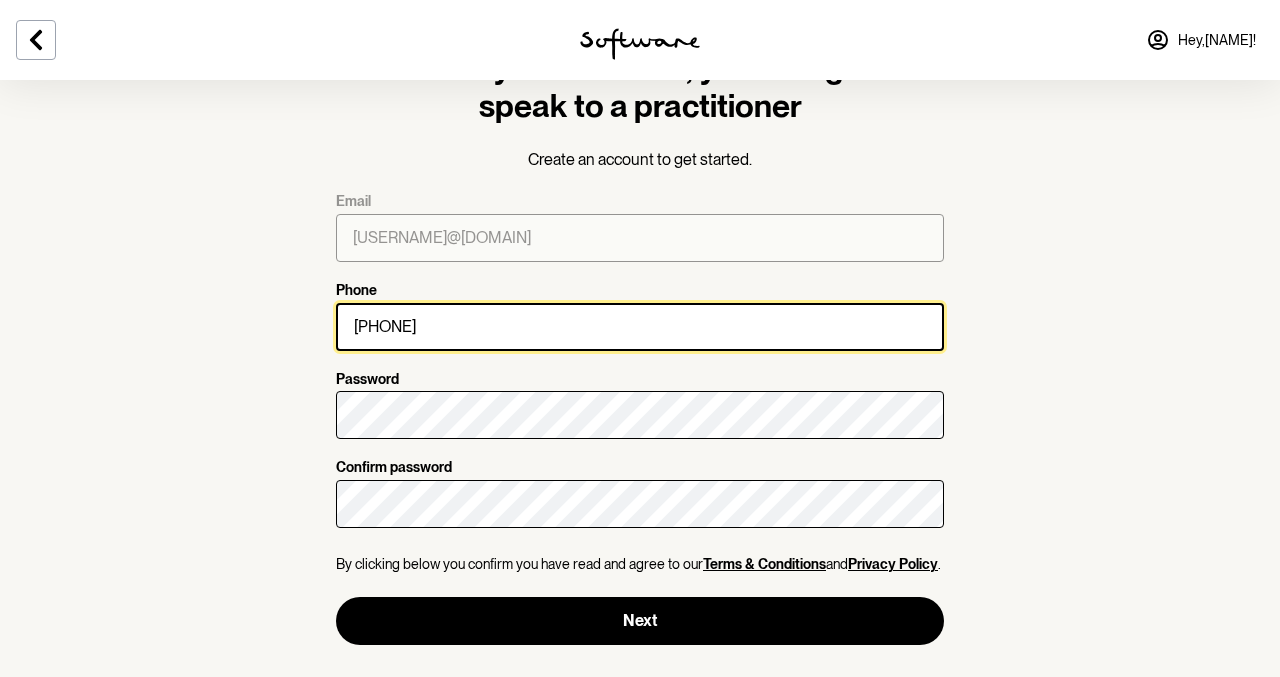type on "[PHONE]" 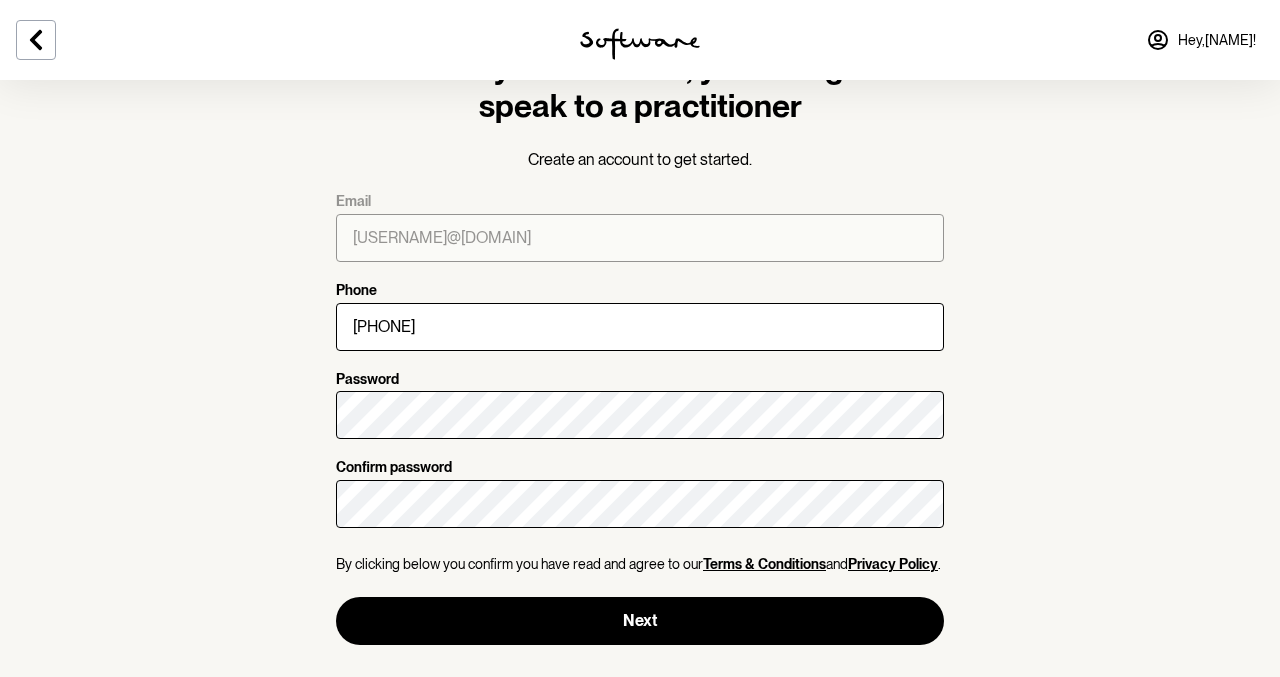 click at bounding box center [640, 415] 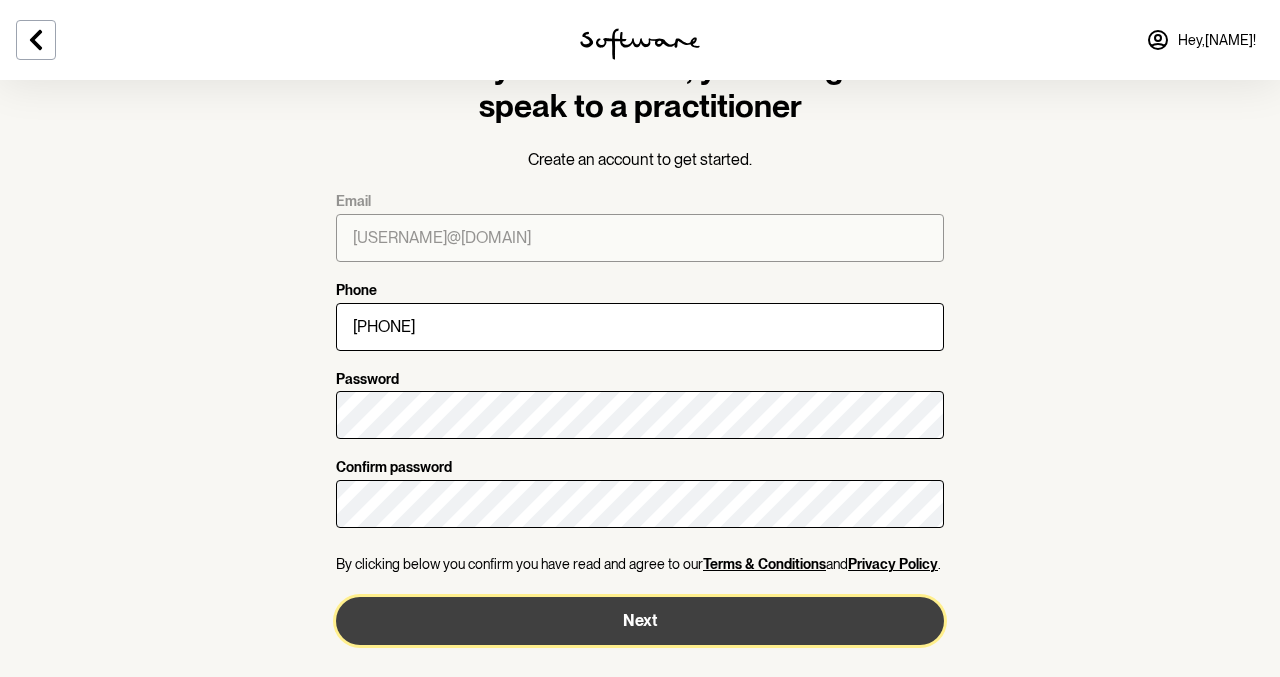 click on "Next" at bounding box center (640, 621) 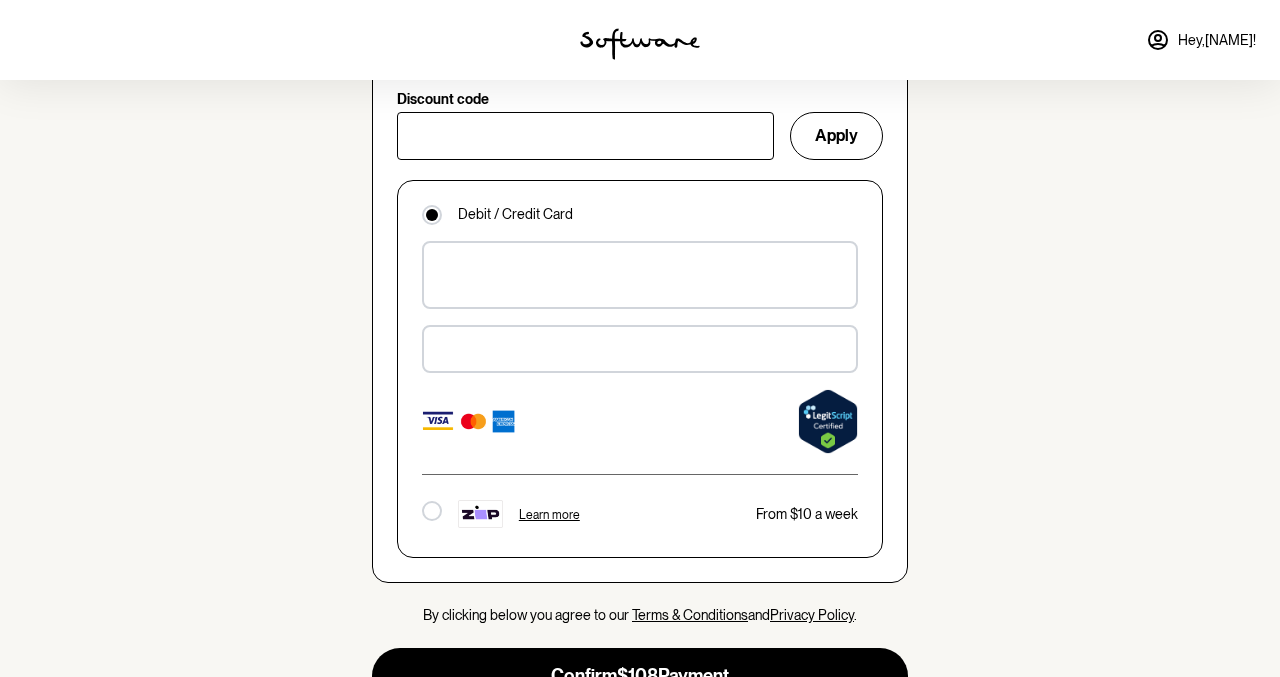 scroll, scrollTop: 1403, scrollLeft: 0, axis: vertical 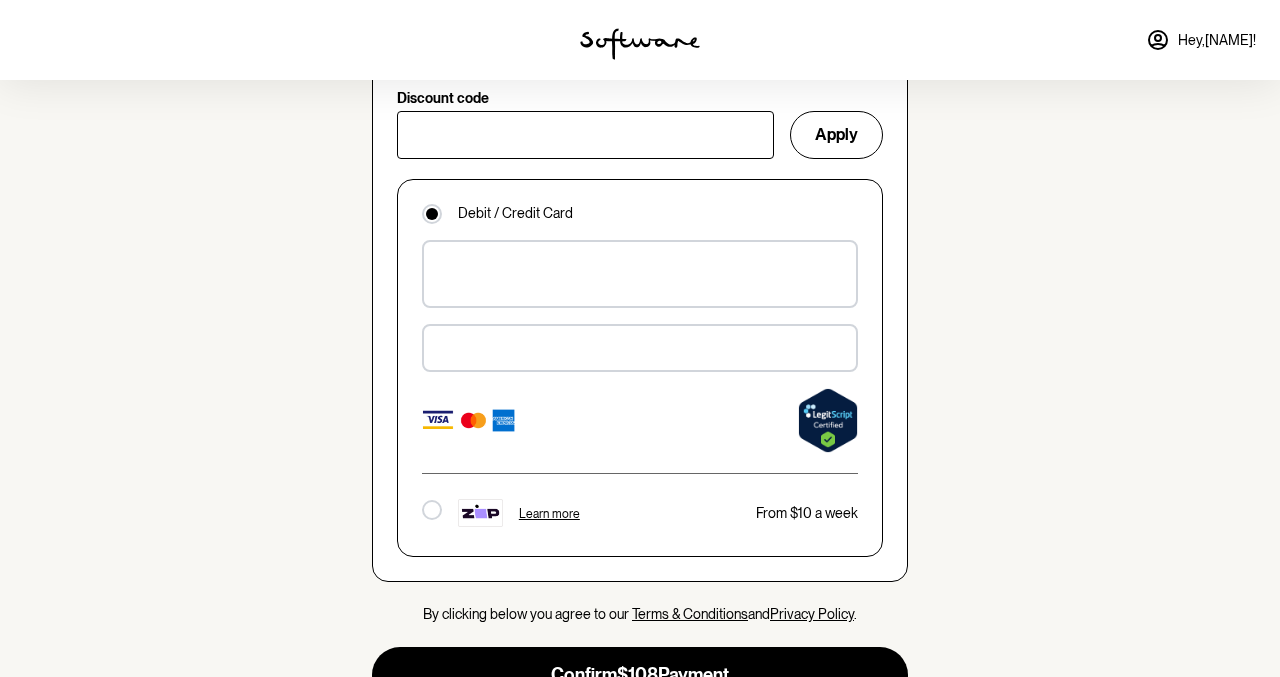 click at bounding box center (640, 420) 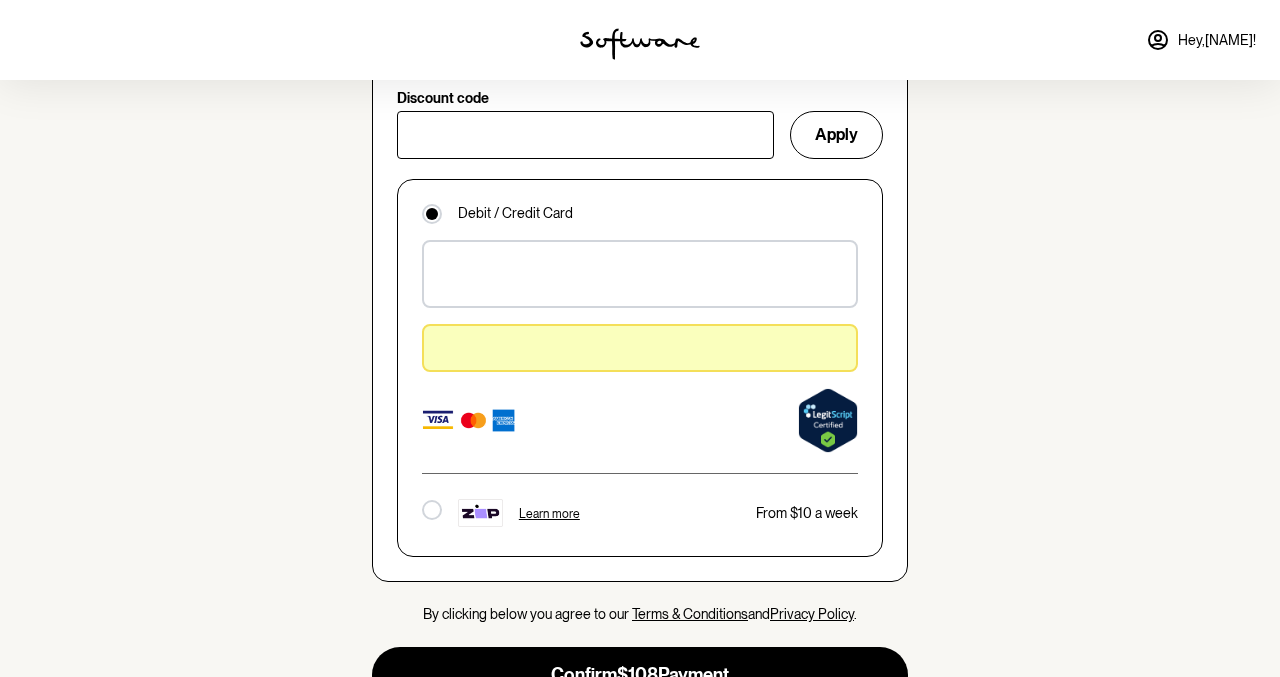click on "Skin quiz     Chat with a practitioner     Confirm order     Cream made     Shipped to you [FIRST]'s custom formula Ready for consult What’s next? A practitioner will review your information and prescribe a custom formula for your skin. Review your quiz answers Payment Summary Bi-monthly subscription Chat with a practitioner $29 1x Custom Formula 8 week supply $108 1:1 Ongoing Support Online check-ins with practitioner Included Subtotal $137 Free consult discount -$29 Total $108 Our promise to you... Money Back Guarantee. If you’re found unsuitable during your consult or decide not to proceed with our program after your practitioner call, we will refund you the amount in full. Reformulation Promise.  If you aren’t in love with your formula, we will reformulate it at no extra cost. No Lock in Contracts. You can delay or cancel your subscription at any time. Confirm your account details Email [EMAIL_USER] Phone +61490193143 Payment details Discount code Apply Learn more   ." at bounding box center (640, 177) 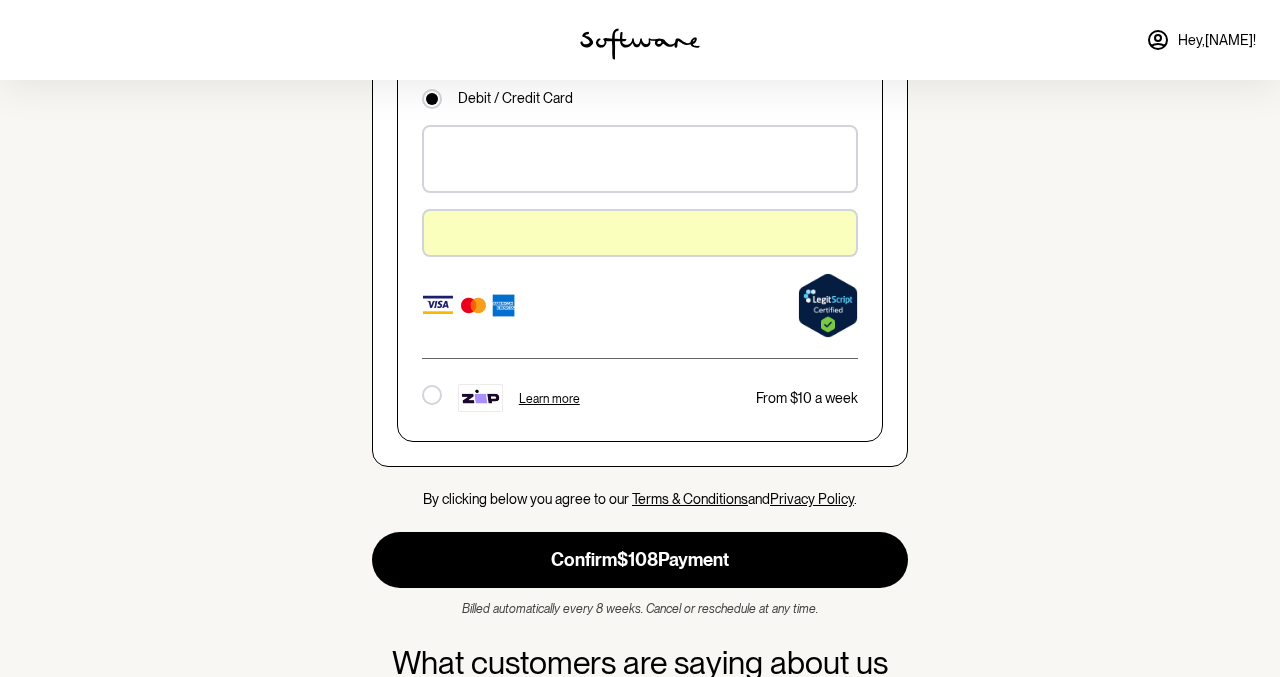 scroll, scrollTop: 1564, scrollLeft: 0, axis: vertical 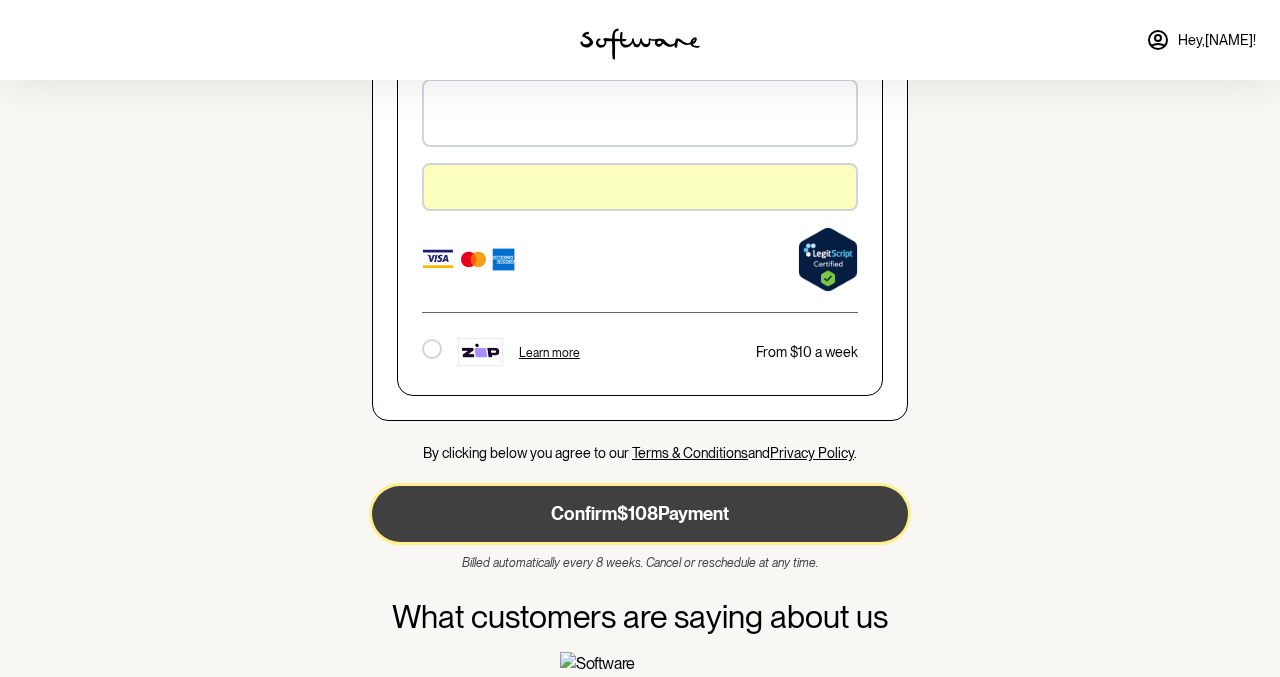 click on "Confirm  $108  Payment" at bounding box center [640, 514] 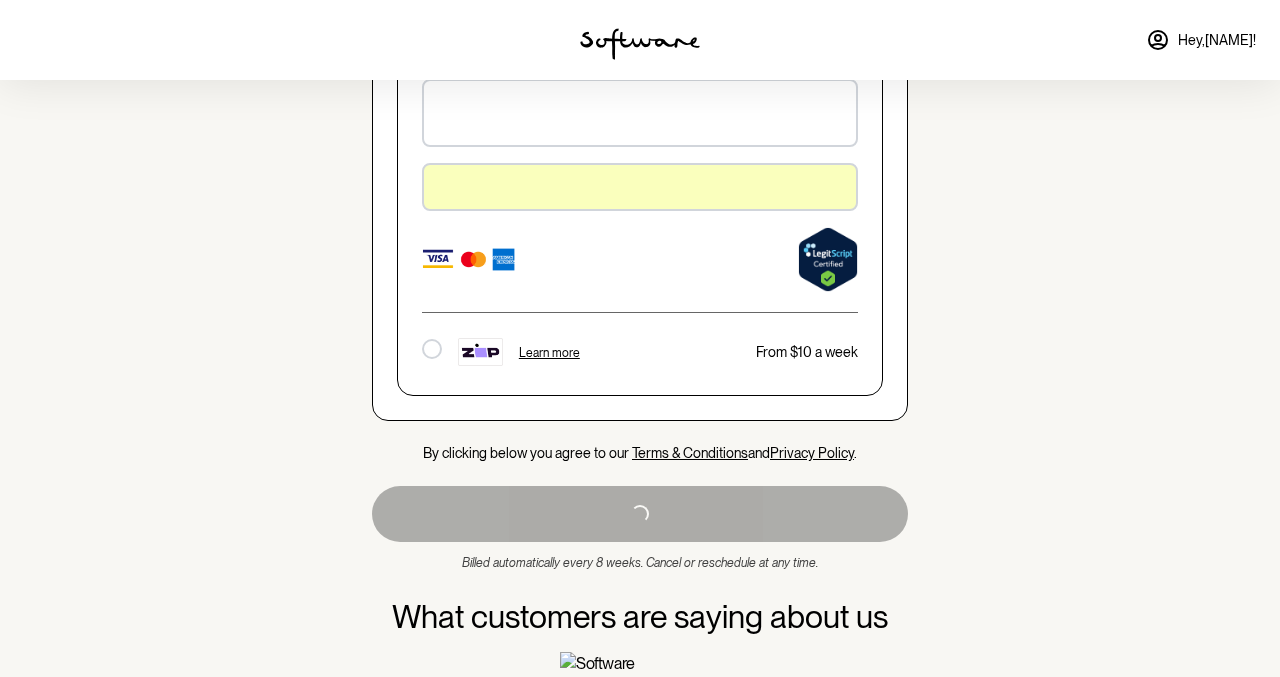 scroll, scrollTop: 0, scrollLeft: 0, axis: both 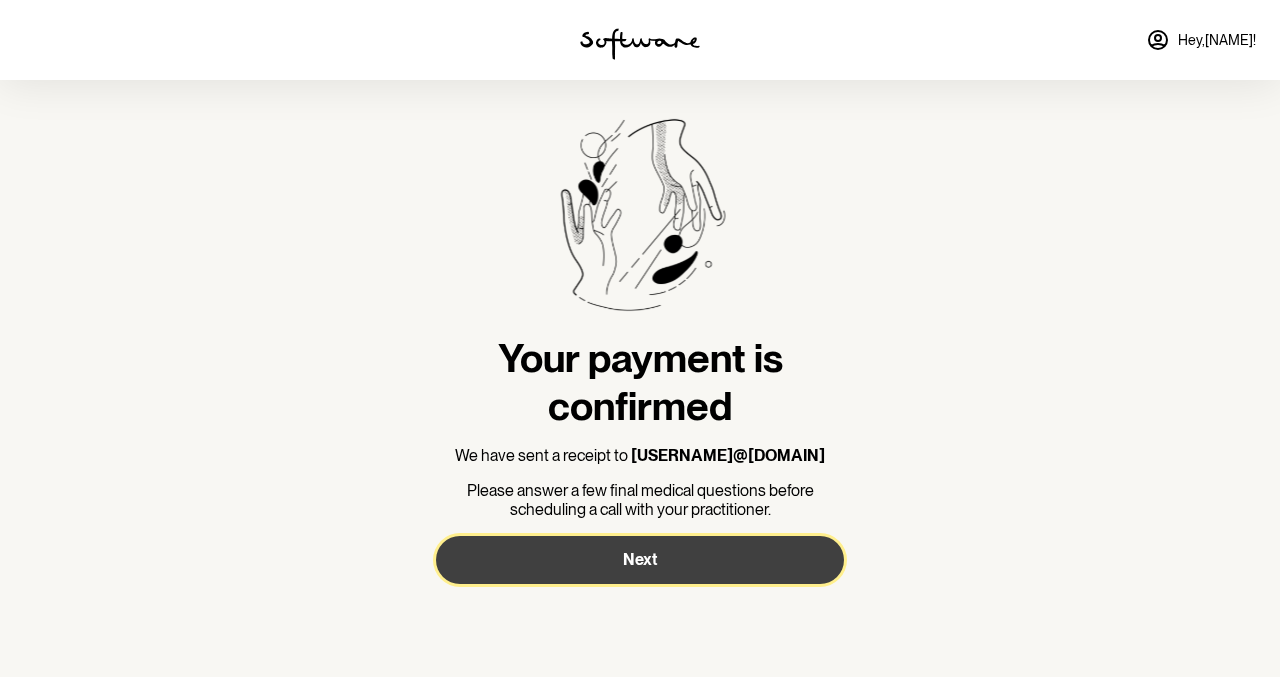 click on "Next" at bounding box center (640, 560) 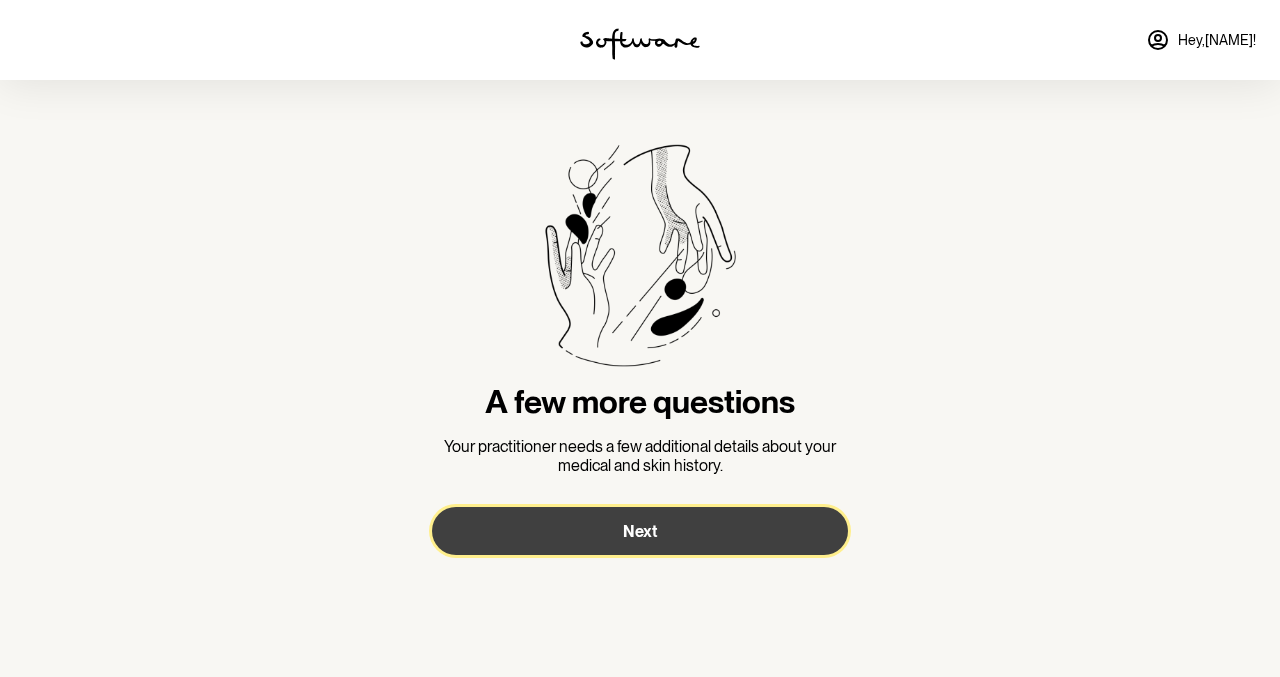 click on "Next" at bounding box center (640, 531) 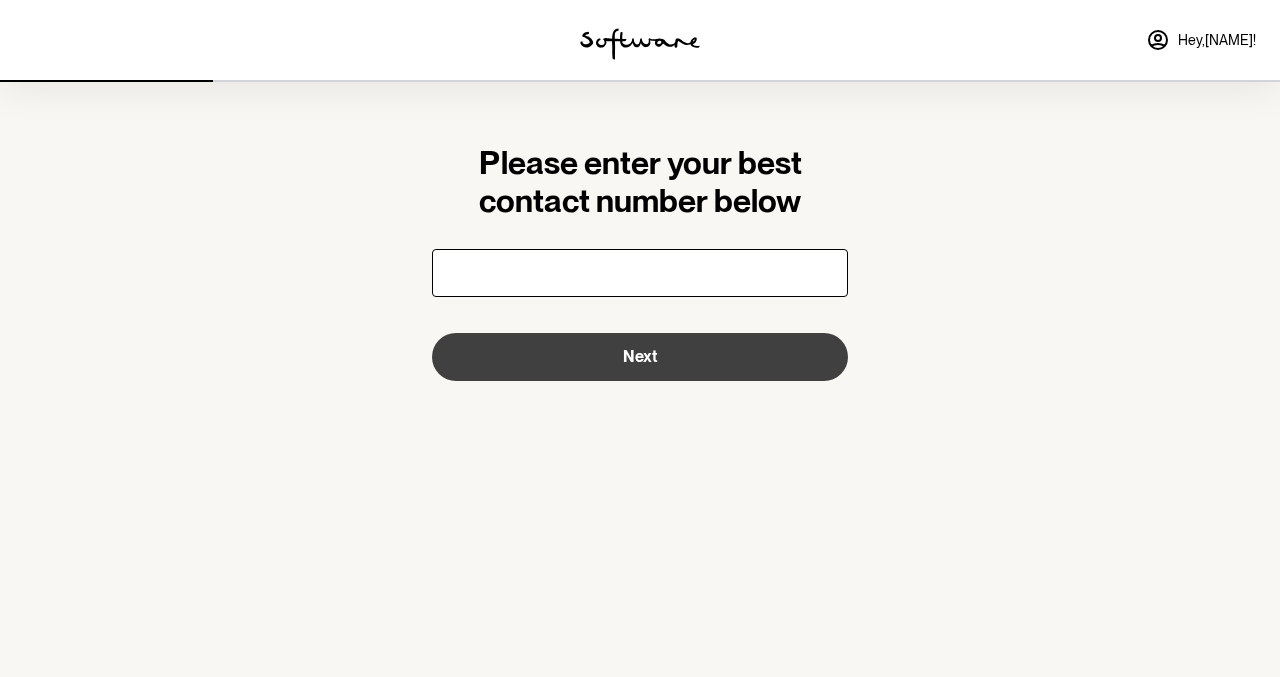 type on "[PHONE]" 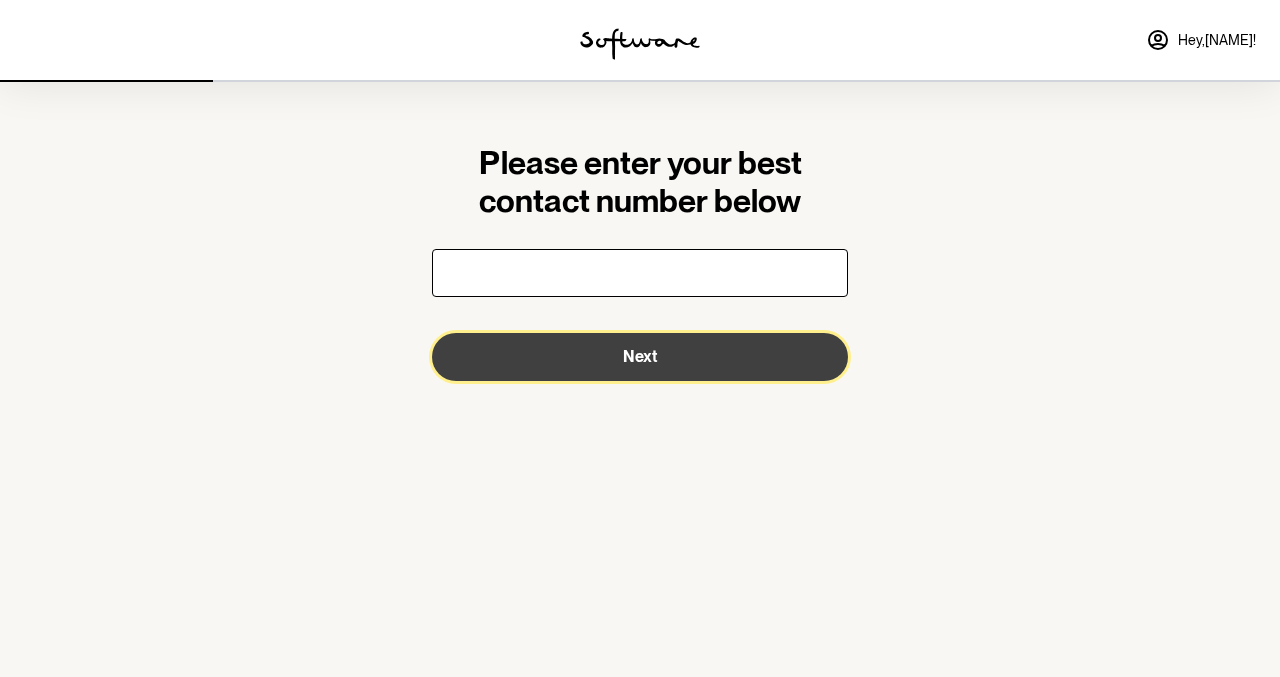 click on "Next" at bounding box center (640, 357) 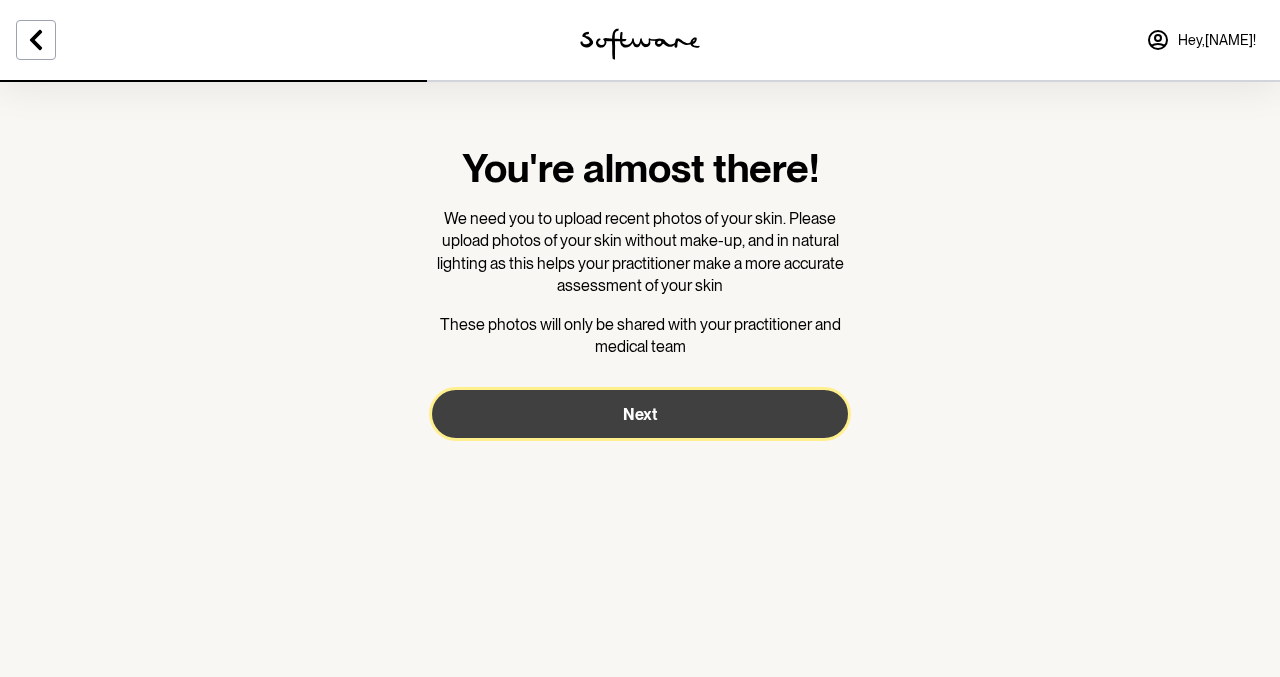 click on "Next" at bounding box center [640, 414] 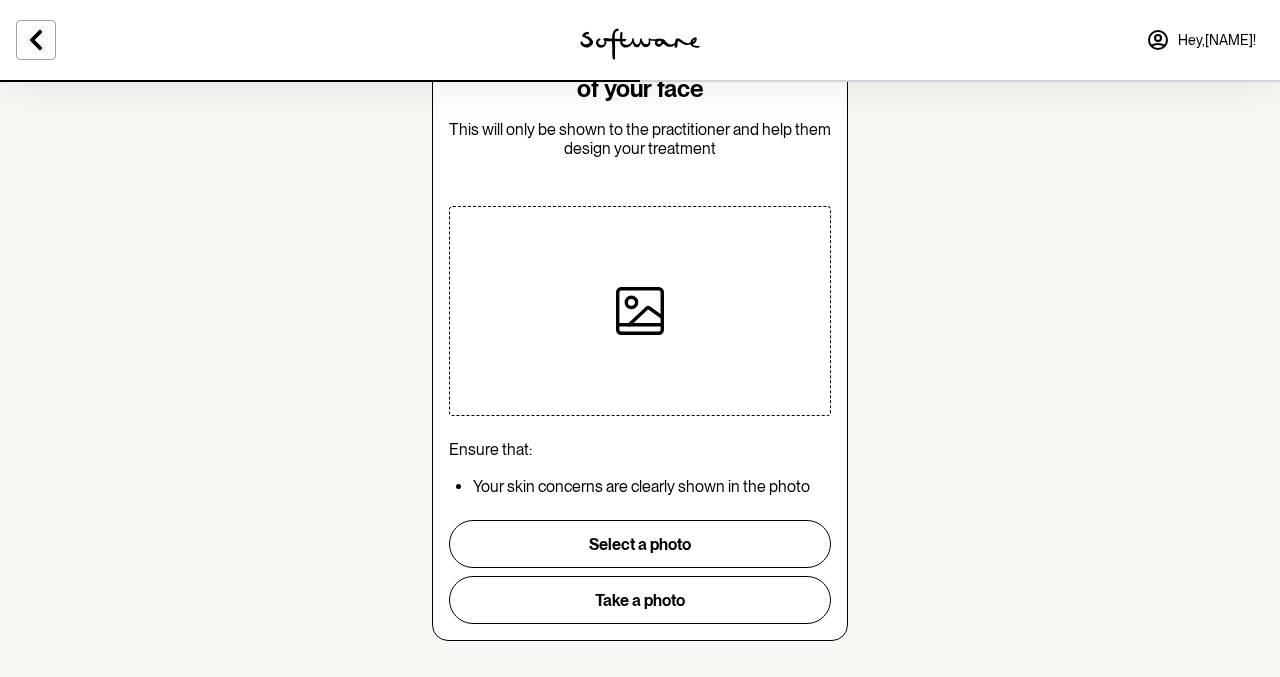 scroll, scrollTop: 116, scrollLeft: 0, axis: vertical 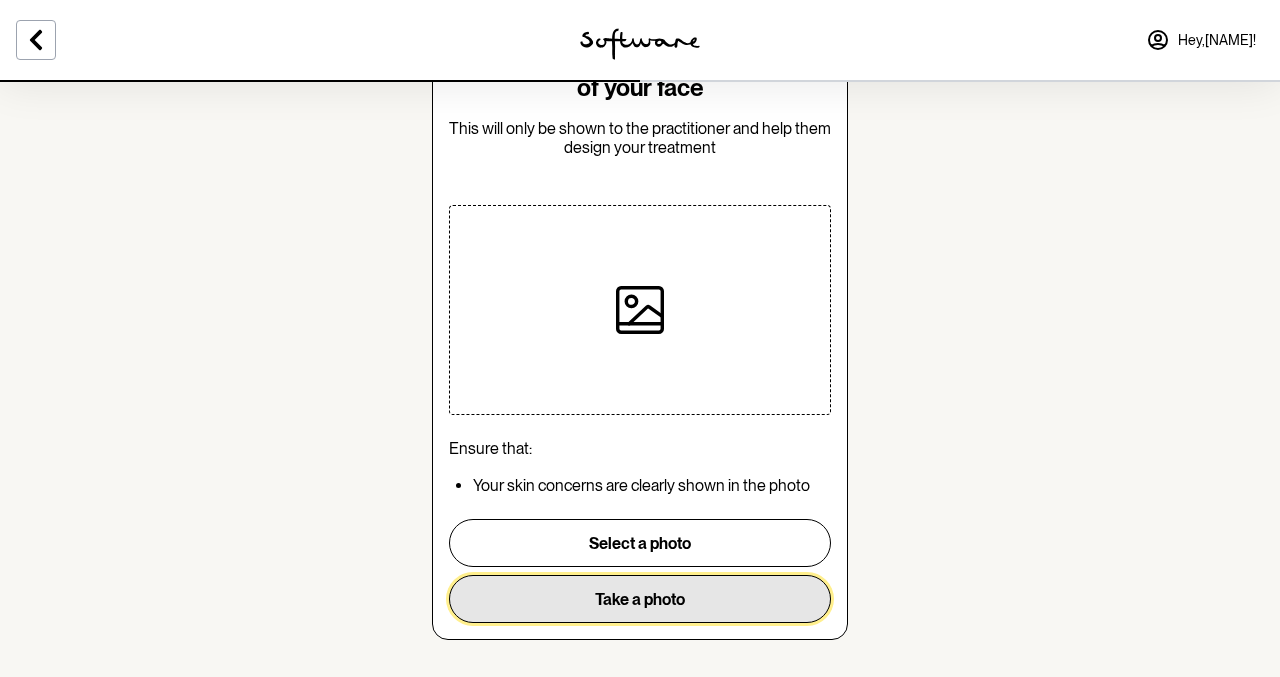 click on "Take a photo" at bounding box center (640, 599) 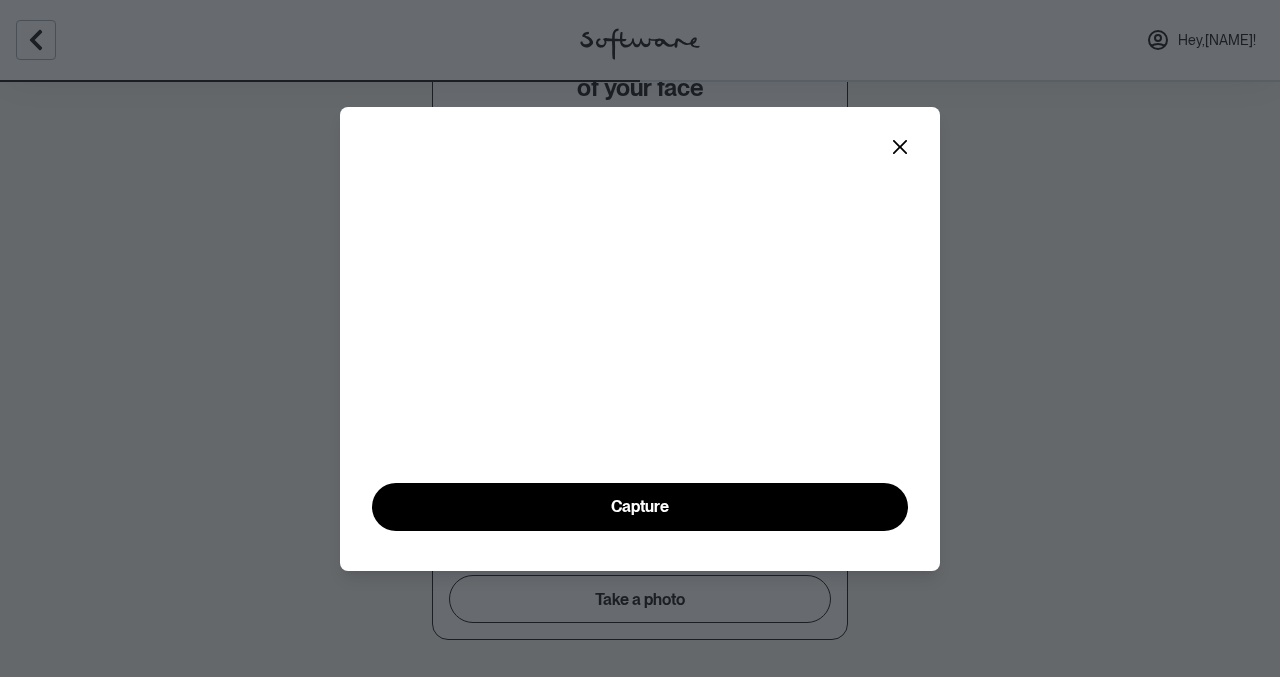 scroll, scrollTop: 32, scrollLeft: 0, axis: vertical 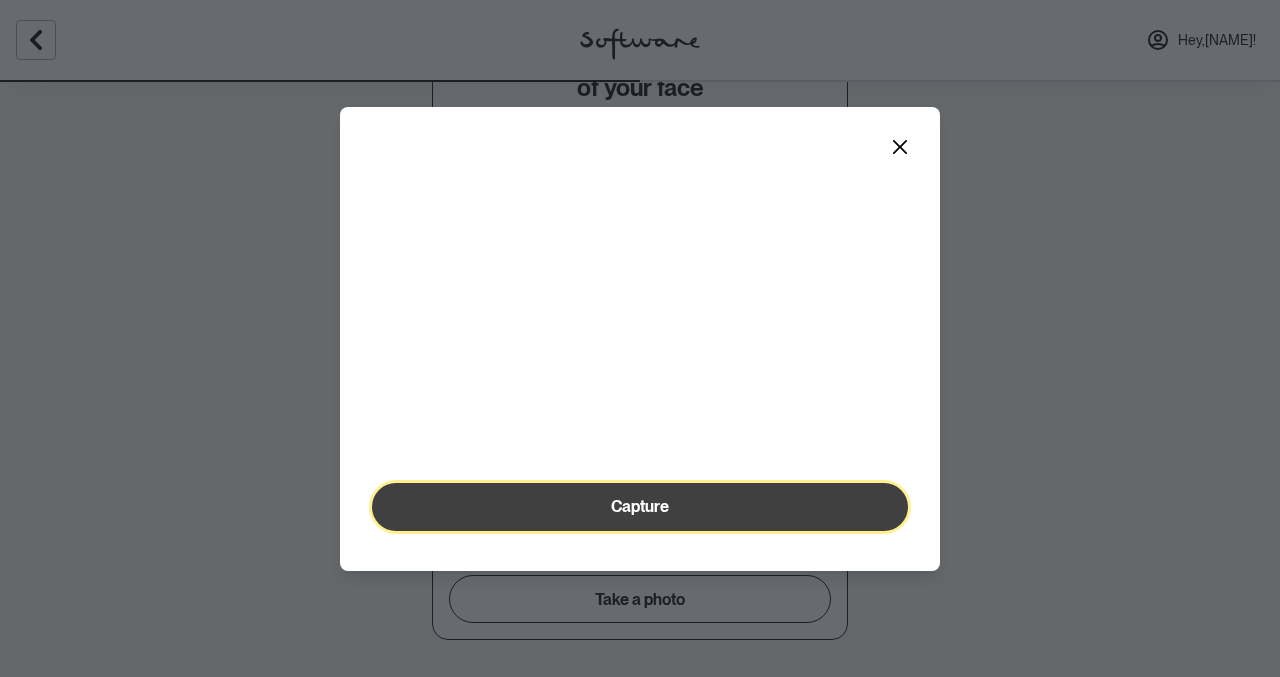 click on "Capture" at bounding box center [640, 507] 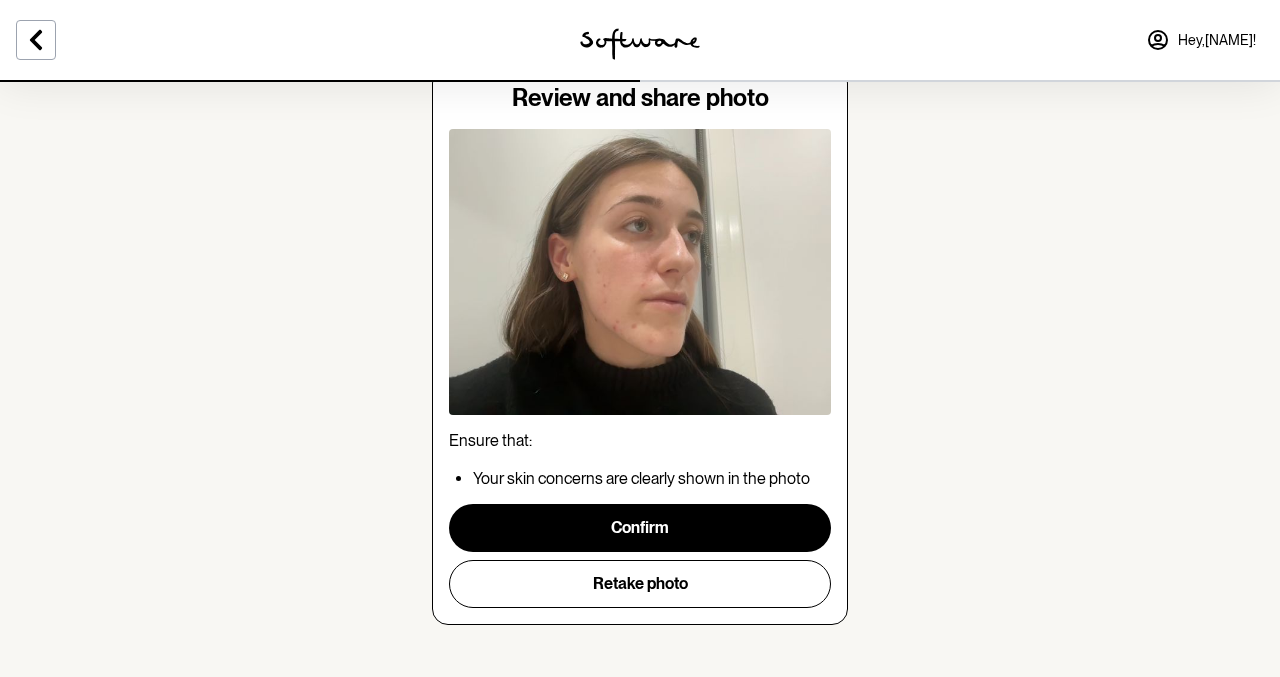 scroll, scrollTop: 89, scrollLeft: 0, axis: vertical 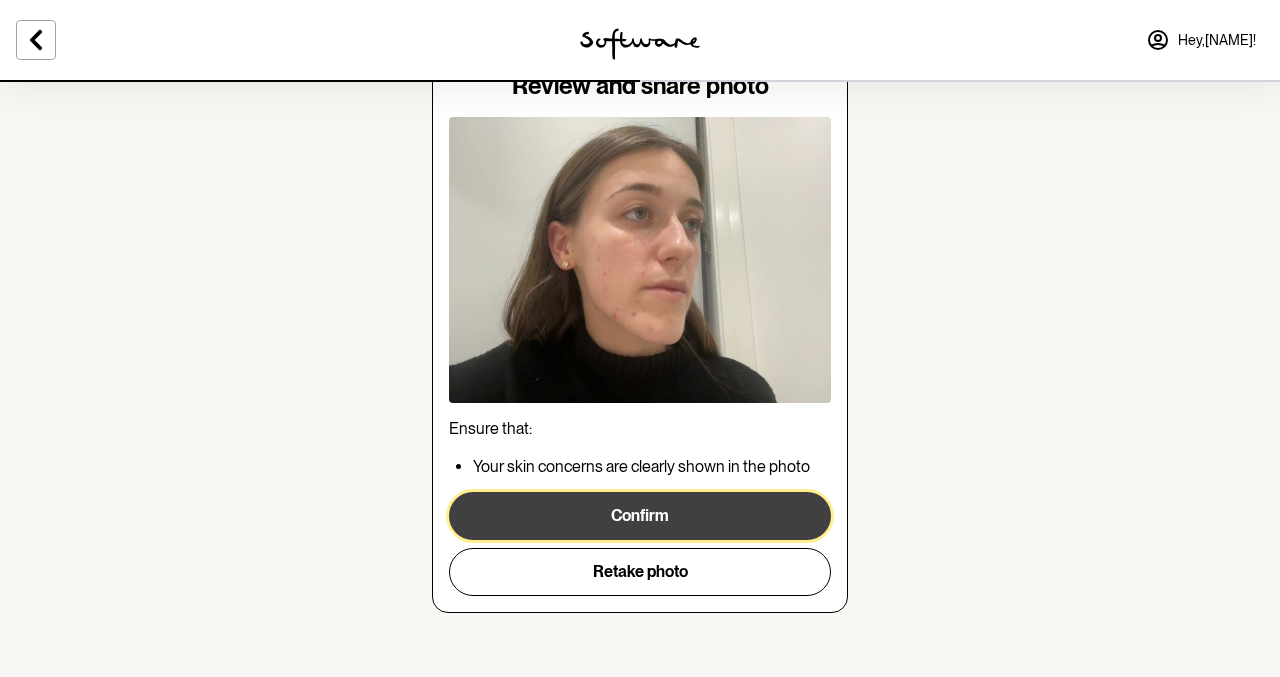 click on "Confirm" at bounding box center [640, 516] 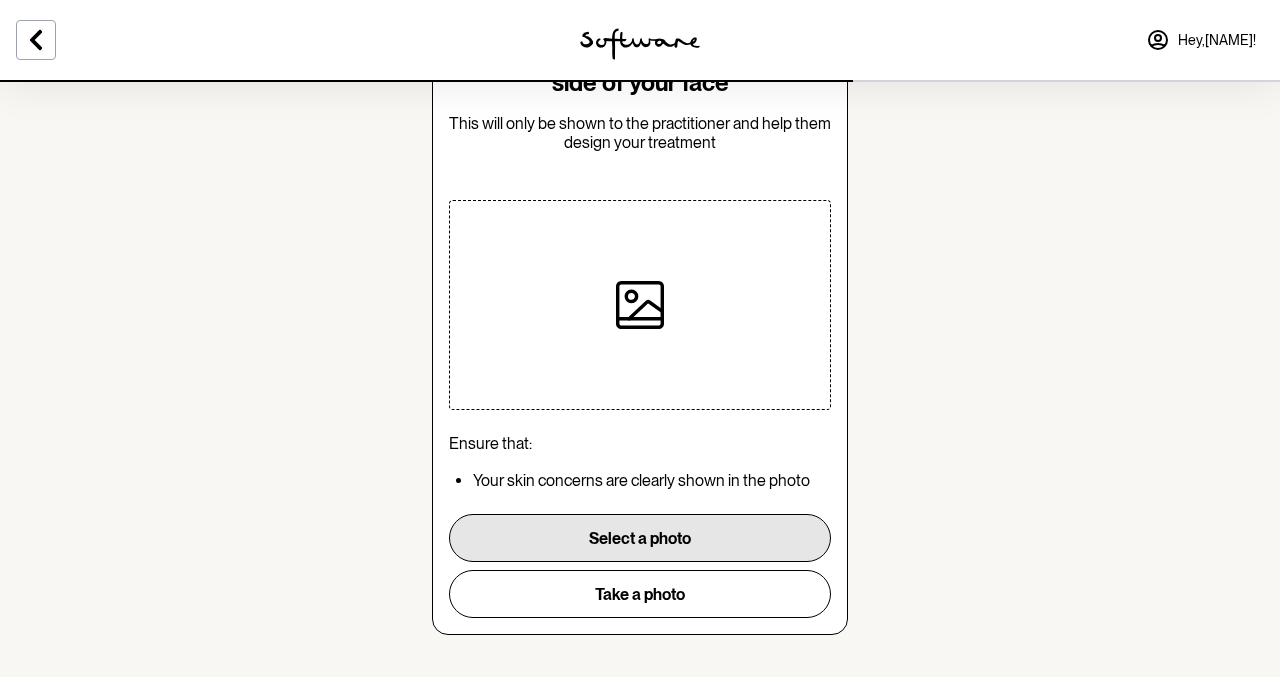 scroll, scrollTop: 122, scrollLeft: 0, axis: vertical 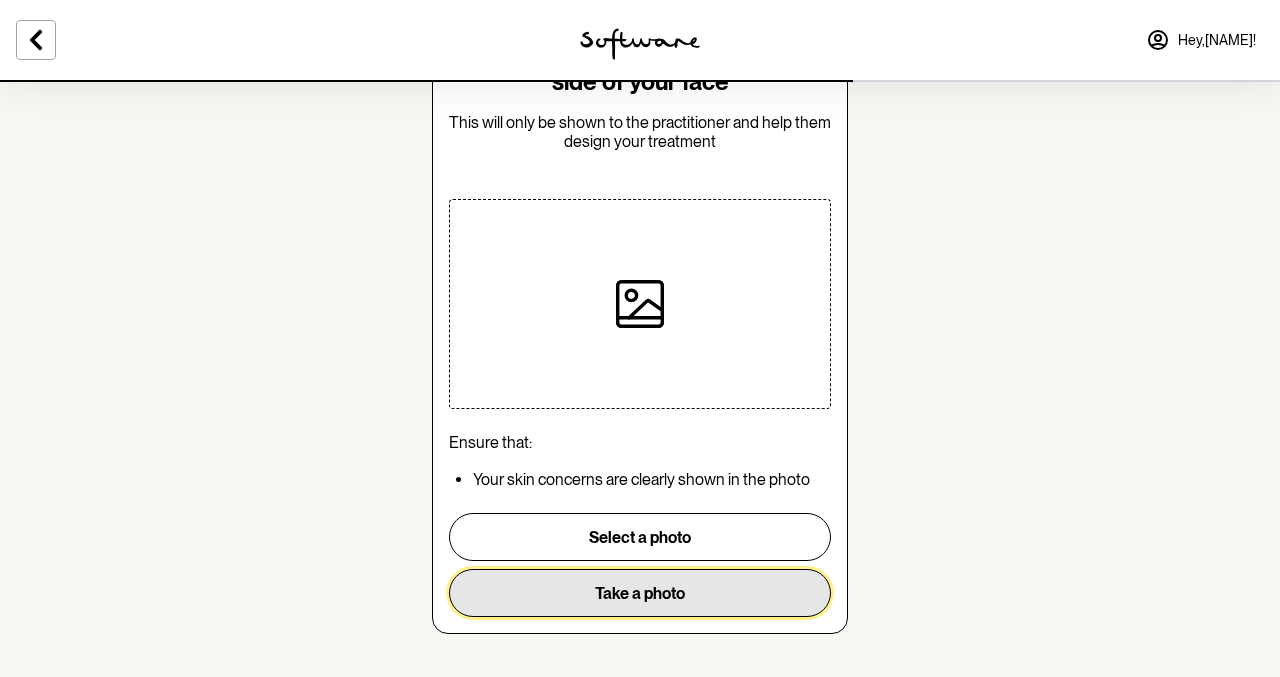 click on "Take a photo" at bounding box center (640, 593) 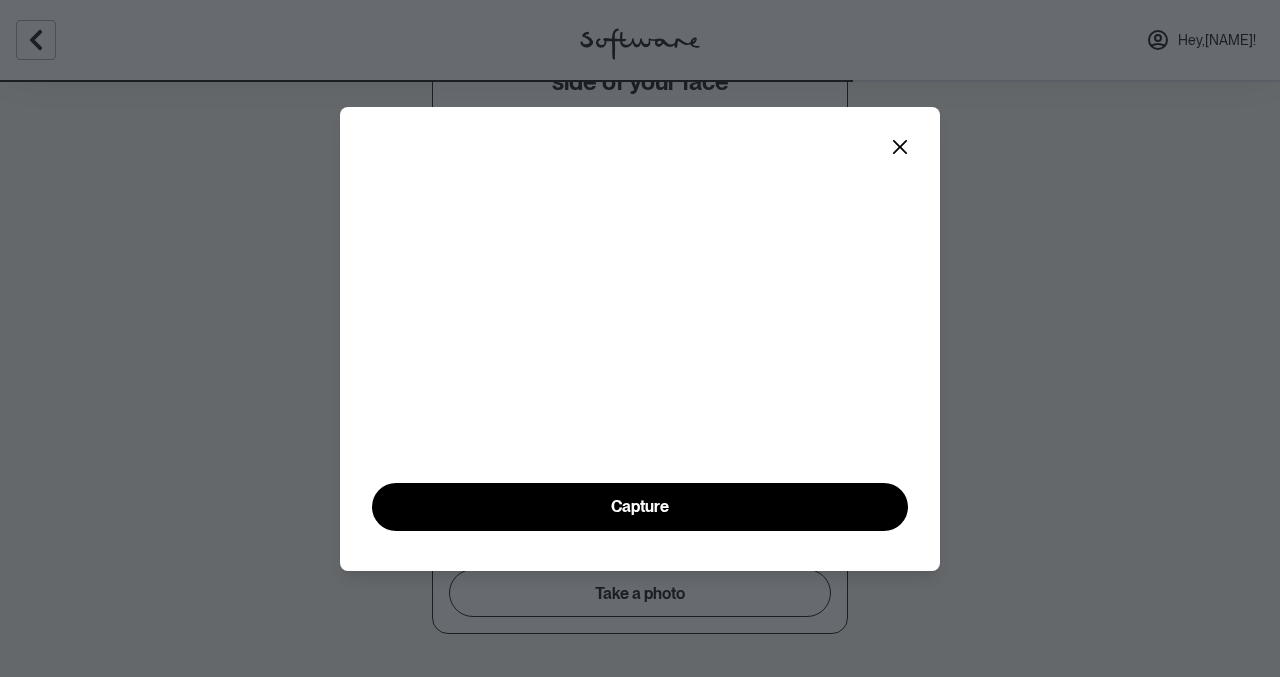 scroll, scrollTop: 41, scrollLeft: 0, axis: vertical 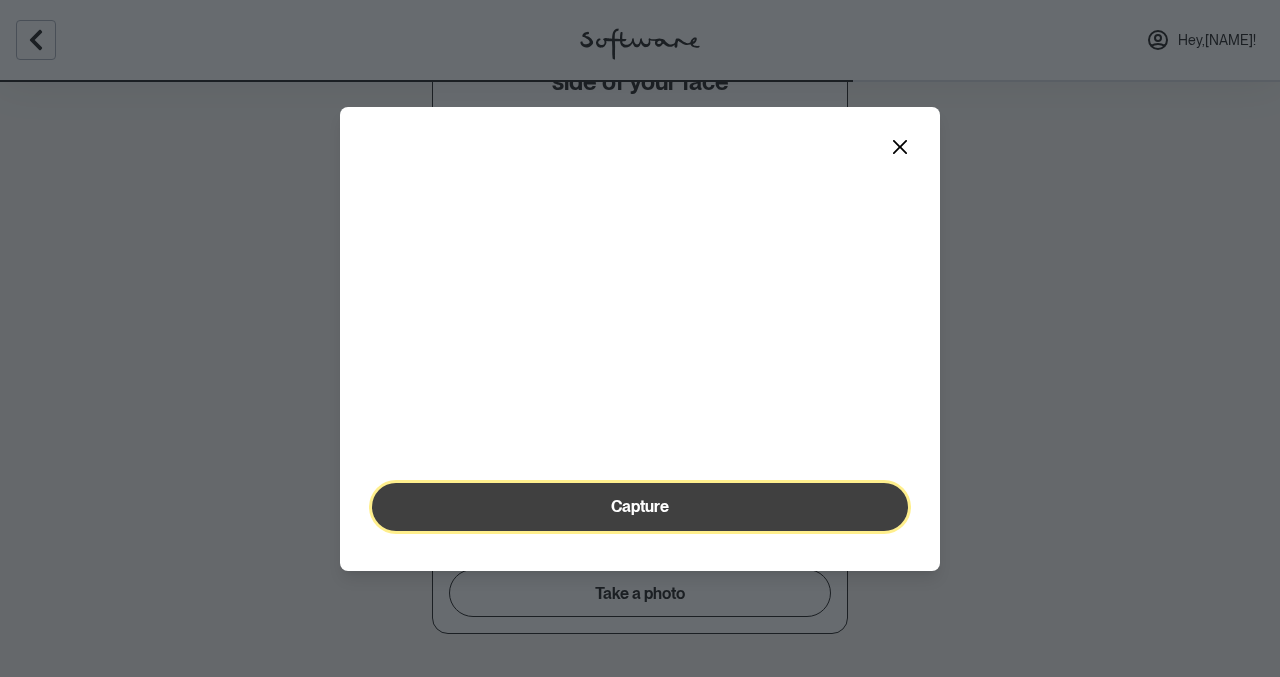 click on "Capture" at bounding box center (640, 507) 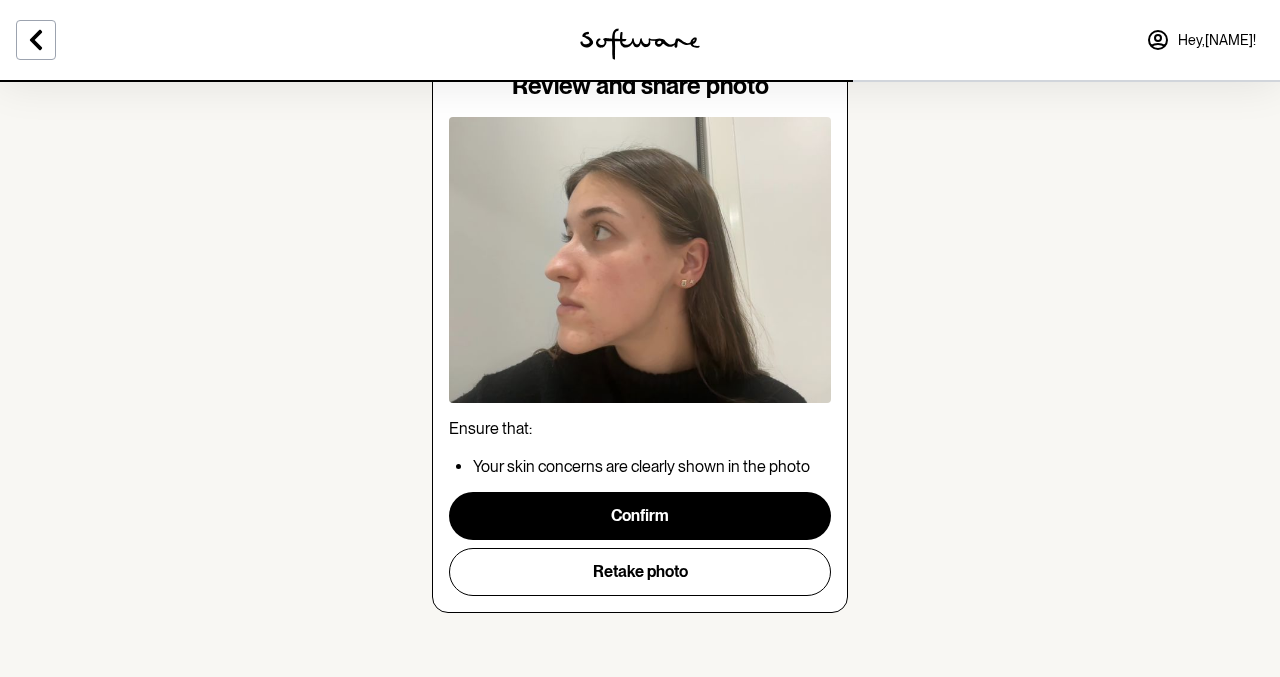 scroll, scrollTop: 89, scrollLeft: 0, axis: vertical 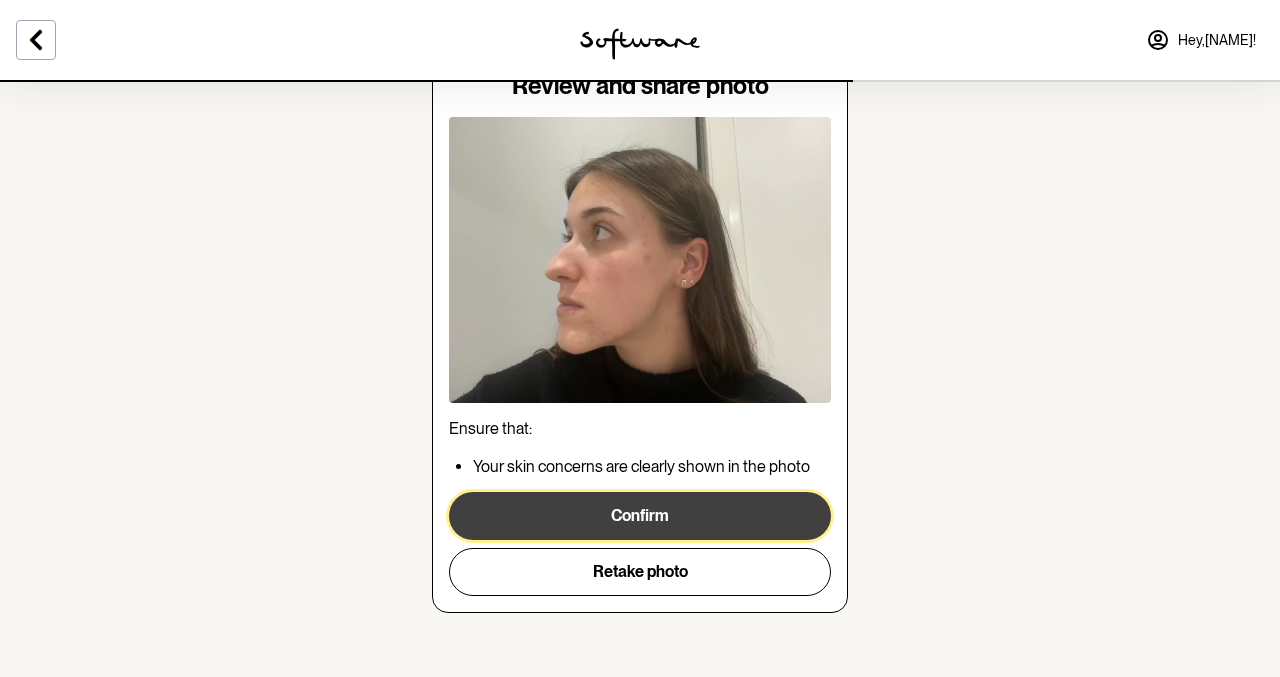 click on "Confirm" at bounding box center (640, 516) 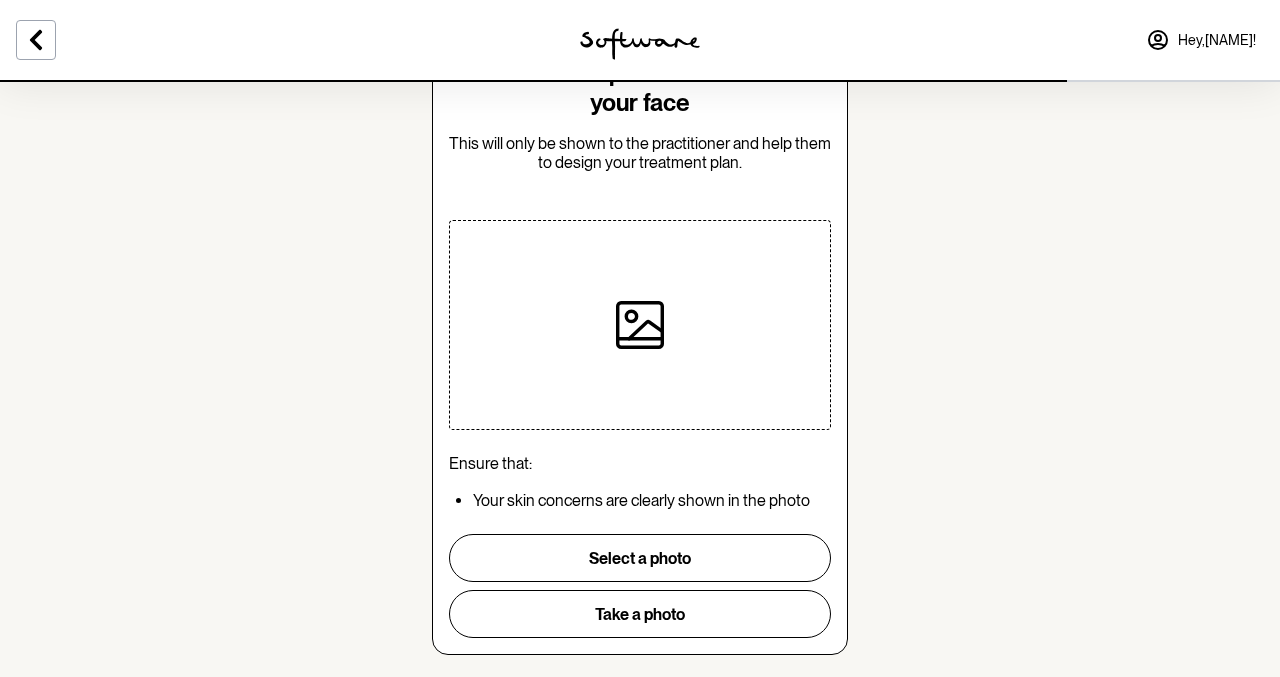 scroll, scrollTop: 144, scrollLeft: 0, axis: vertical 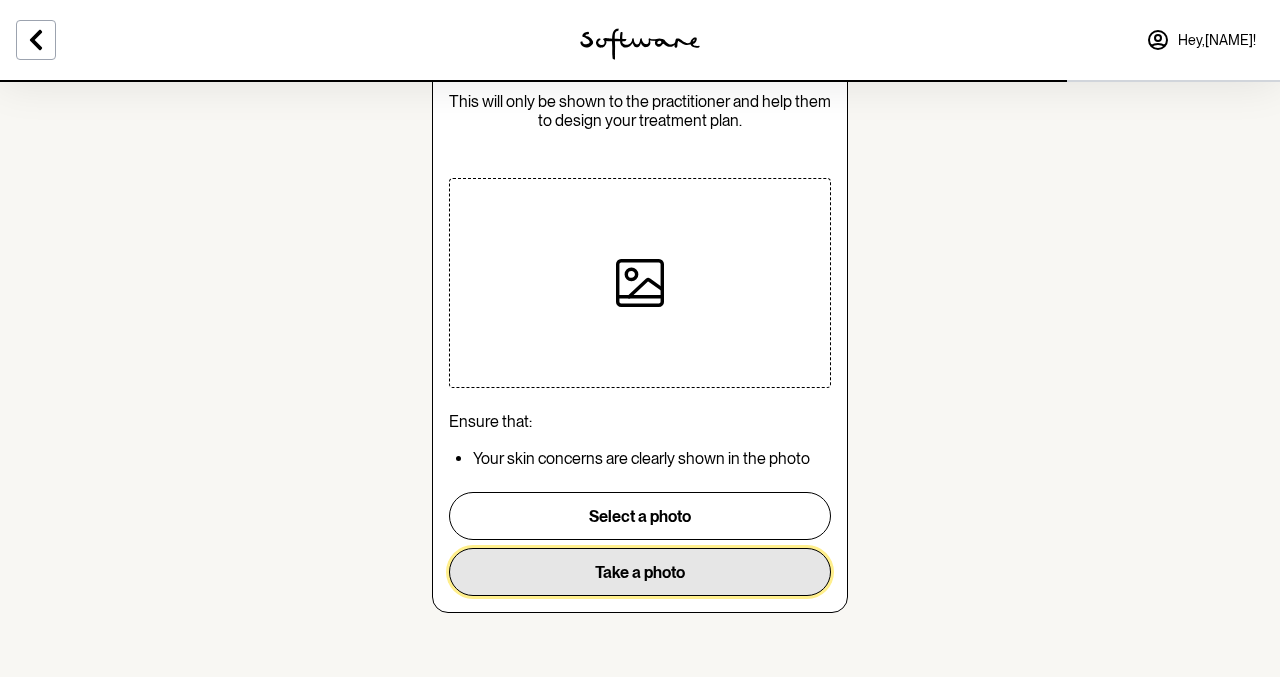 click on "Take a photo" at bounding box center (640, 572) 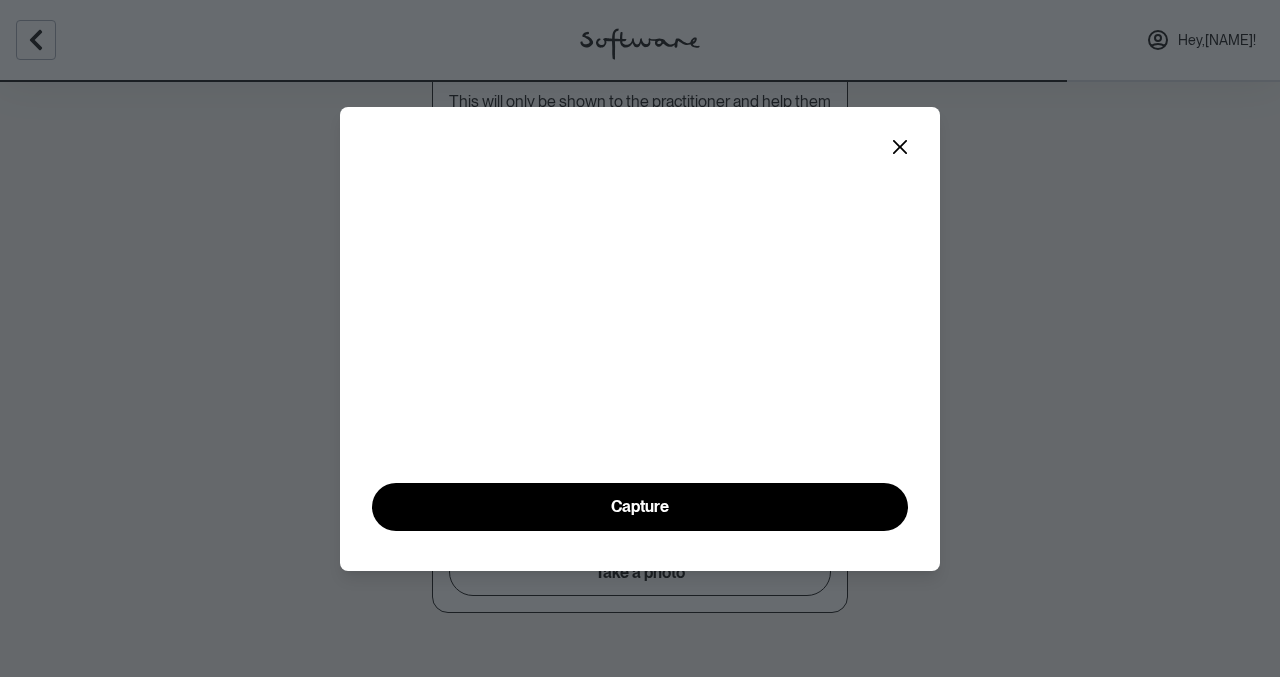 scroll, scrollTop: 37, scrollLeft: 0, axis: vertical 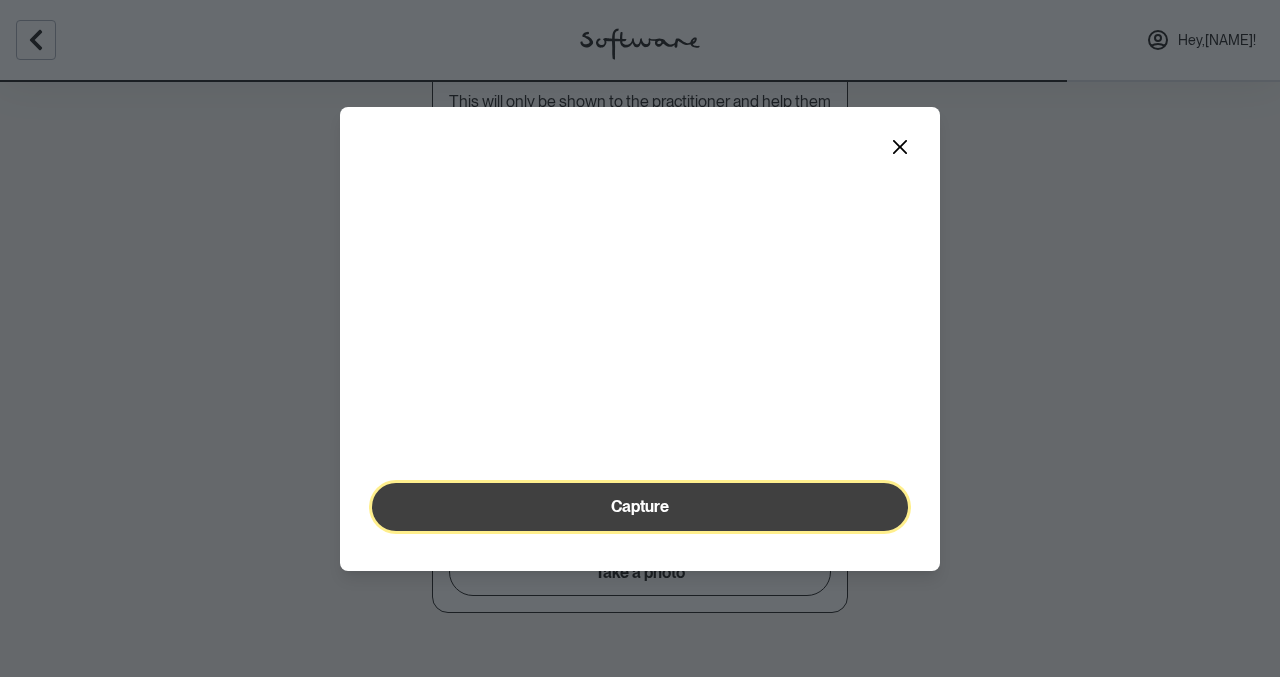 click on "Capture" at bounding box center [640, 507] 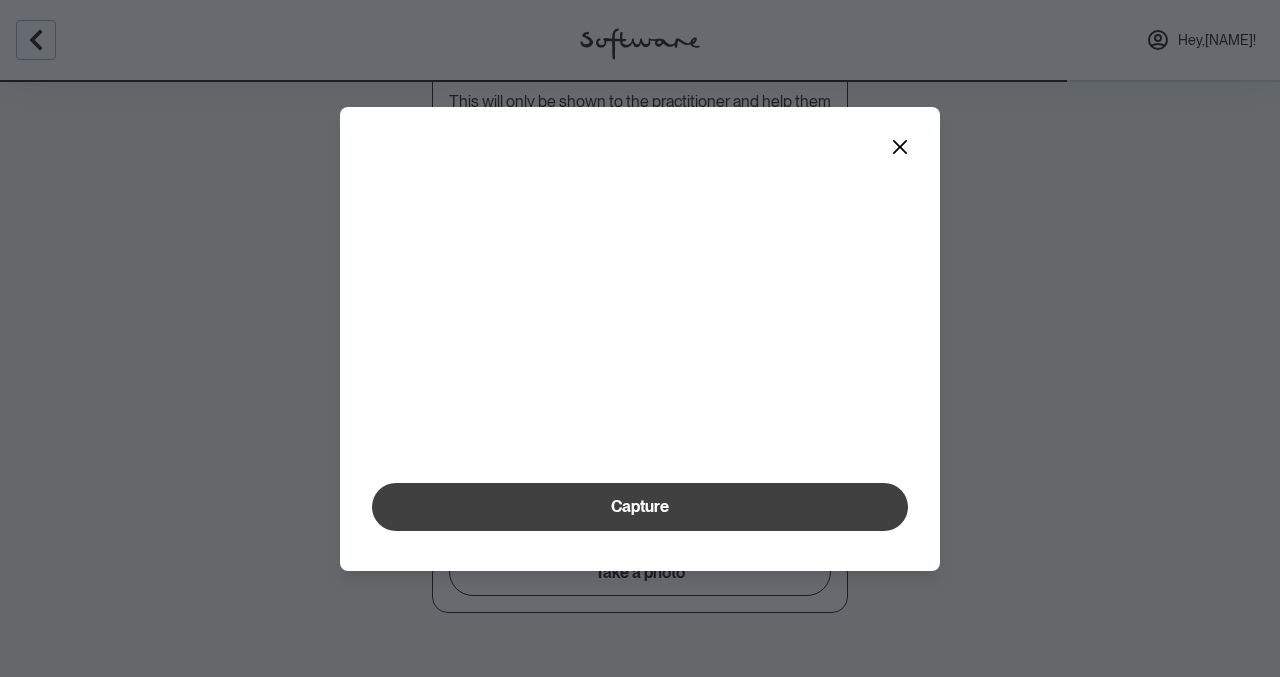 scroll, scrollTop: 89, scrollLeft: 0, axis: vertical 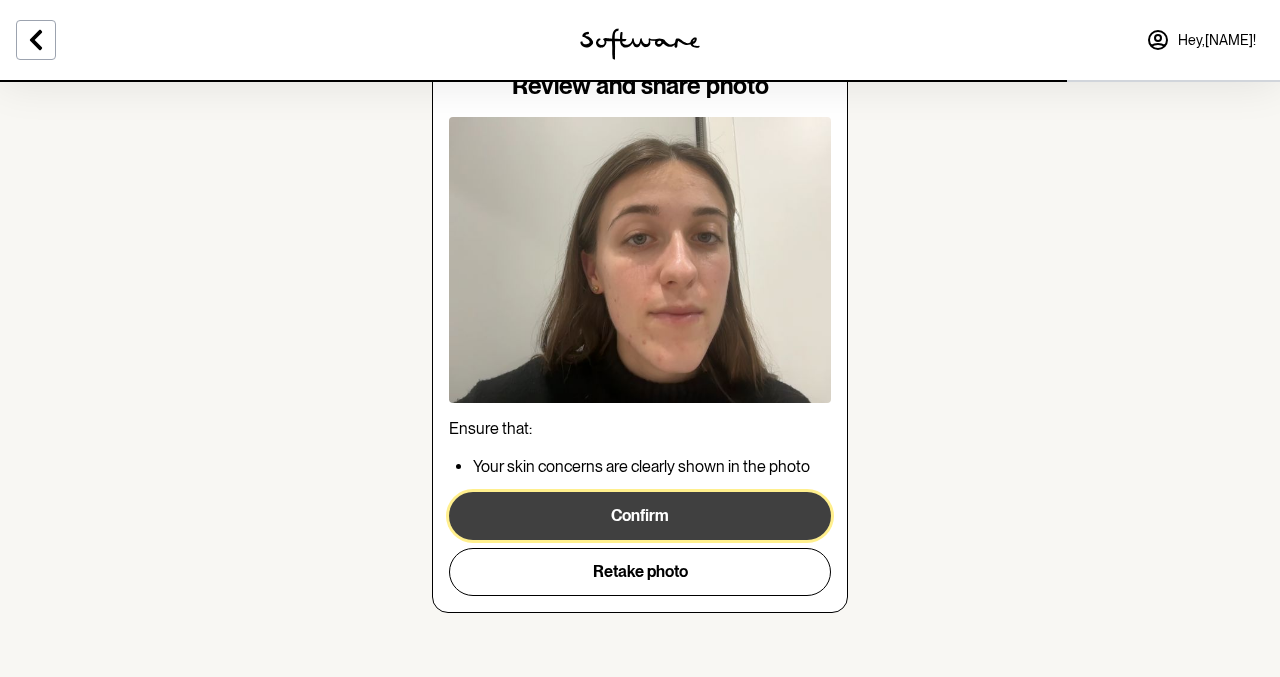 click on "Confirm" at bounding box center [640, 516] 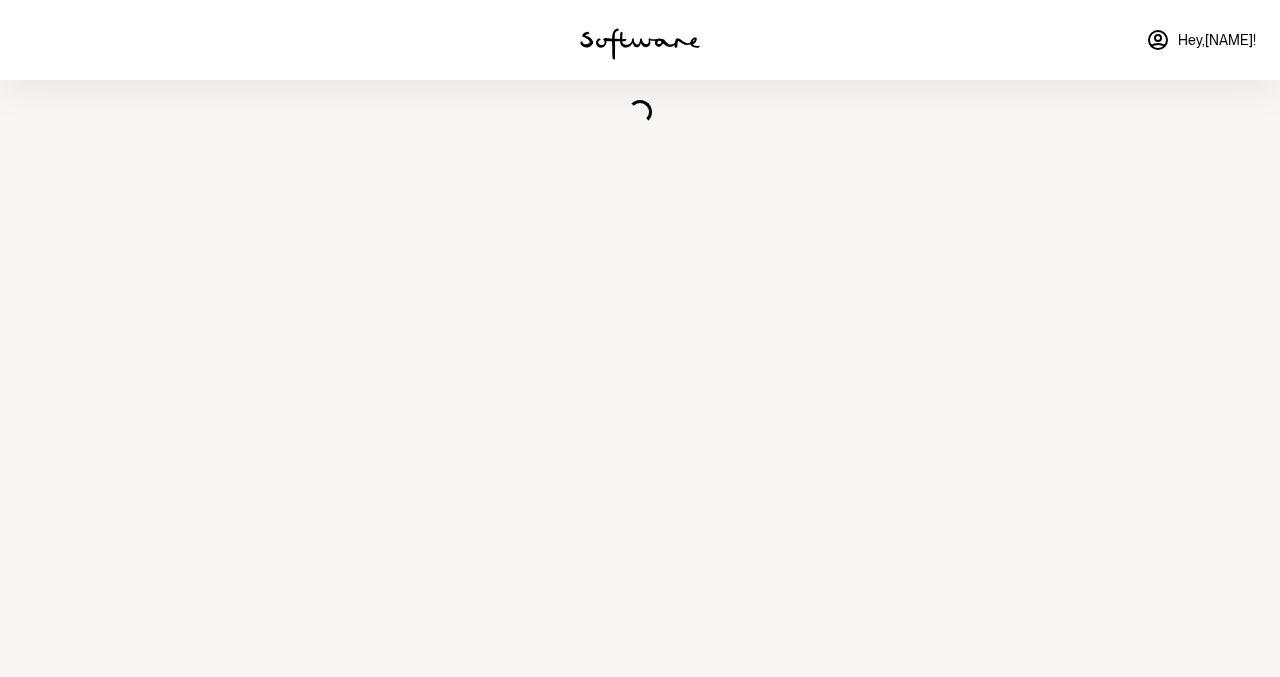 scroll, scrollTop: 0, scrollLeft: 0, axis: both 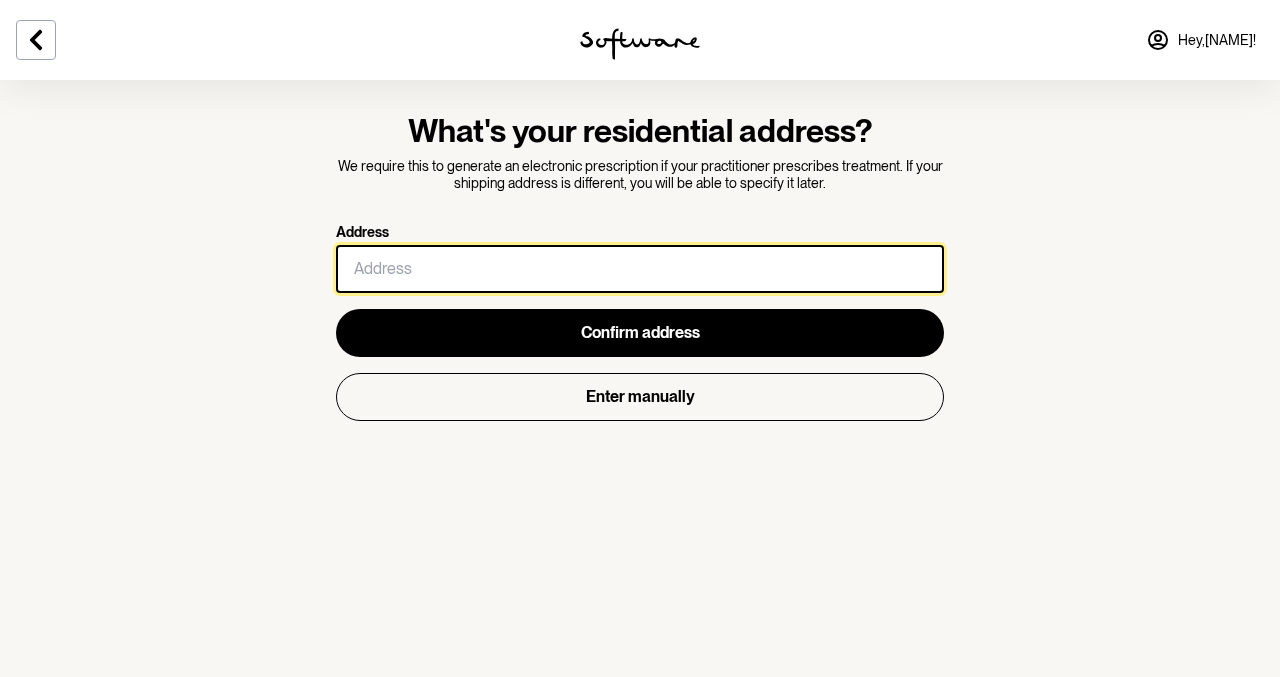 click on "Address" at bounding box center [640, 269] 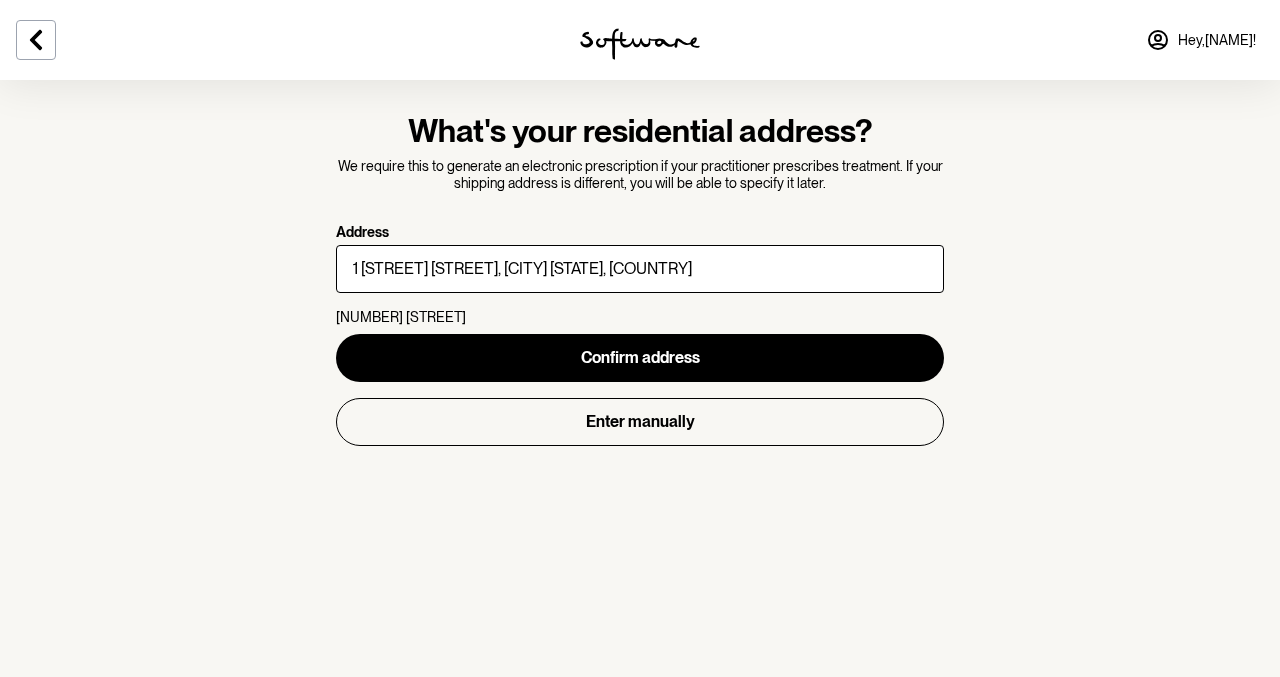 type on "1 [STREET] [STREET]" 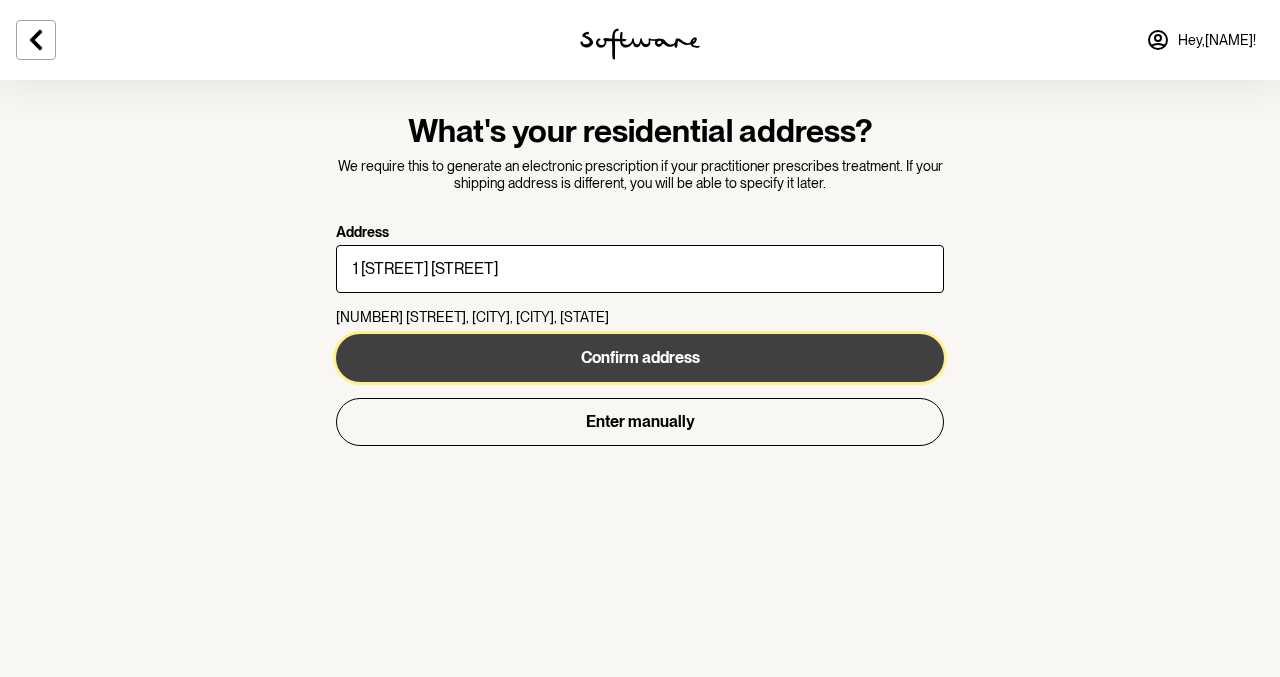 click on "Confirm address" at bounding box center (640, 357) 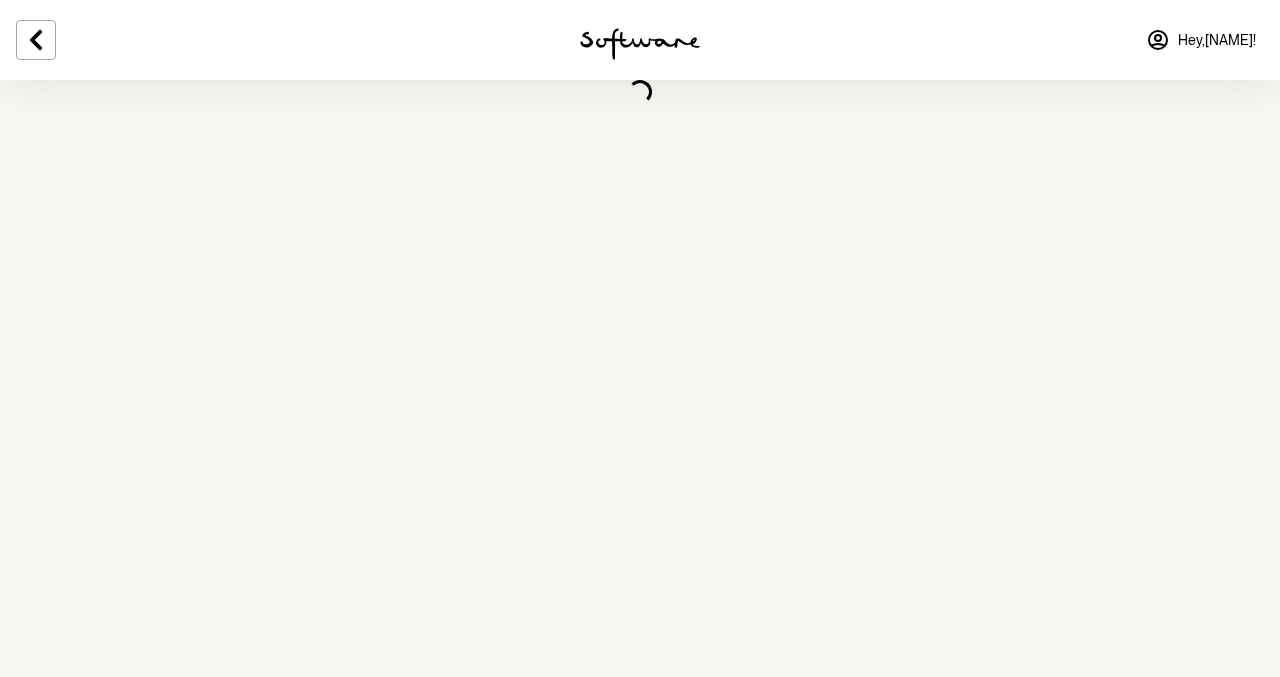 select on "F" 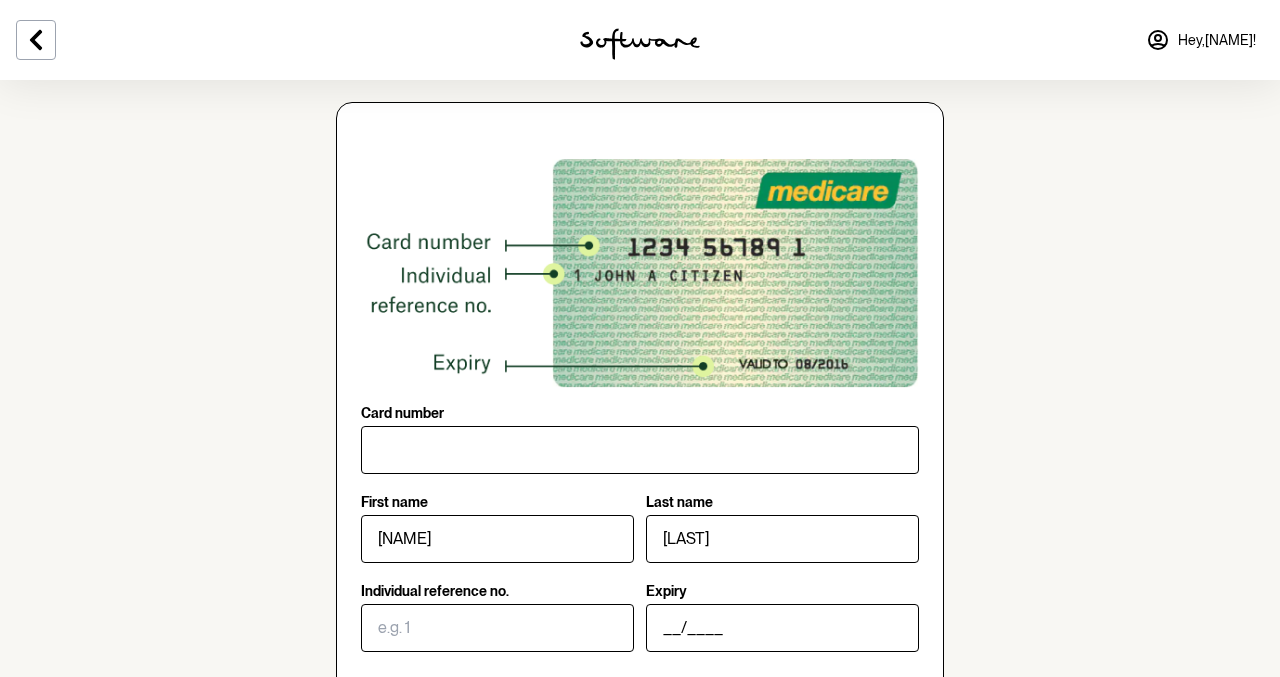 scroll, scrollTop: 174, scrollLeft: 0, axis: vertical 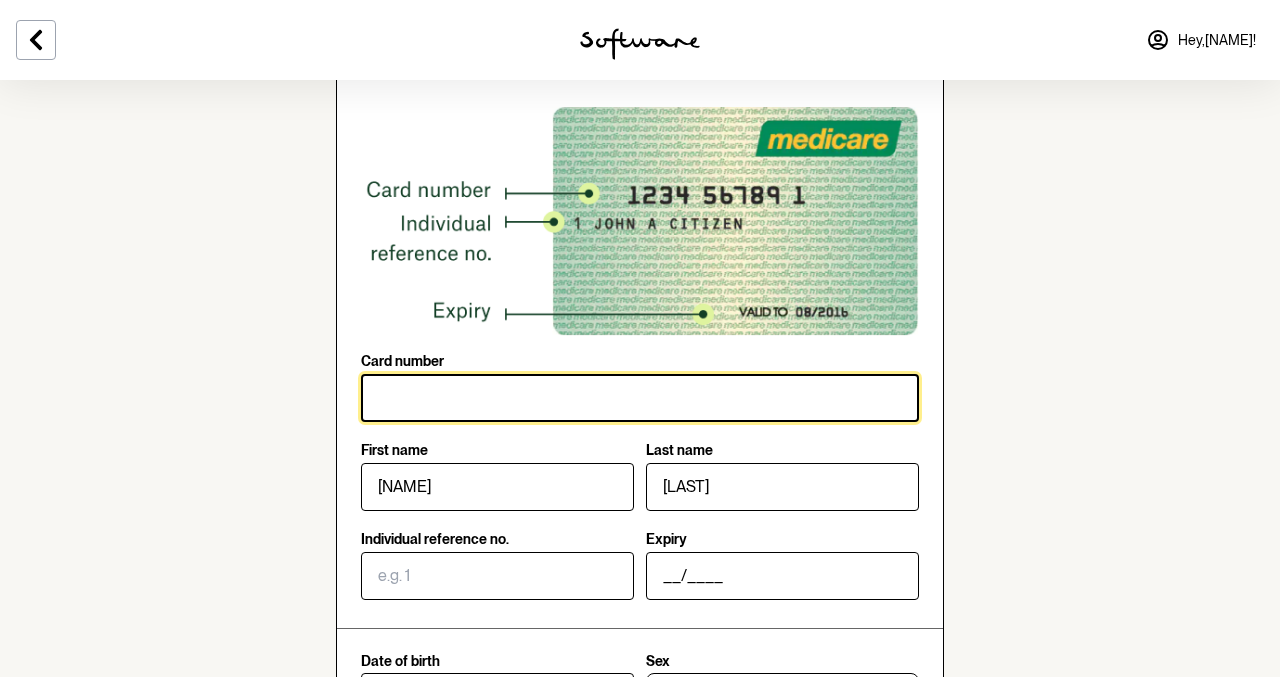 click on "Card number" at bounding box center [640, 398] 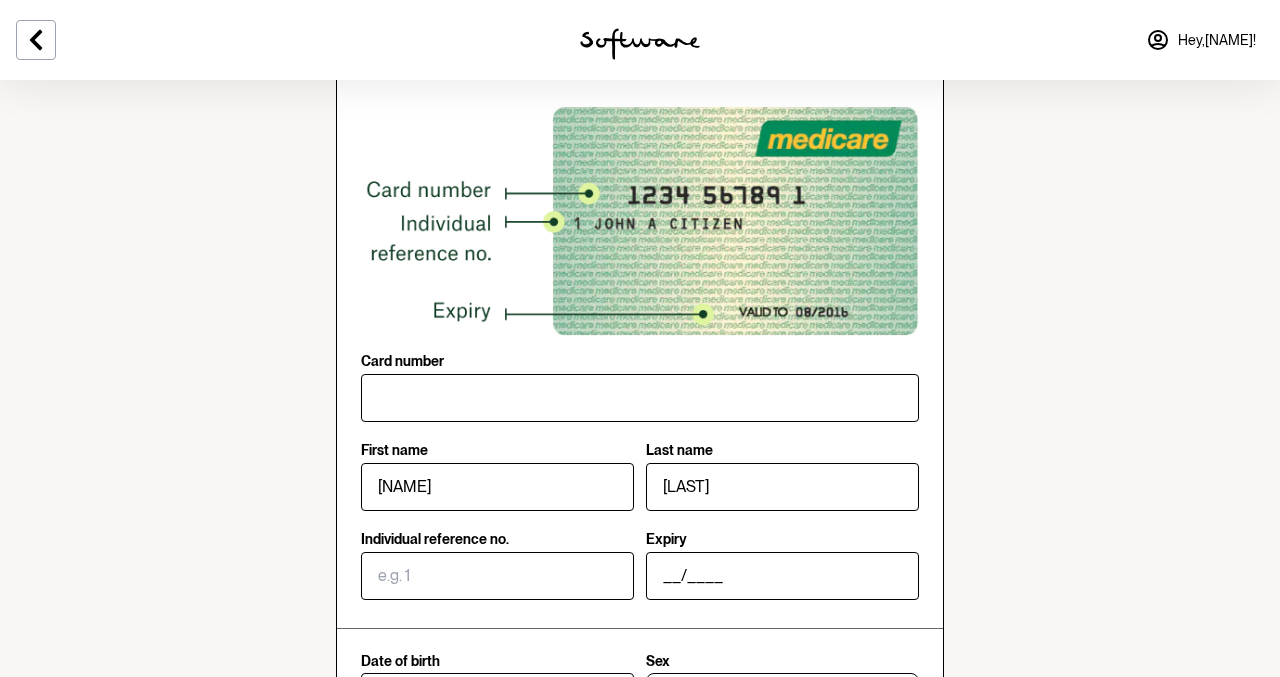 click on "Confirm your identity Your Software practitioner requires your Medicare card to verify your identity before issuing a prescription. Card number First name [FIRST] Last name [LAST] Individual reference no. Expiry __/____ Date of birth 23/03/2005 Sex Male Female Other Prefer not to say Confirm details ISO-27001 certified & GDPR compliant I don’t have a Medicare card Skip for now" at bounding box center (640, 424) 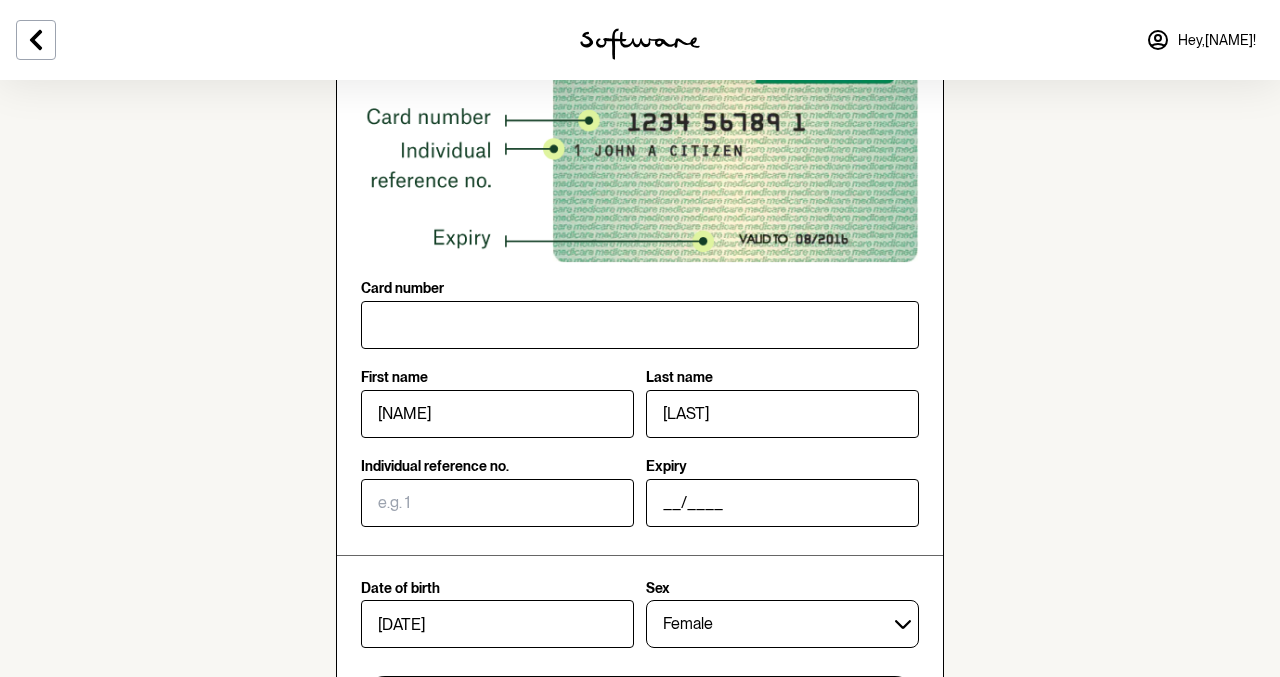 scroll, scrollTop: 274, scrollLeft: 0, axis: vertical 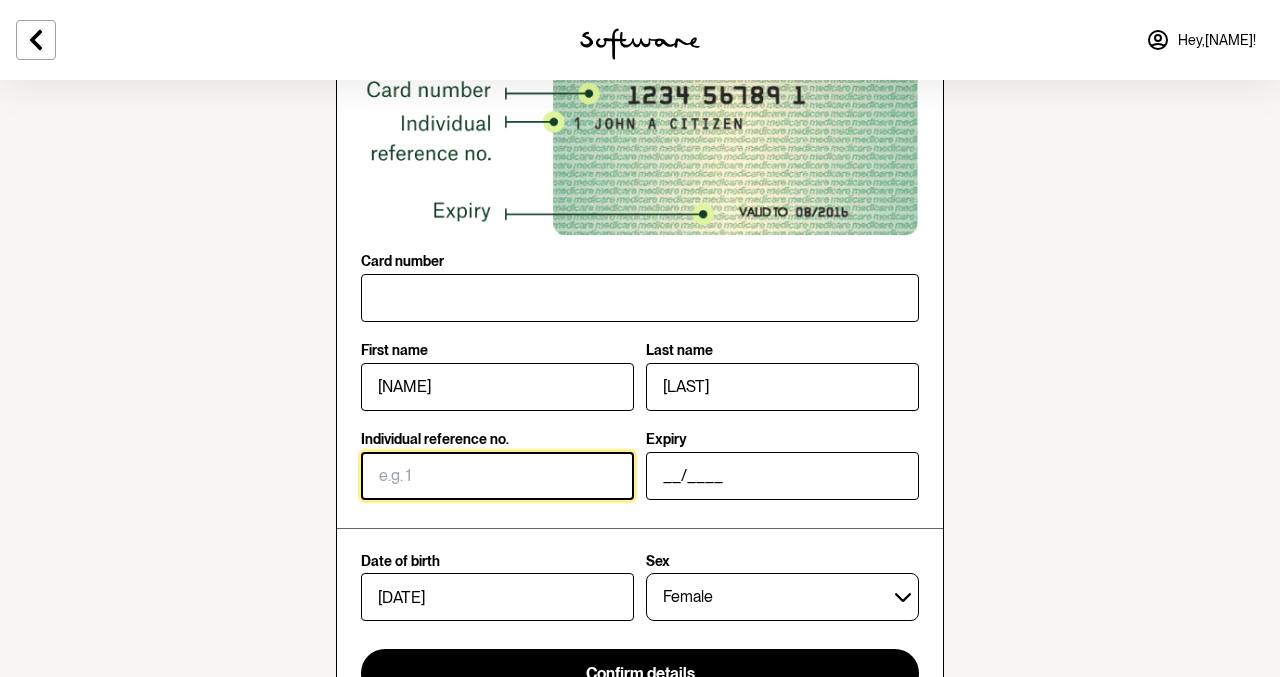 click on "Individual reference no." at bounding box center (497, 476) 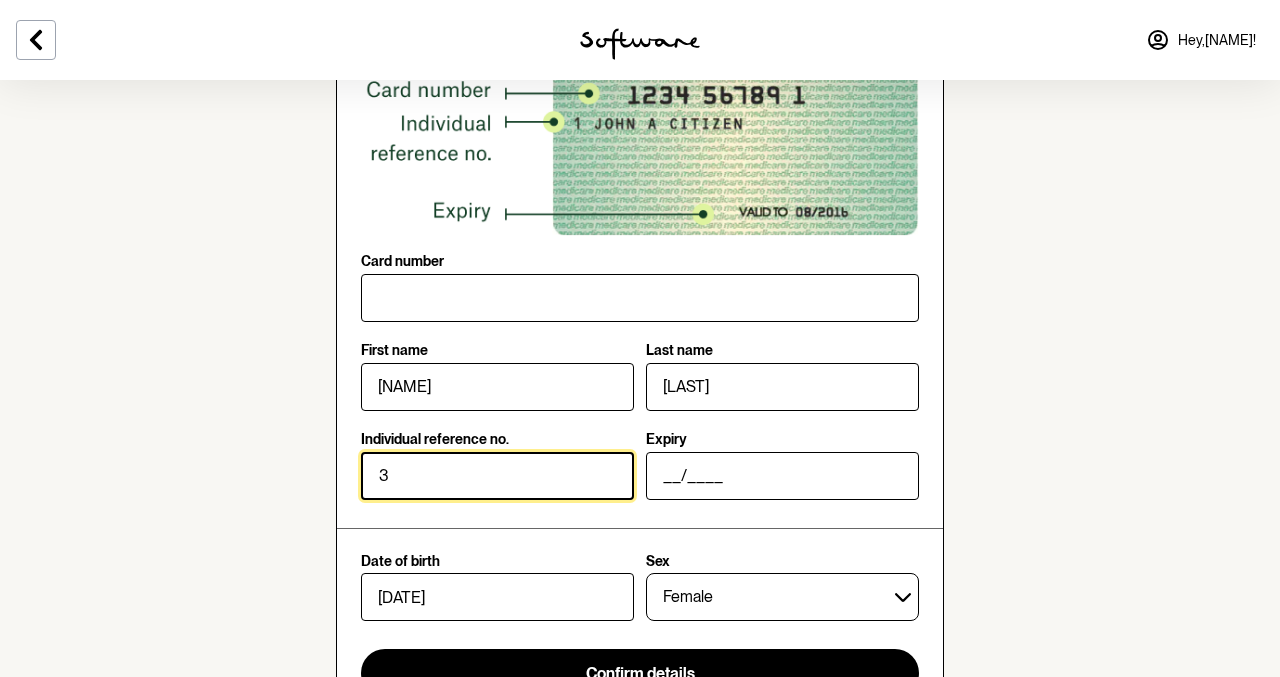 type on "3" 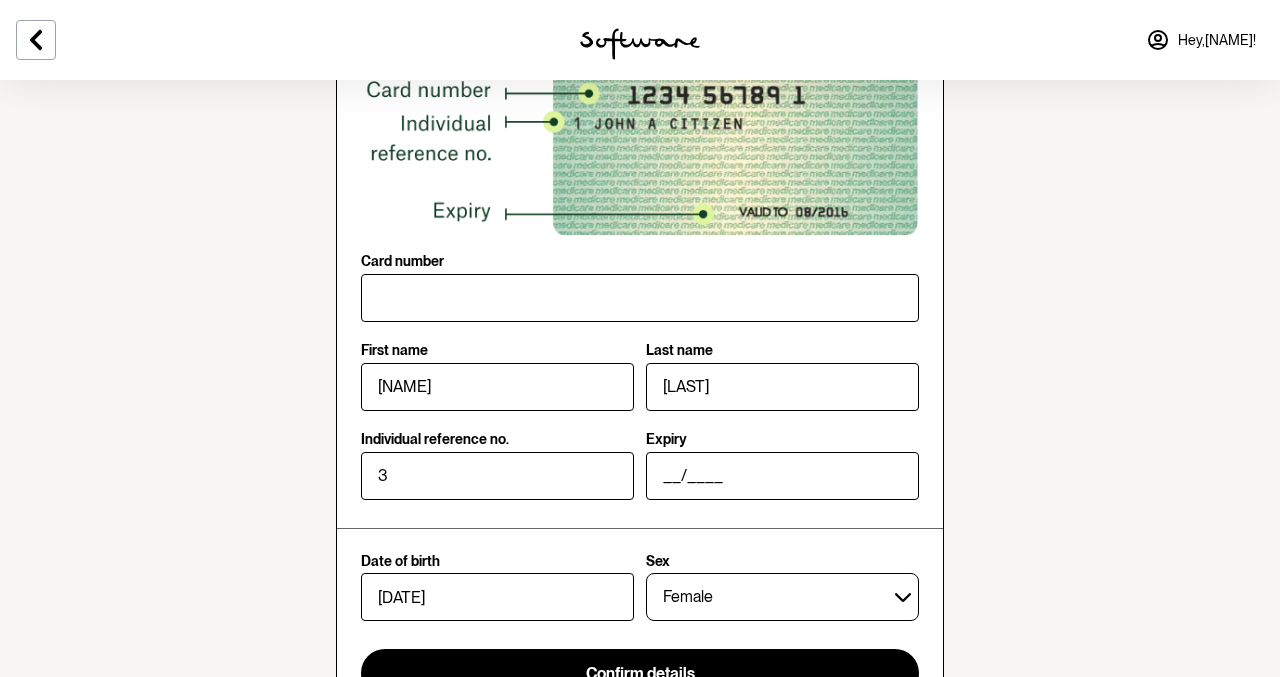 click on "Card number First name [FIRST] Last name [LAST] Individual reference no. Expiry __/____" at bounding box center [640, 255] 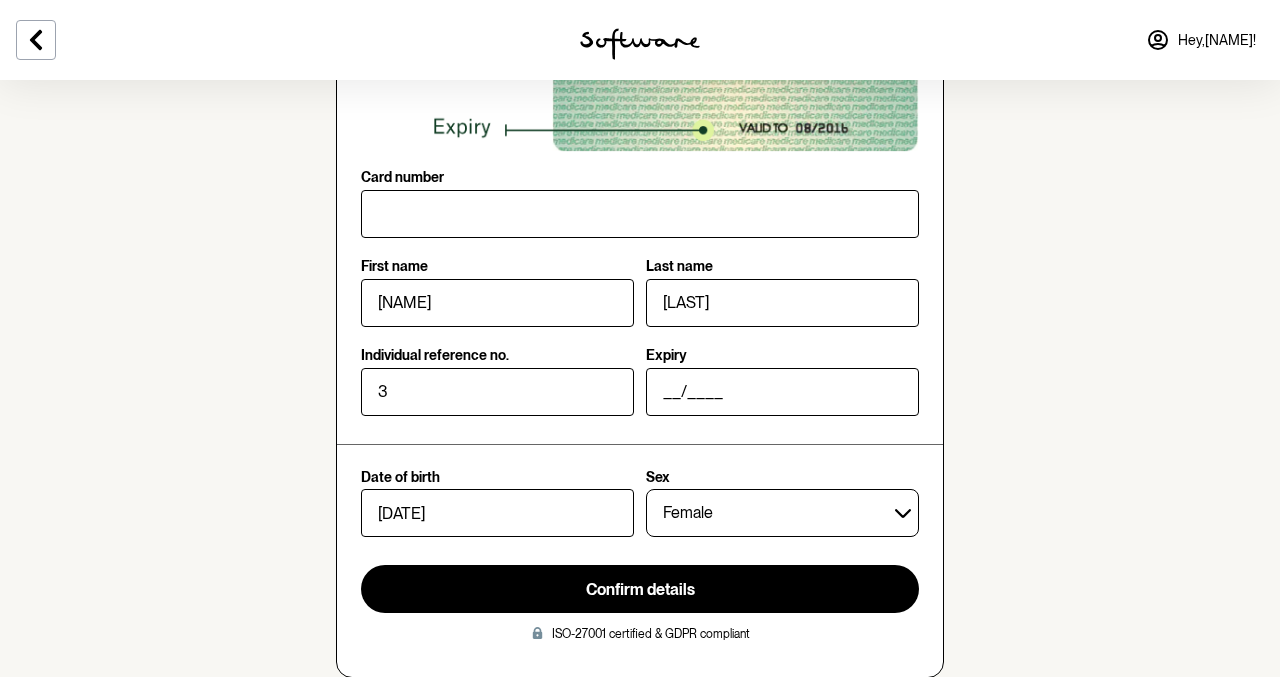 scroll, scrollTop: 370, scrollLeft: 0, axis: vertical 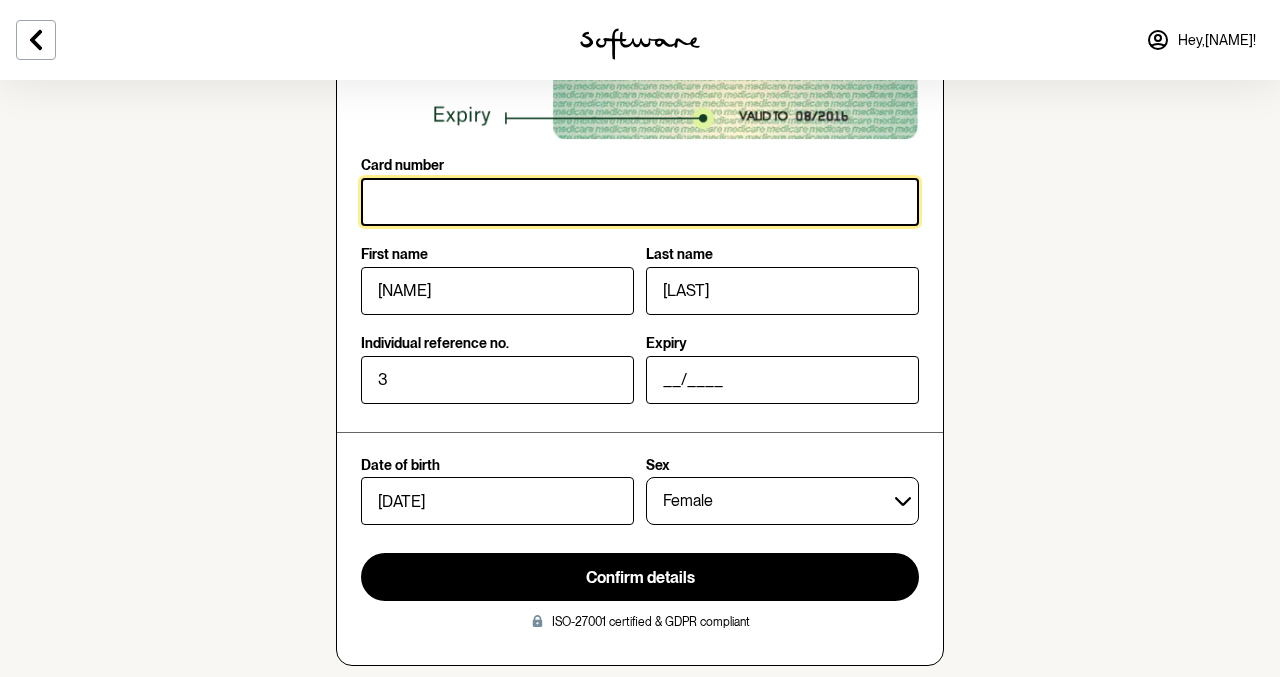 click on "Card number" at bounding box center (640, 202) 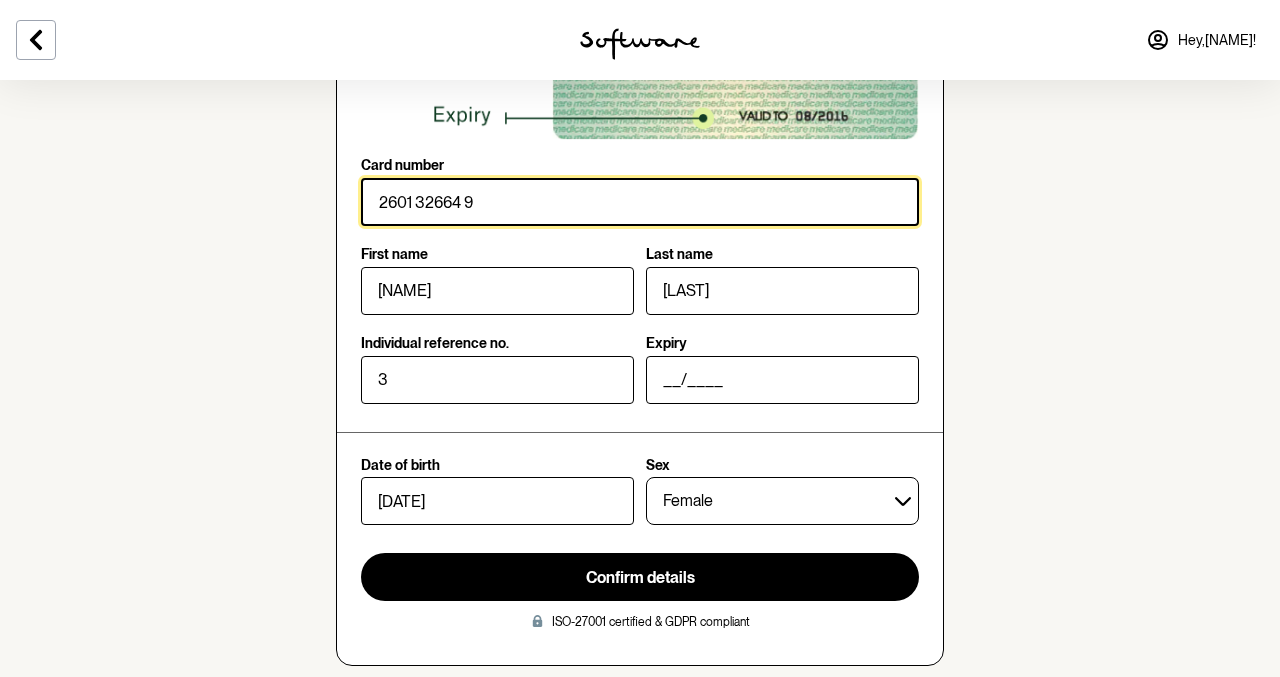 type on "2601 32664 9" 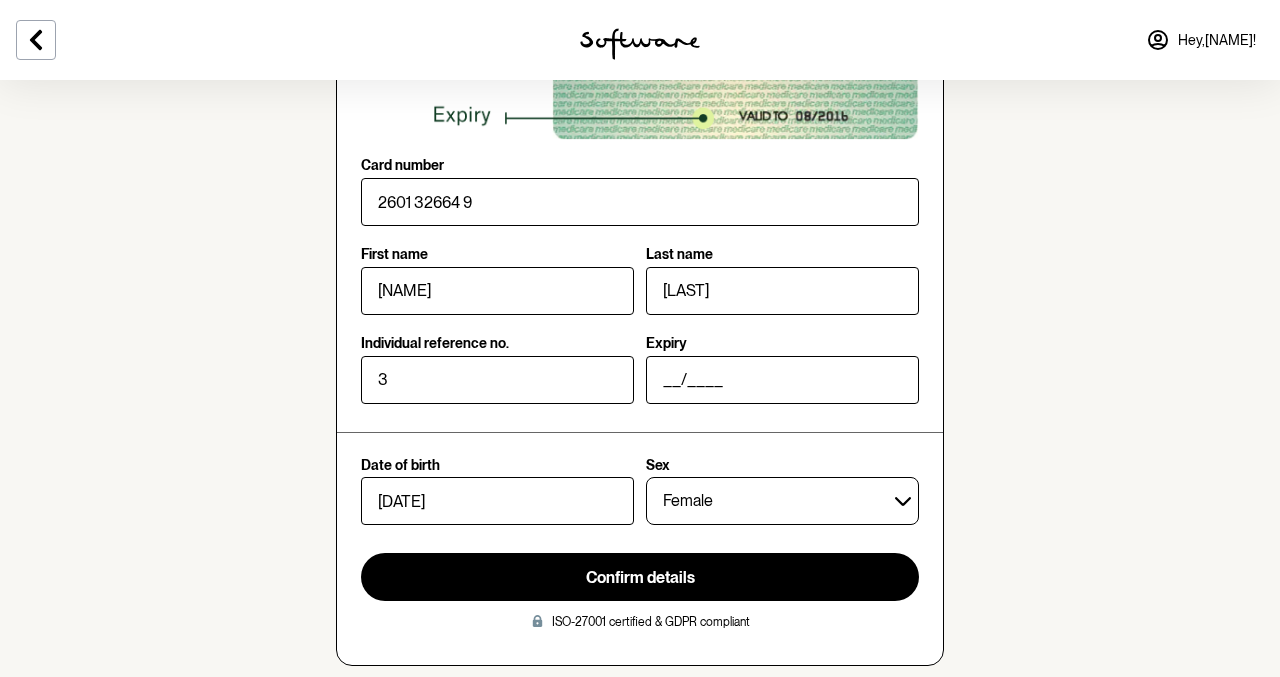 click on "Confirm your identity Your Software practitioner requires your Medicare card to verify your identity before issuing a prescription. Card number First name [FIRST] Last name [LAST] Individual reference no. Expiry __/____ Date of birth 23/03/2005 Sex Male Female Other Prefer not to say Confirm details ISO-27001 certified & GDPR compliant I don’t have a Medicare card Skip for now" at bounding box center [640, 228] 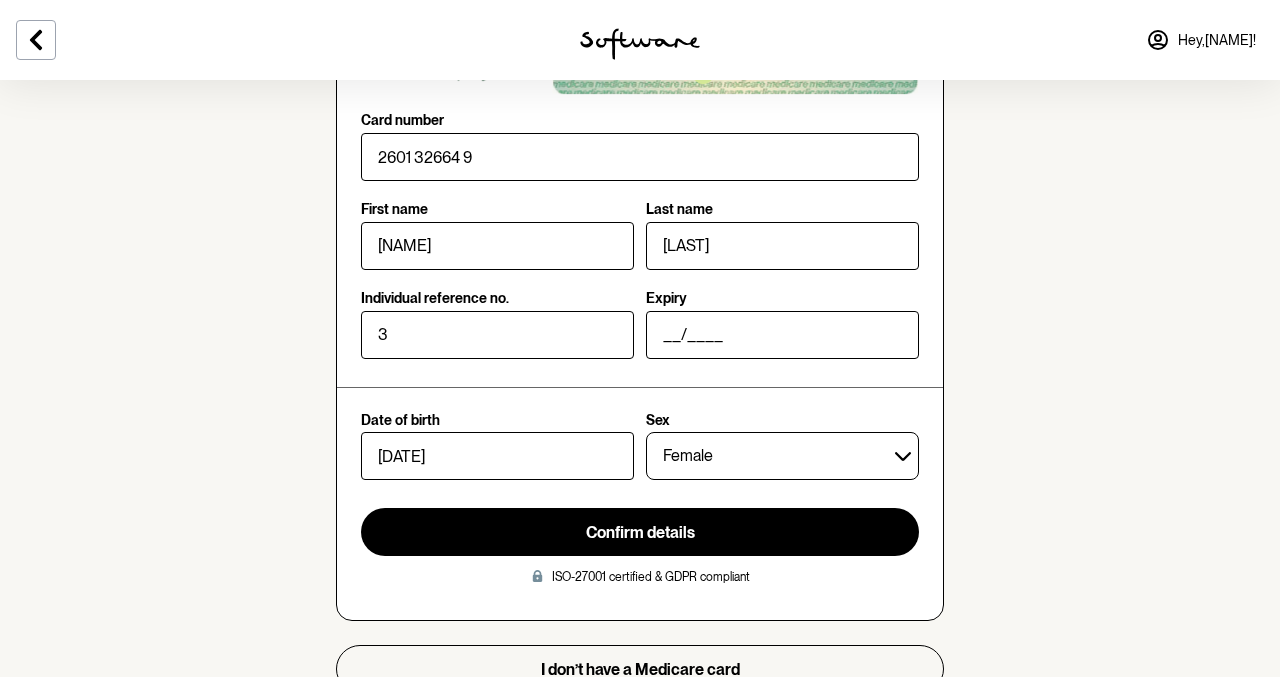 scroll, scrollTop: 430, scrollLeft: 0, axis: vertical 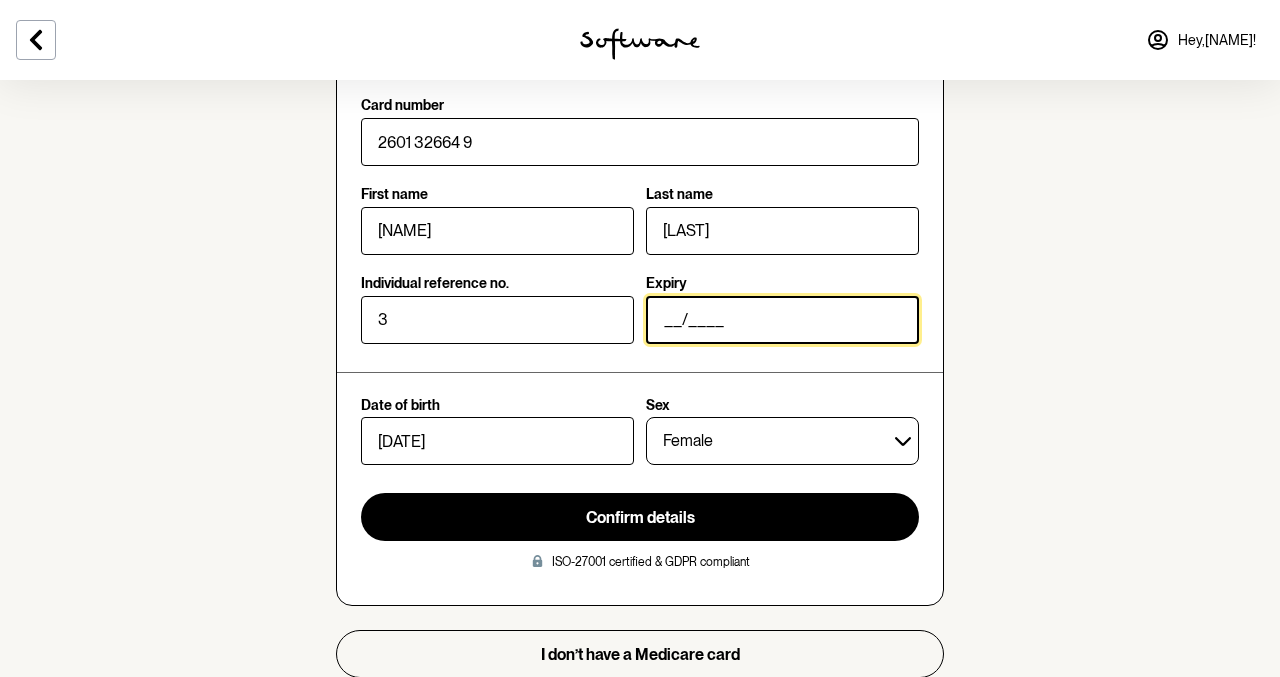 click on "__/____" at bounding box center (782, 320) 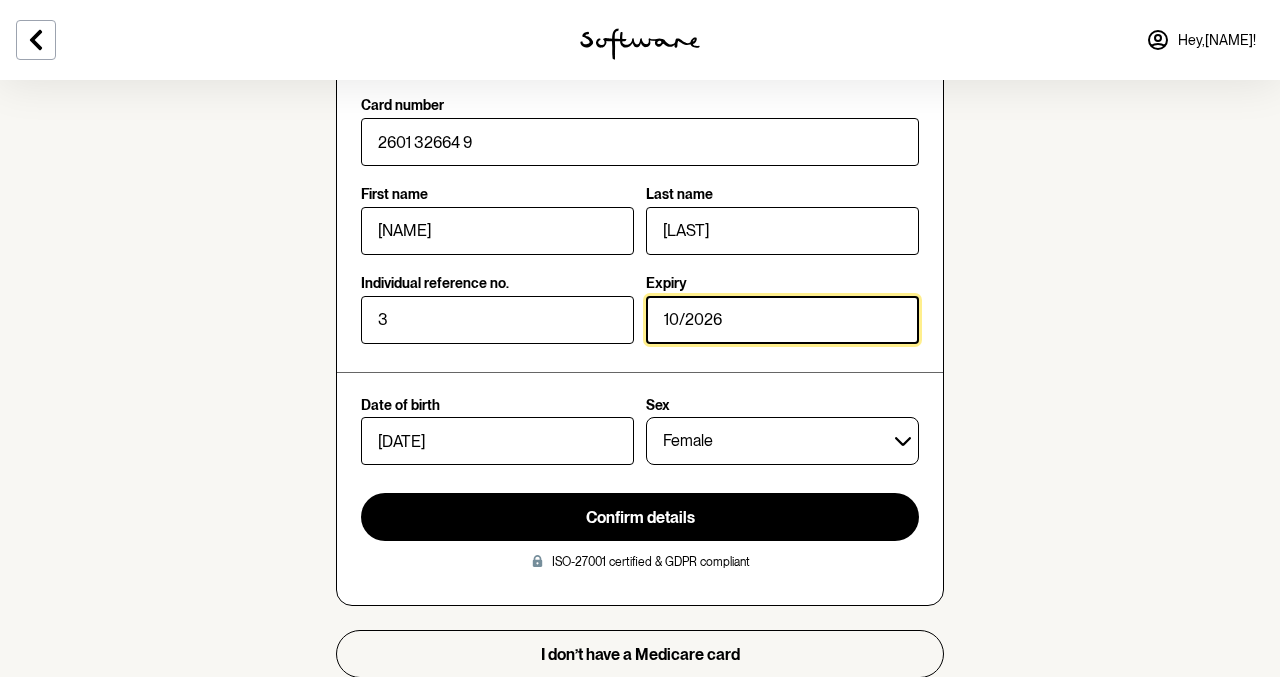 type on "10/2026" 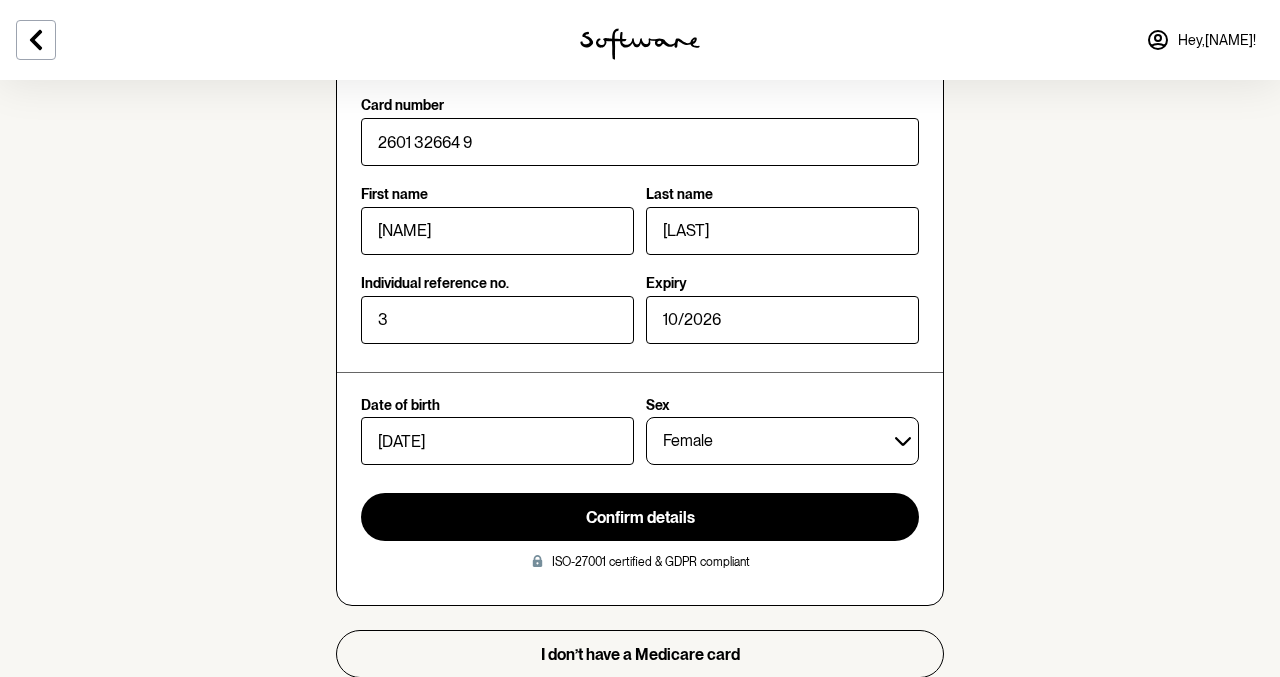 click on "Confirm your identity Your Software practitioner requires your Medicare card to verify your identity before issuing a prescription. Card number First name [FIRST] Last name [LAST] Individual reference no. Expiry 10/2026 Date of birth 23/03/2005 Sex Male Female Other Prefer not to say Confirm details ISO-27001 certified & GDPR compliant I don’t have a Medicare card Skip for now" at bounding box center (640, 208) 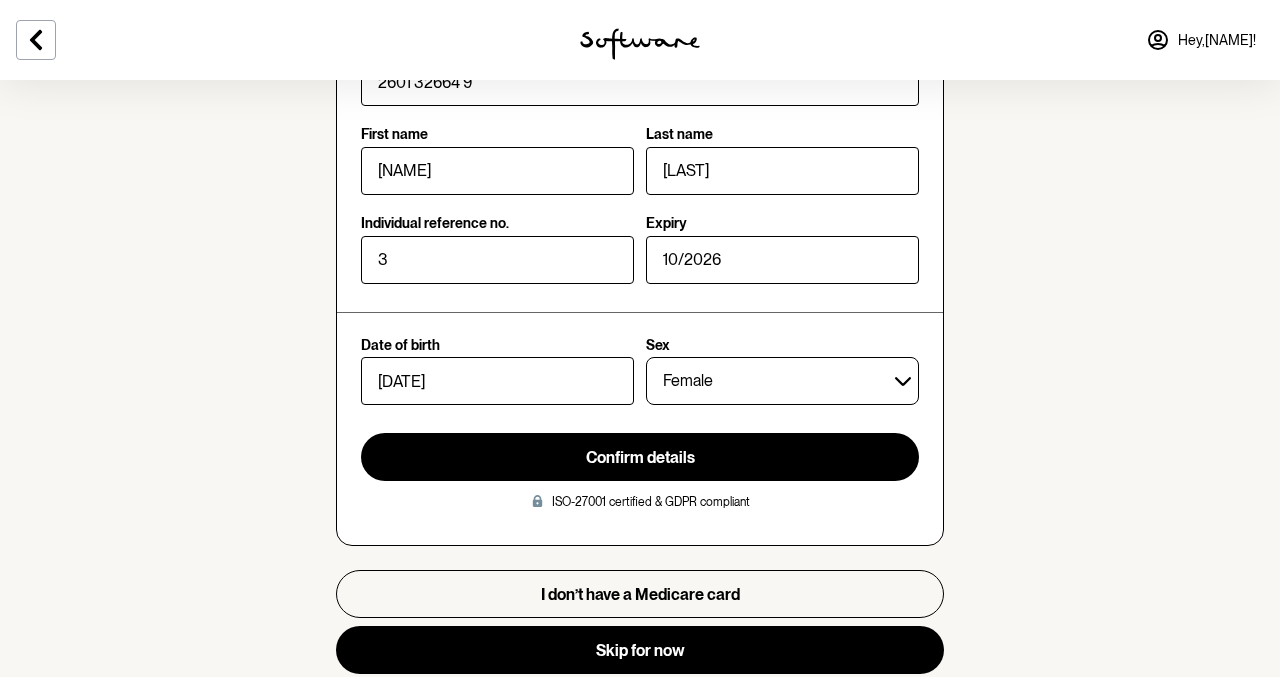 scroll, scrollTop: 491, scrollLeft: 0, axis: vertical 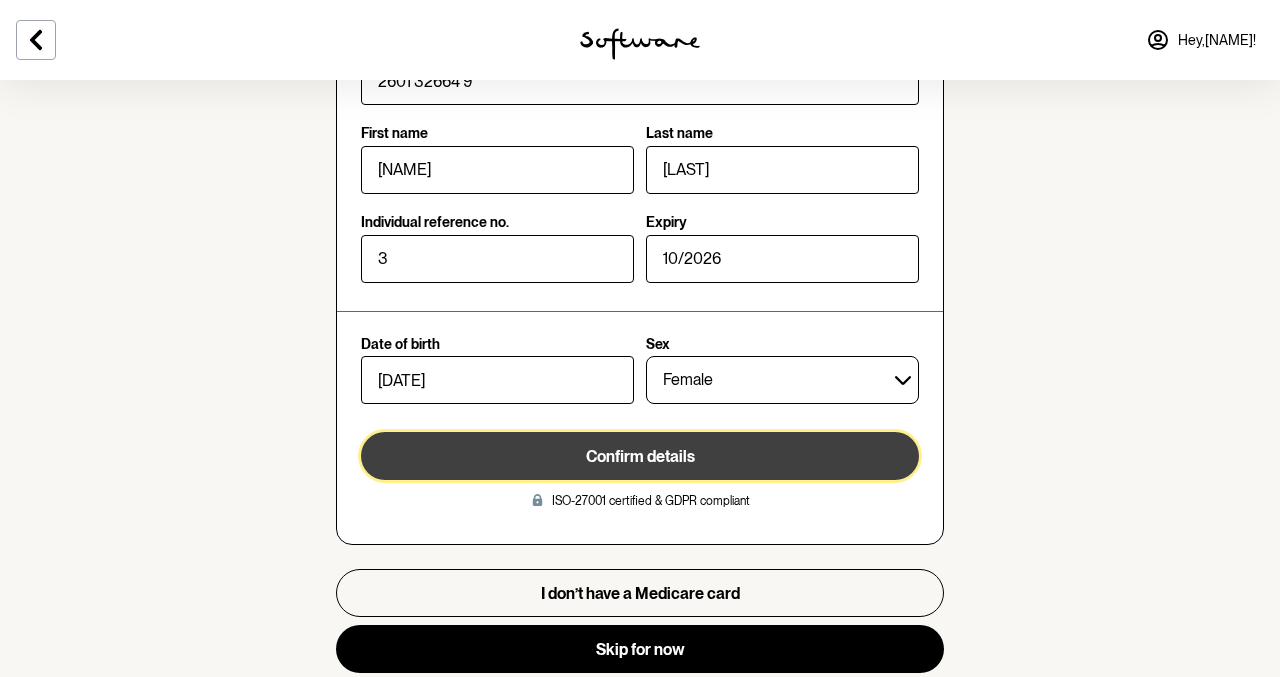 click on "Confirm details" at bounding box center (640, 456) 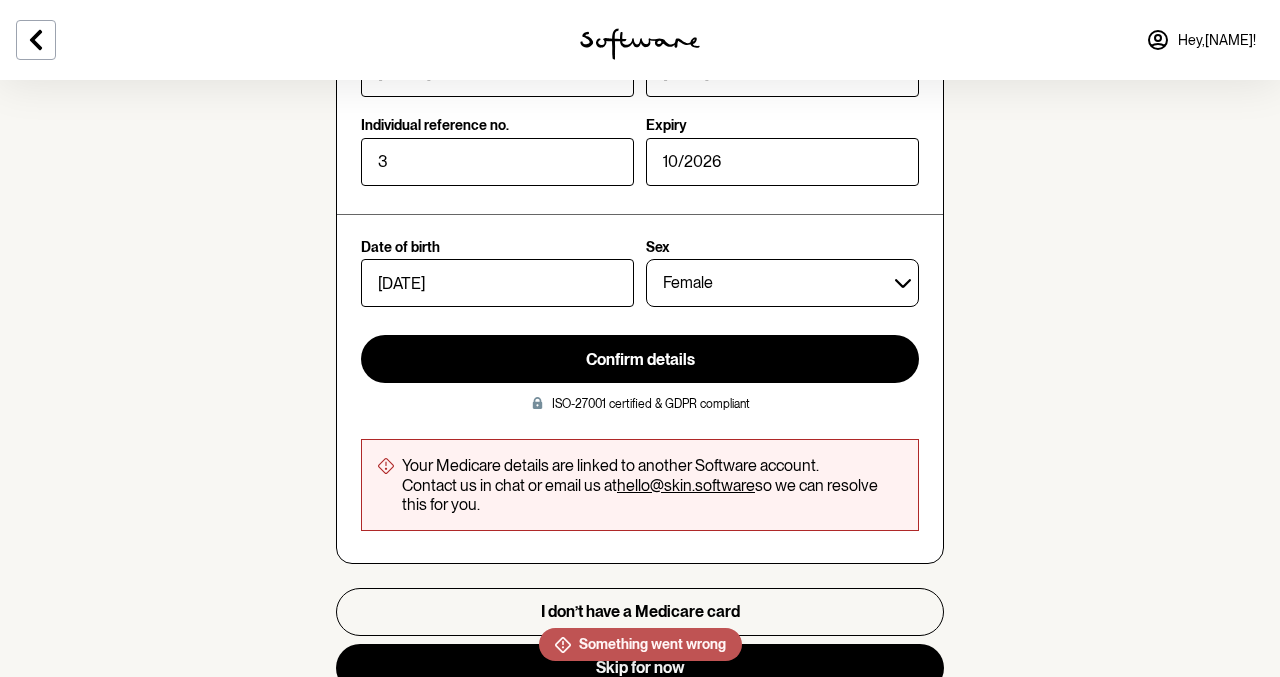 scroll, scrollTop: 625, scrollLeft: 0, axis: vertical 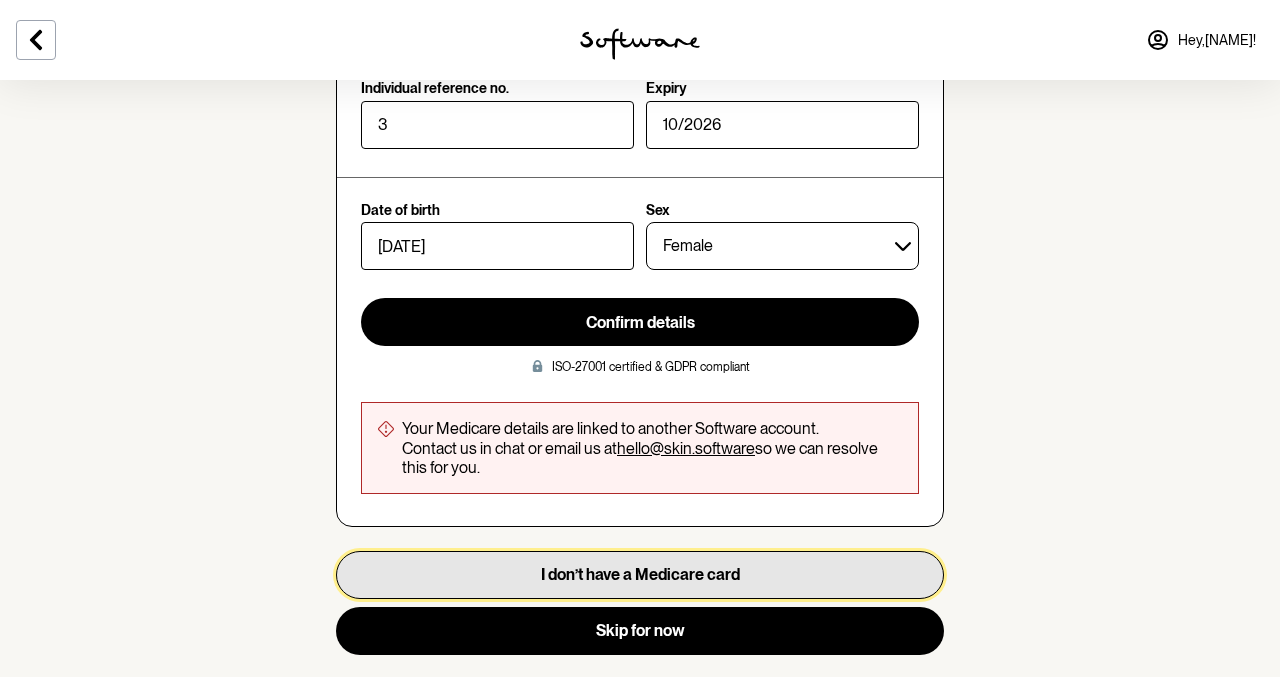 click on "I don’t have a Medicare card" at bounding box center [640, 575] 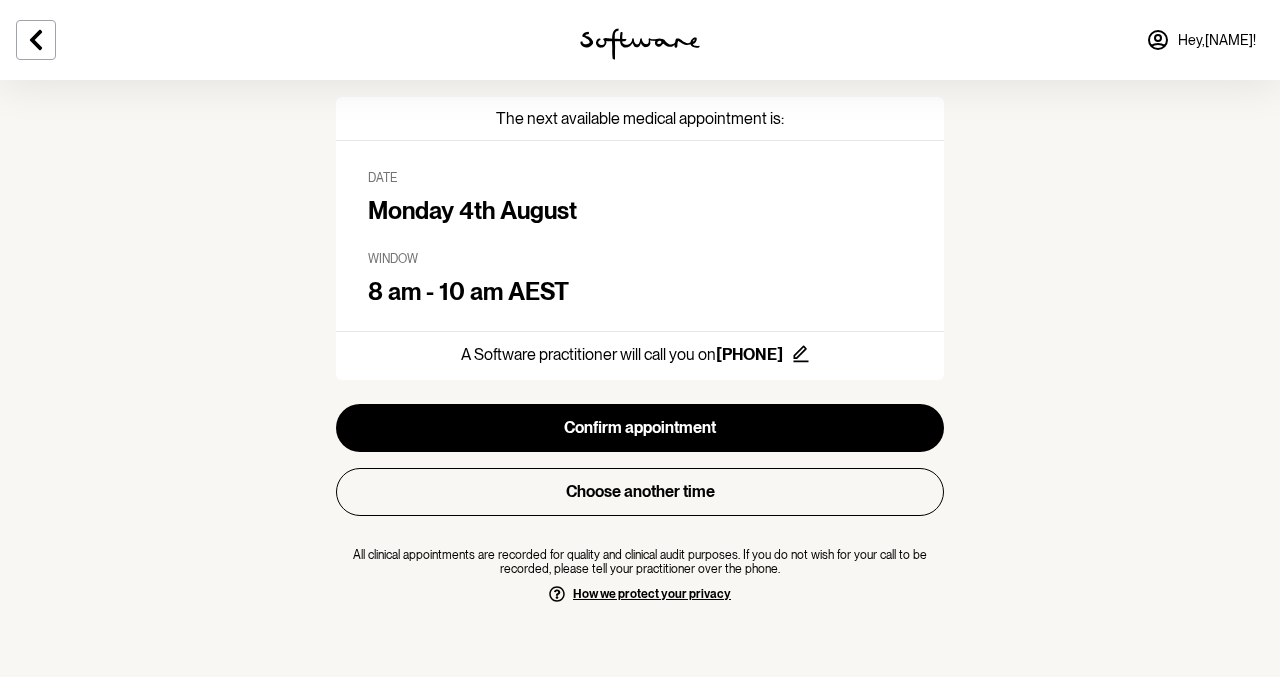scroll, scrollTop: 206, scrollLeft: 0, axis: vertical 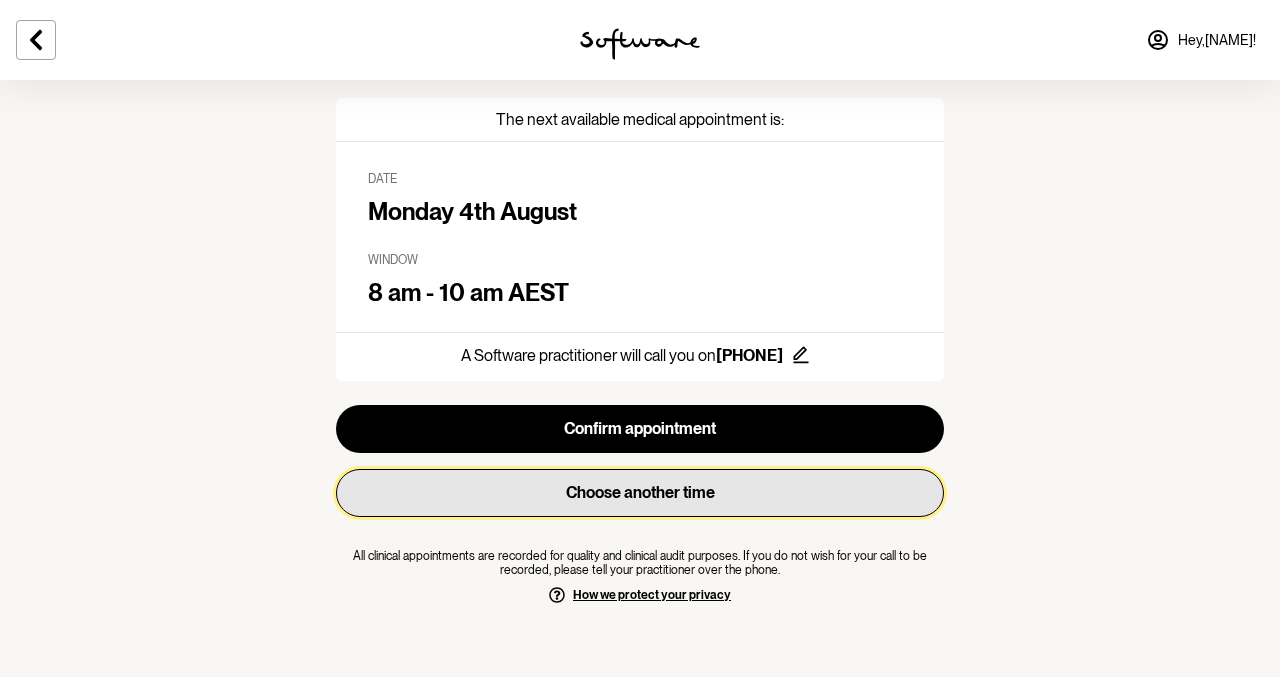 click on "Choose another time" at bounding box center [640, 493] 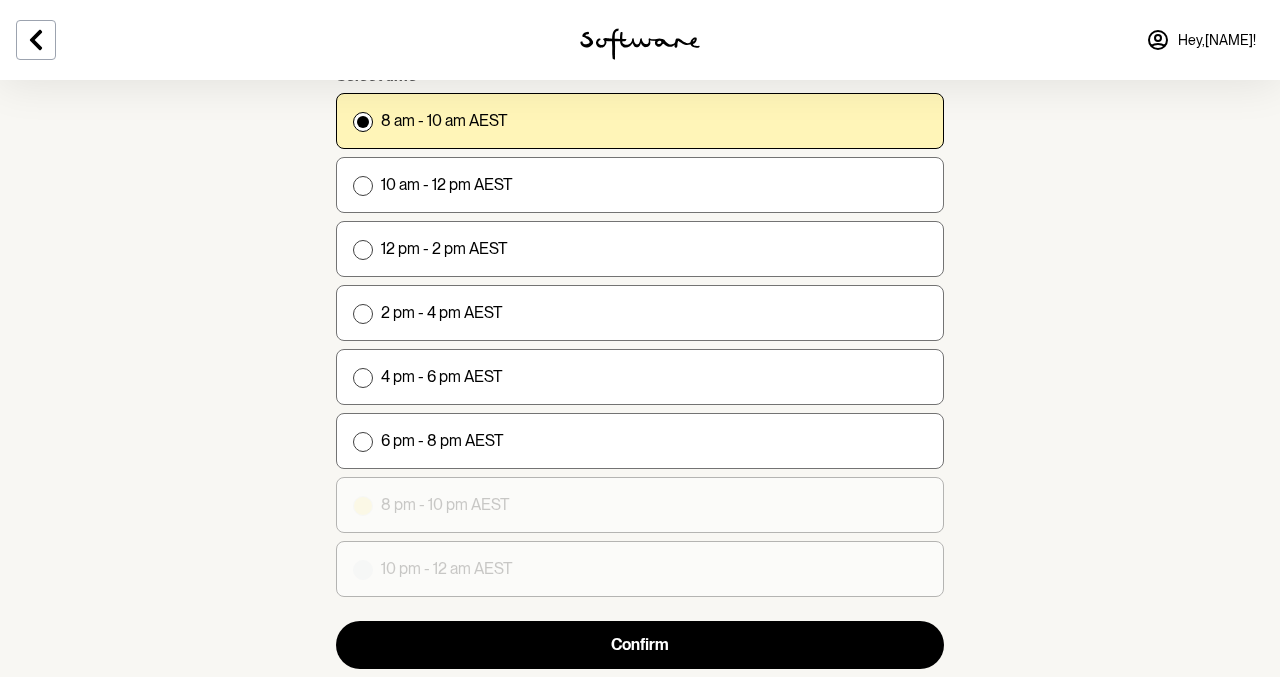 scroll, scrollTop: 248, scrollLeft: 0, axis: vertical 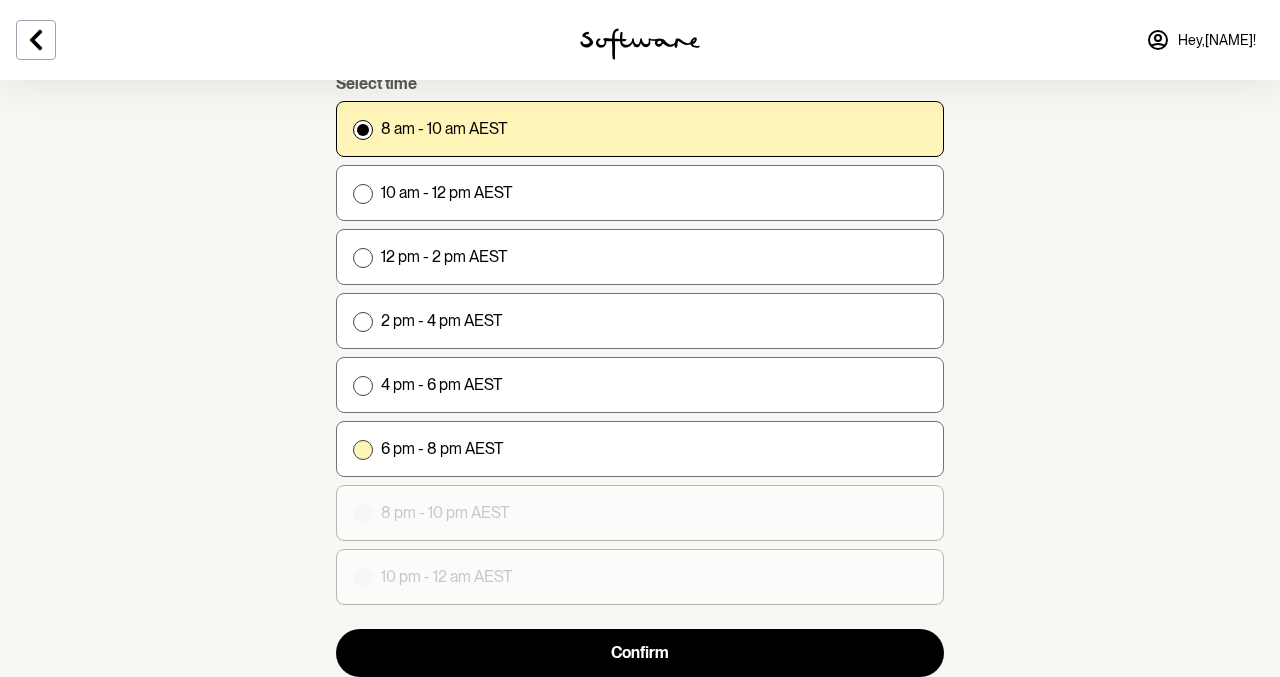 click on "6 pm - 8 pm AEST" at bounding box center (640, 449) 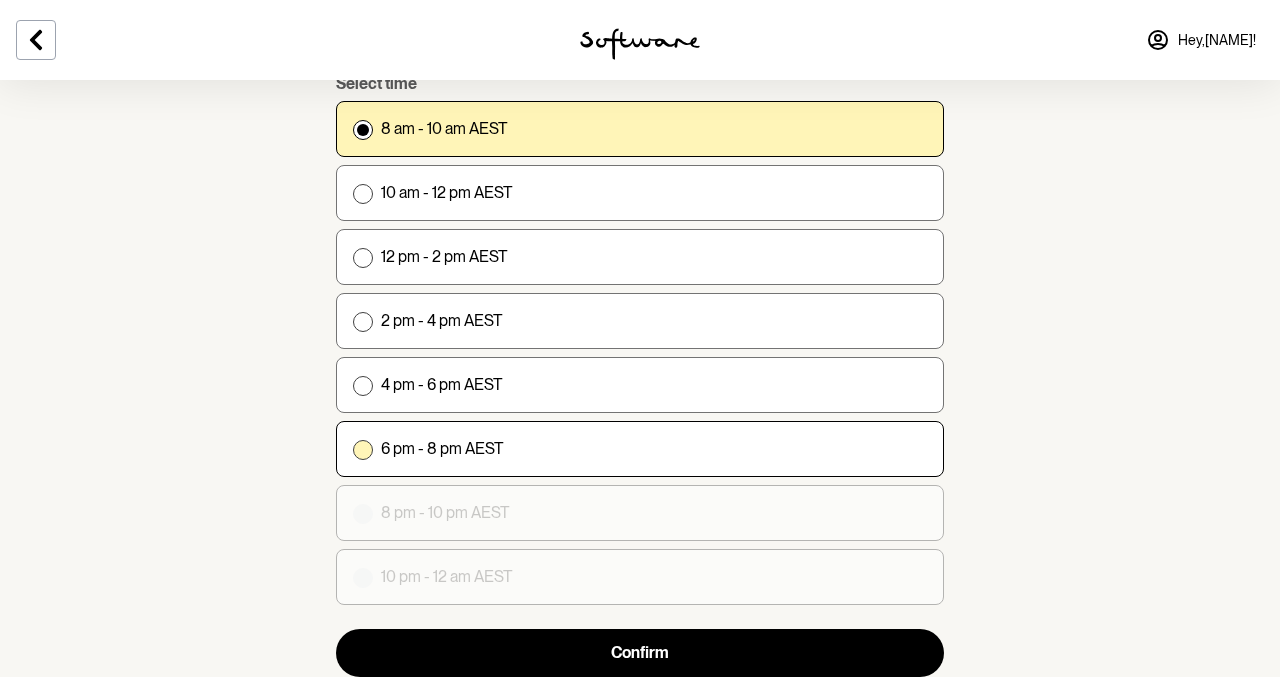 click on "6 pm - 8 pm AEST" at bounding box center [352, 448] 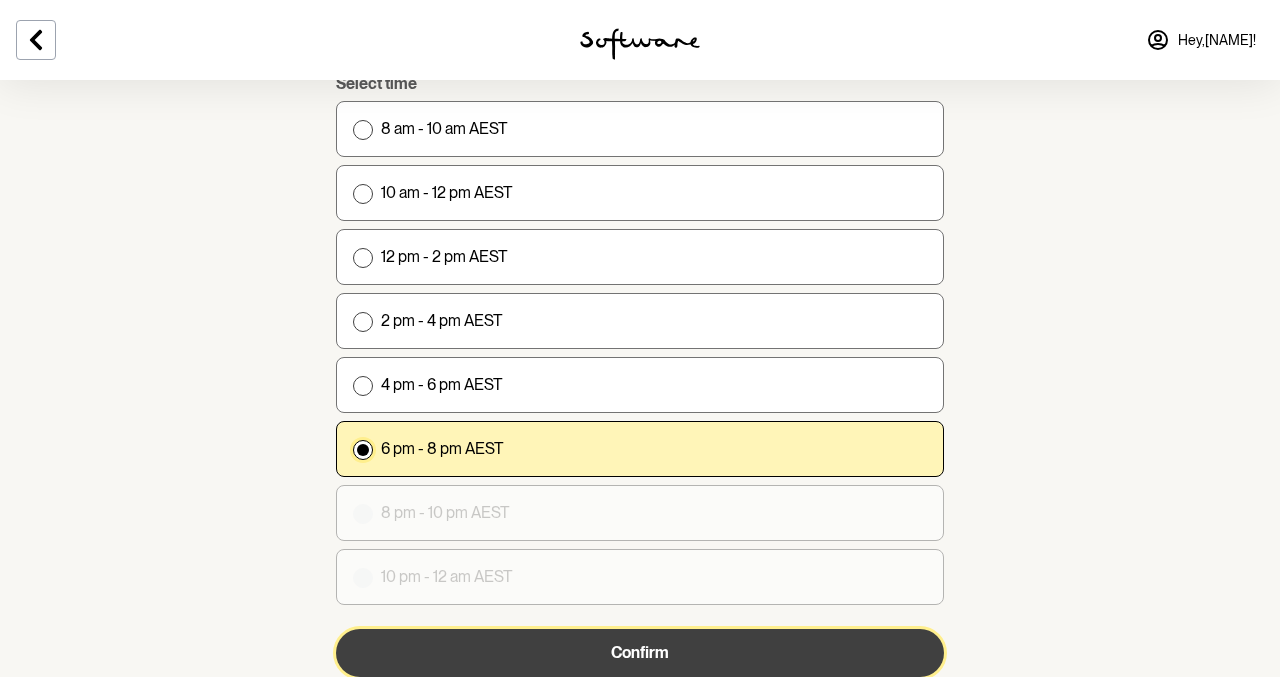 click on "Confirm" at bounding box center (640, 653) 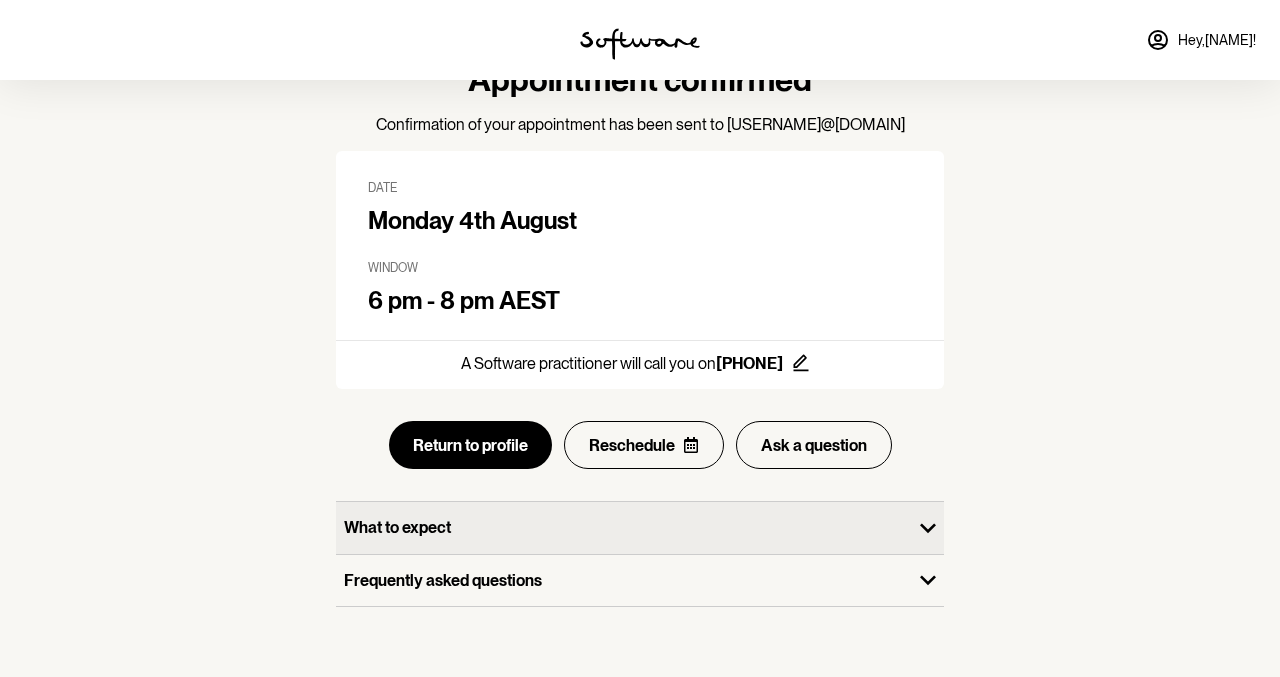 scroll, scrollTop: 93, scrollLeft: 0, axis: vertical 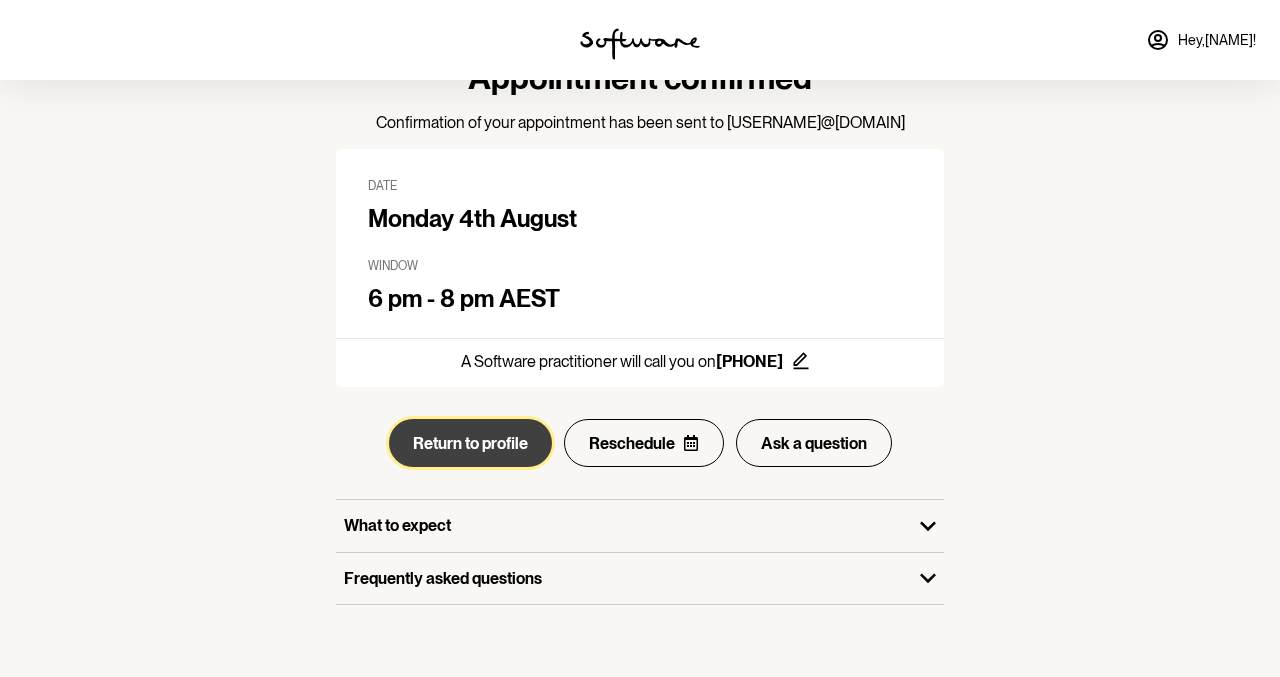 click on "Return to profile" at bounding box center (470, 443) 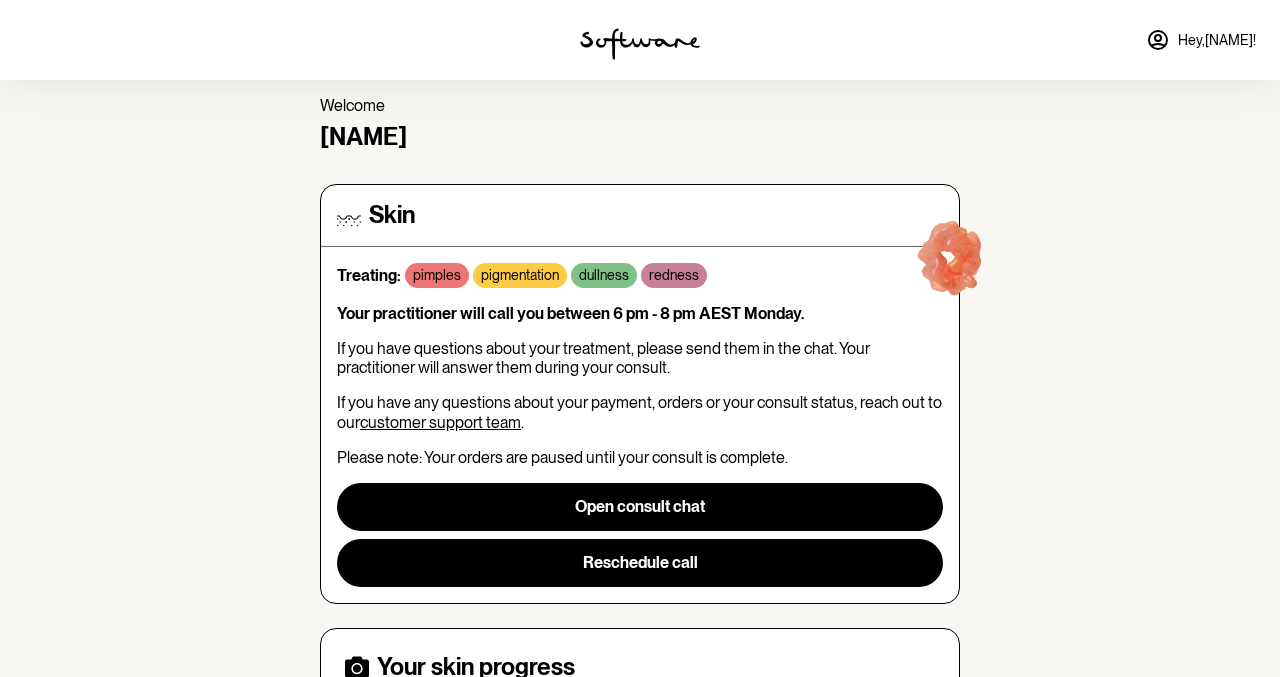 scroll, scrollTop: 77, scrollLeft: 0, axis: vertical 